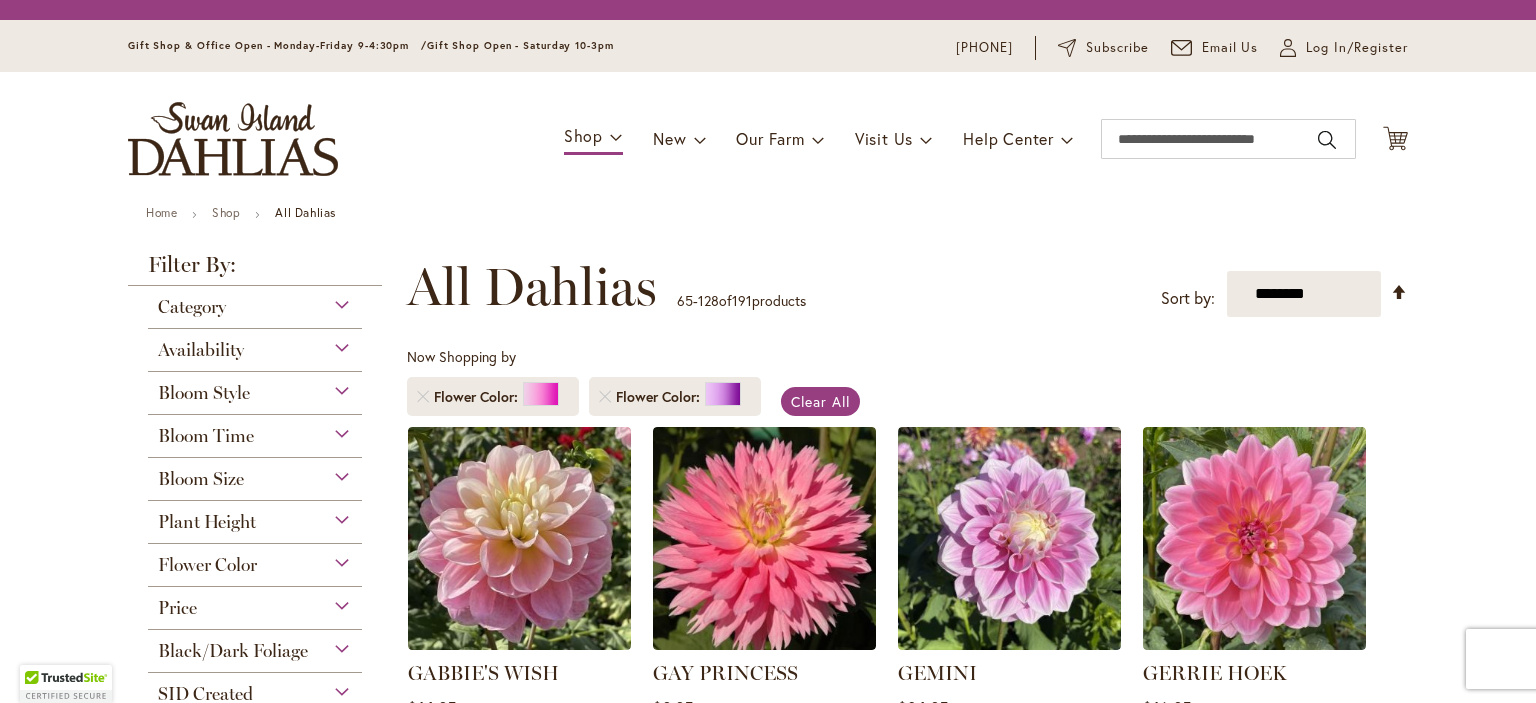 scroll, scrollTop: 0, scrollLeft: 0, axis: both 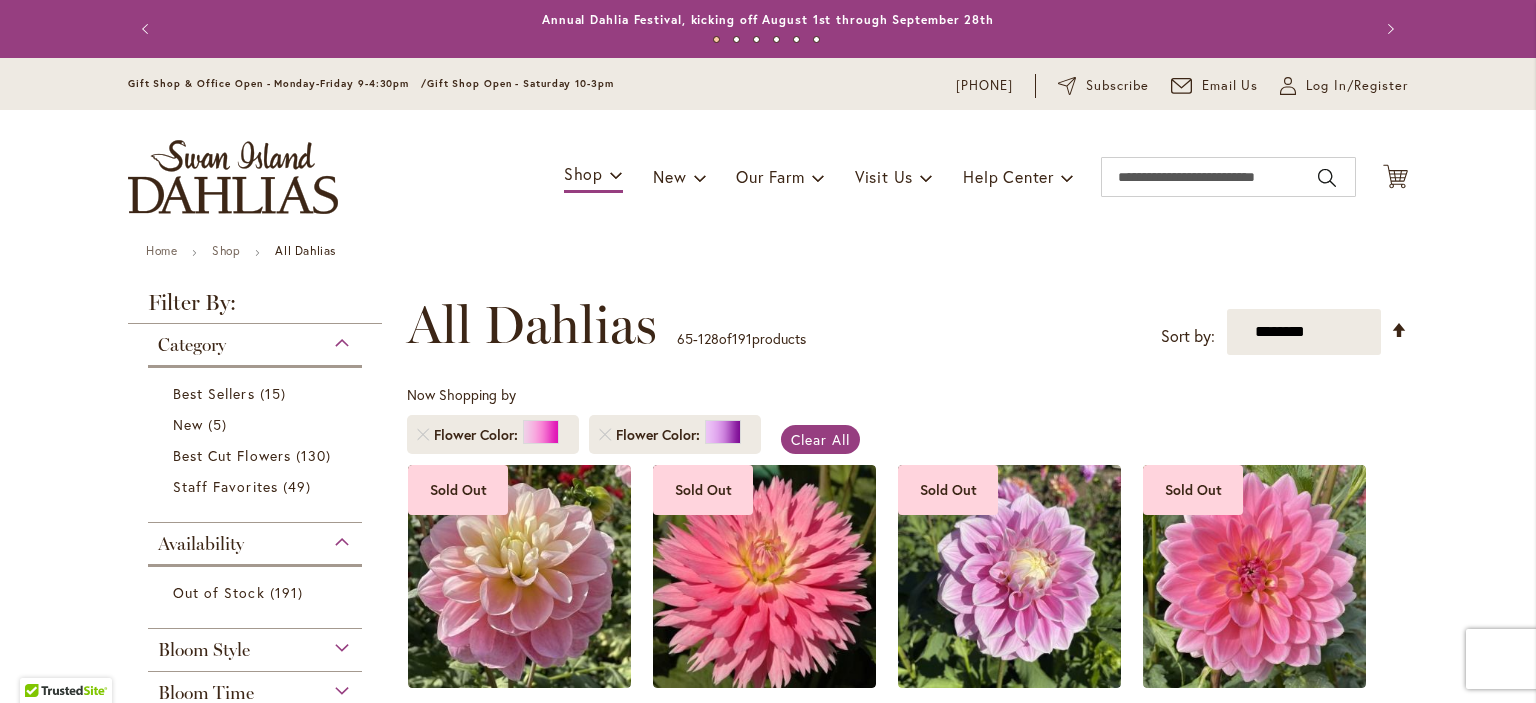 click at bounding box center (233, 177) 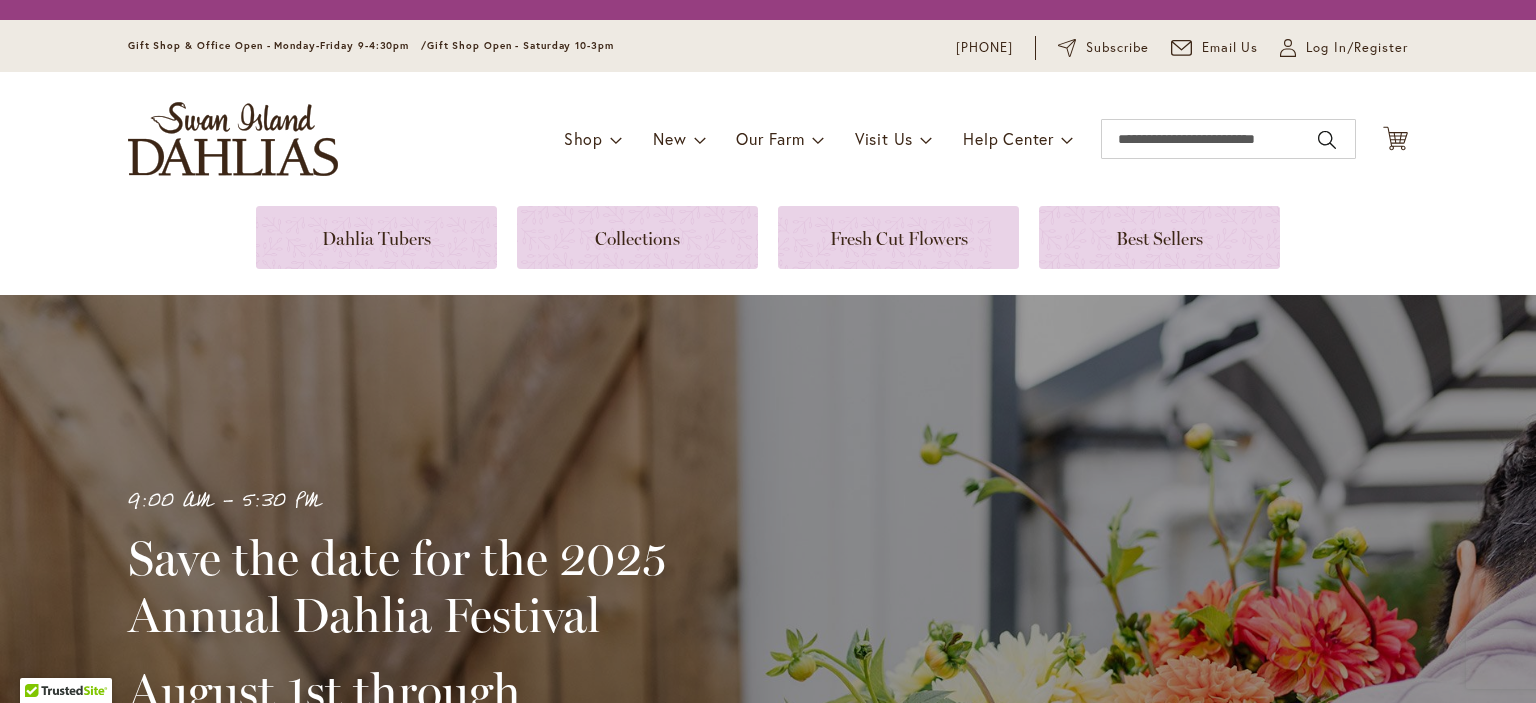 scroll, scrollTop: 0, scrollLeft: 0, axis: both 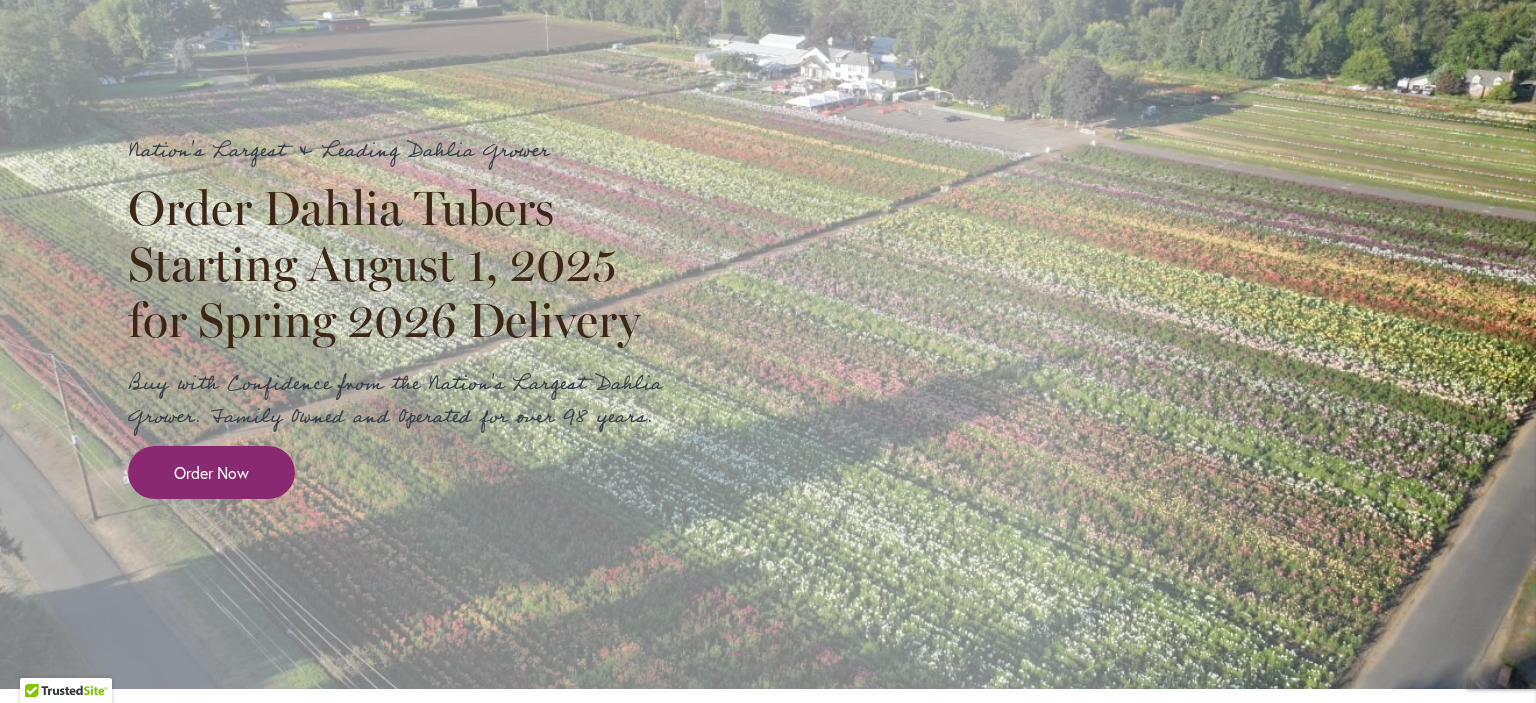 click on "Order Now" at bounding box center (211, 472) 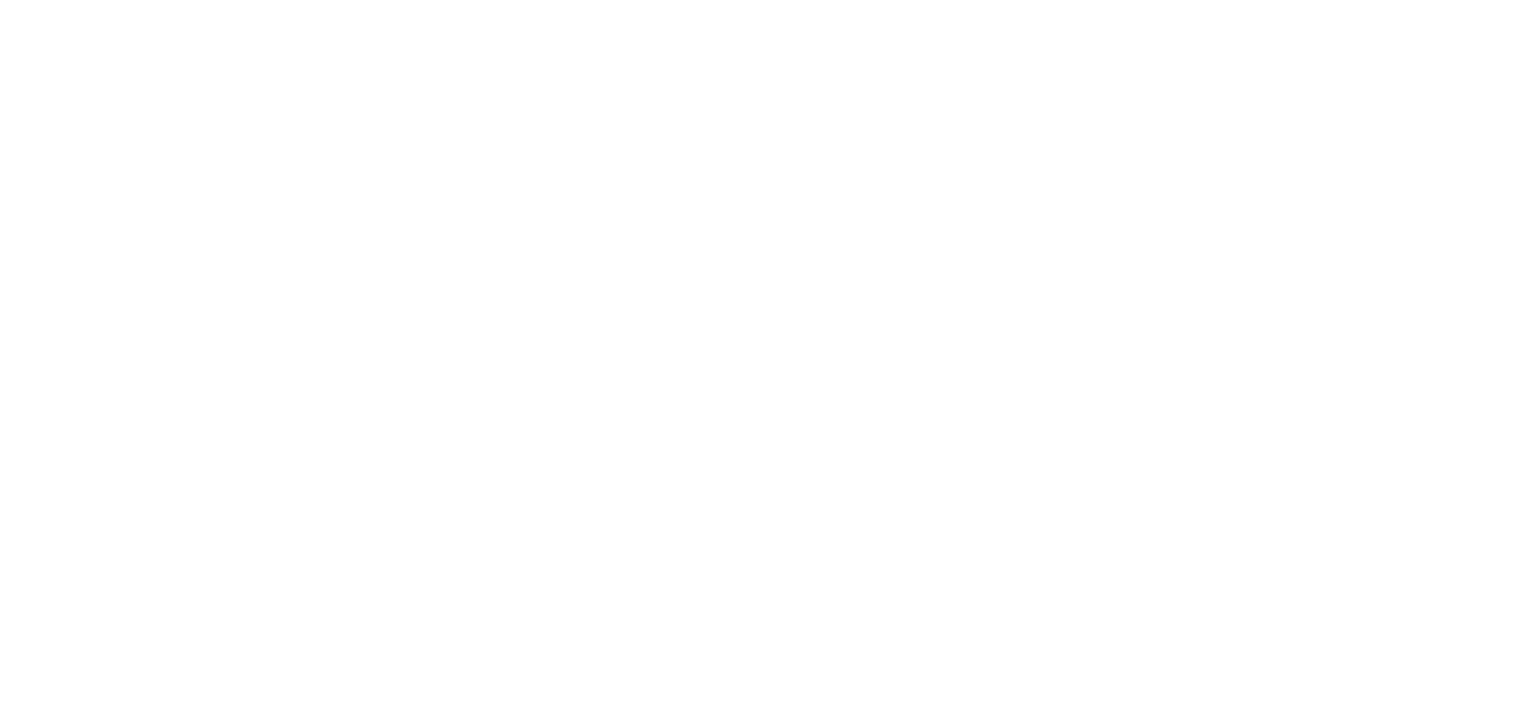 scroll, scrollTop: 0, scrollLeft: 0, axis: both 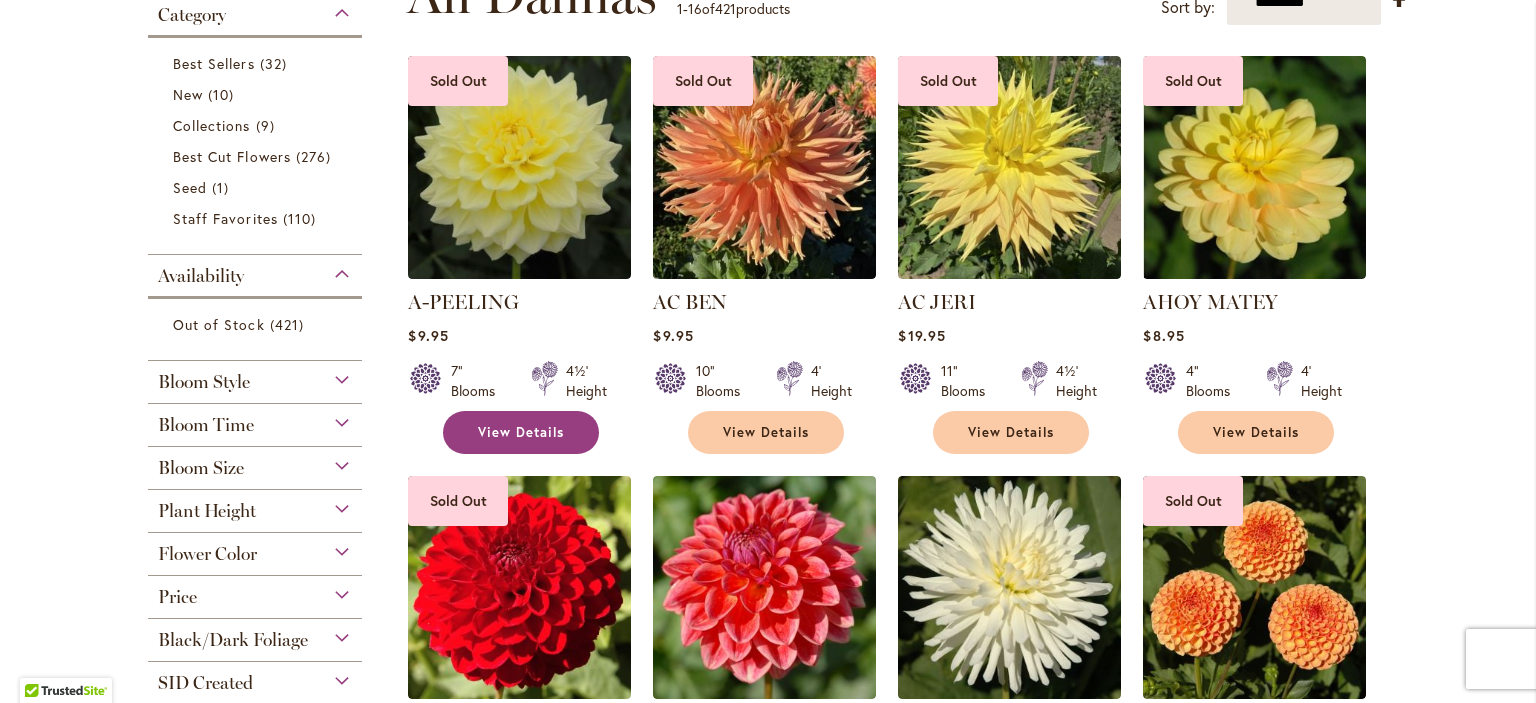 click on "View Details" at bounding box center (521, 432) 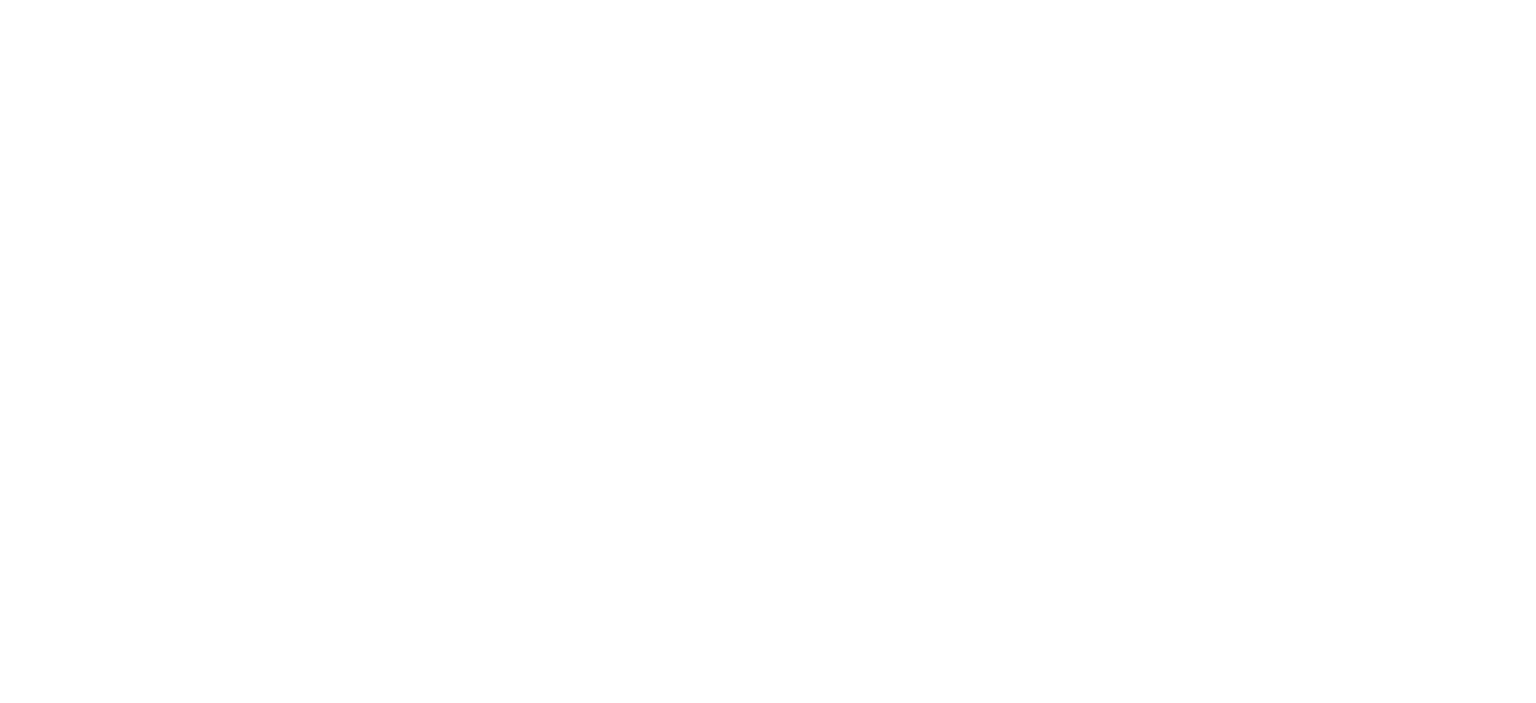 scroll, scrollTop: 0, scrollLeft: 0, axis: both 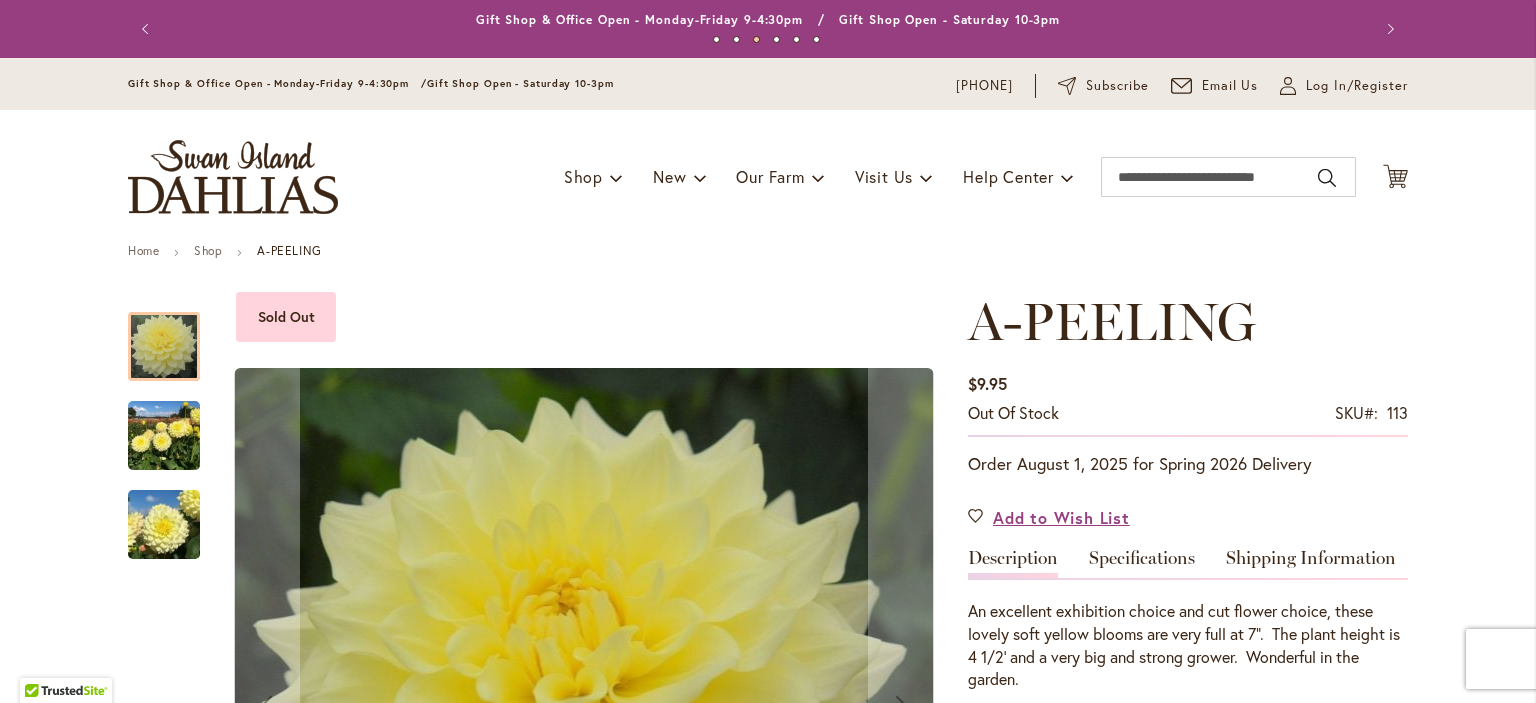 click at bounding box center [164, 436] 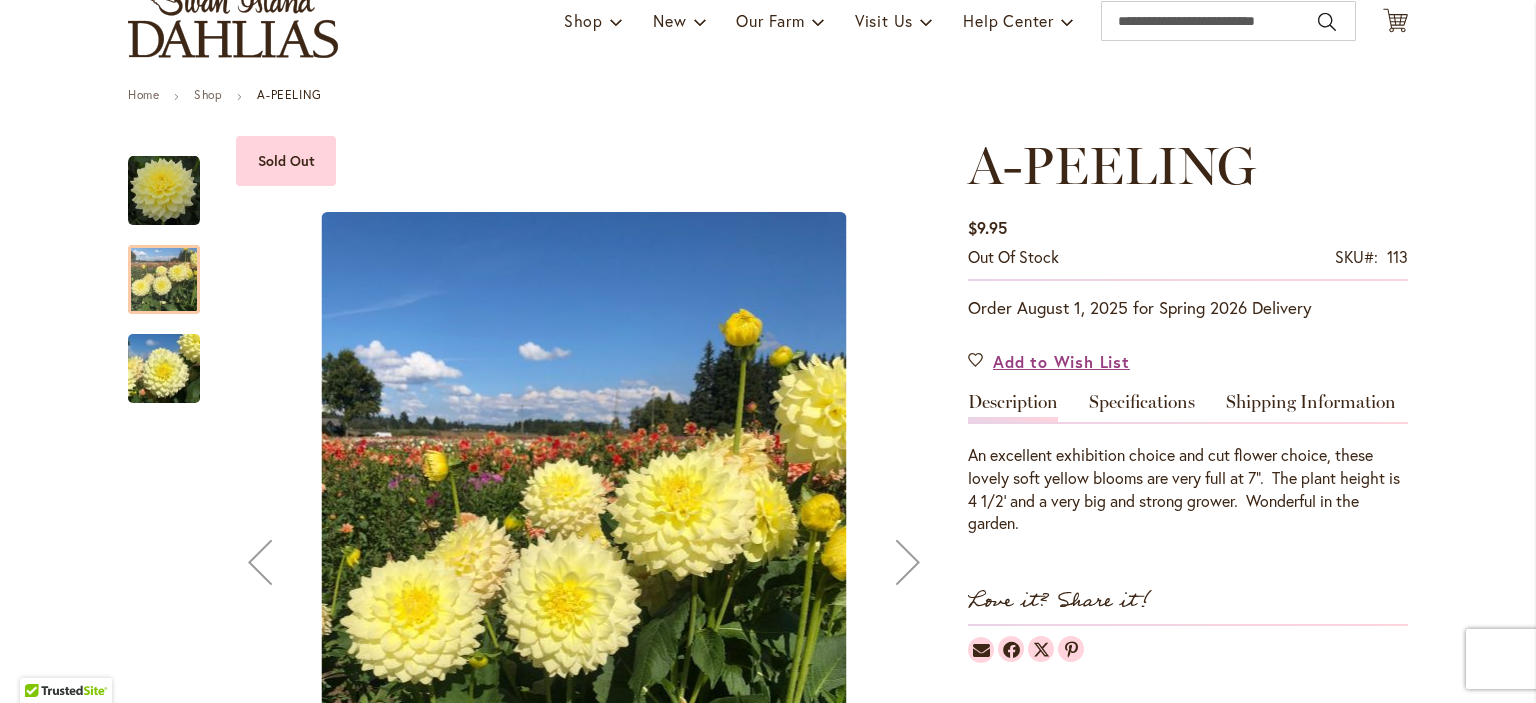 scroll, scrollTop: 200, scrollLeft: 0, axis: vertical 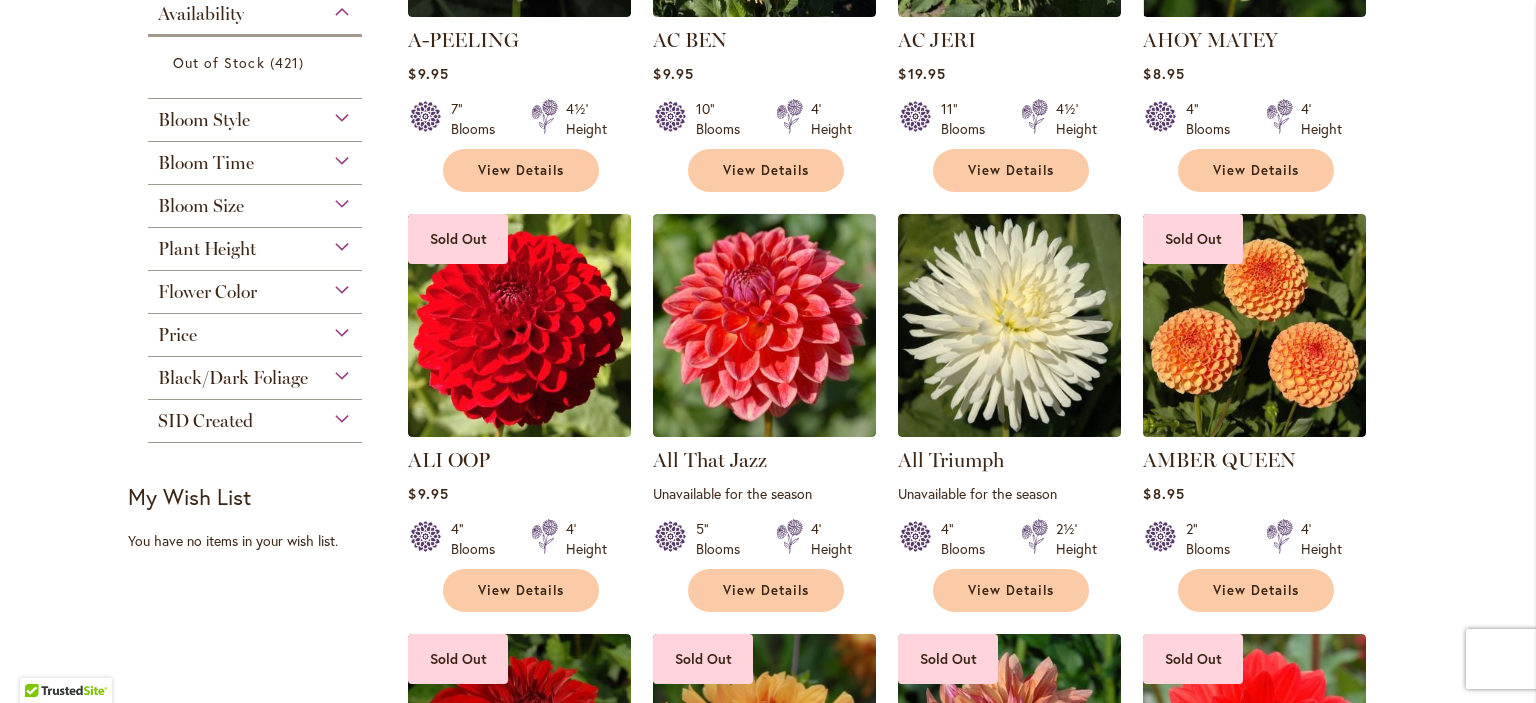 click on "Bloom Style" at bounding box center (204, 120) 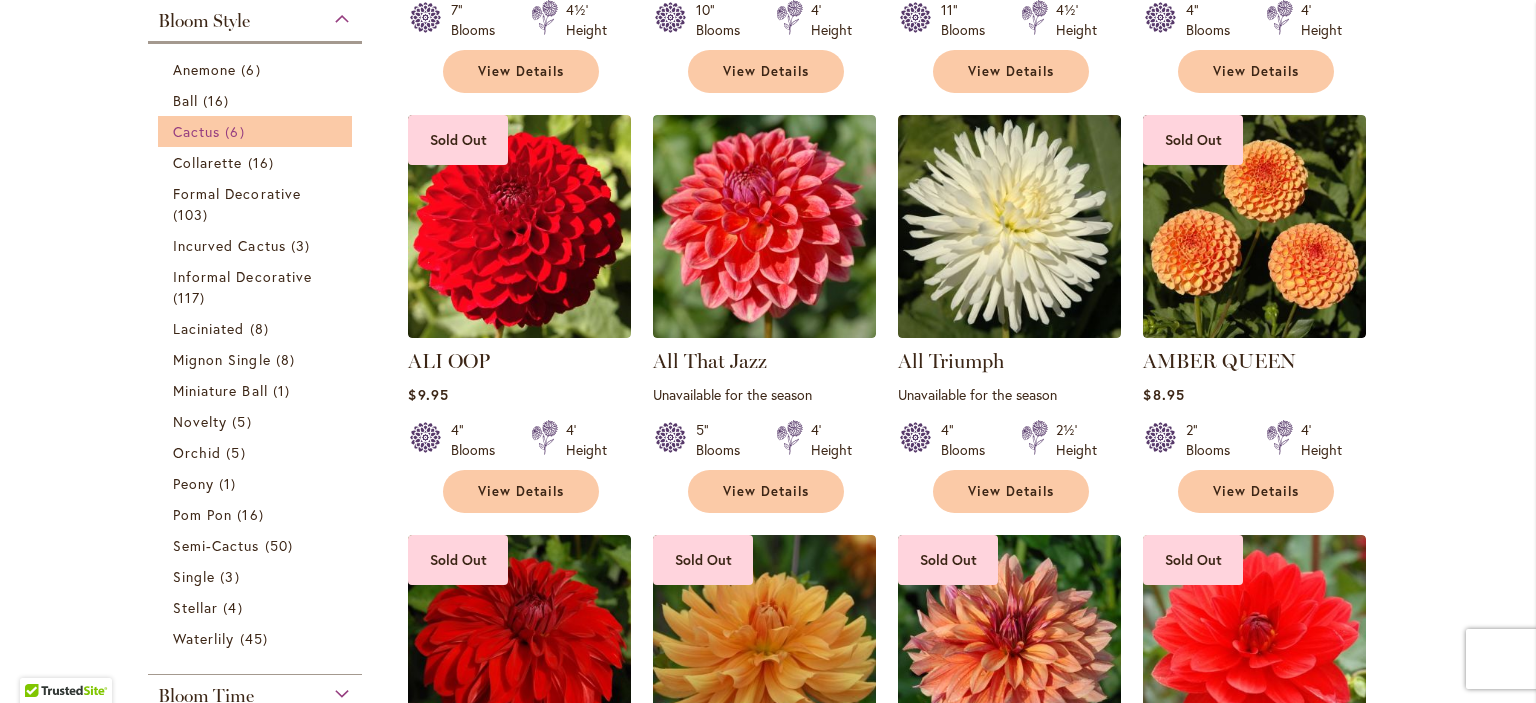 click on "Cactus" at bounding box center [196, 131] 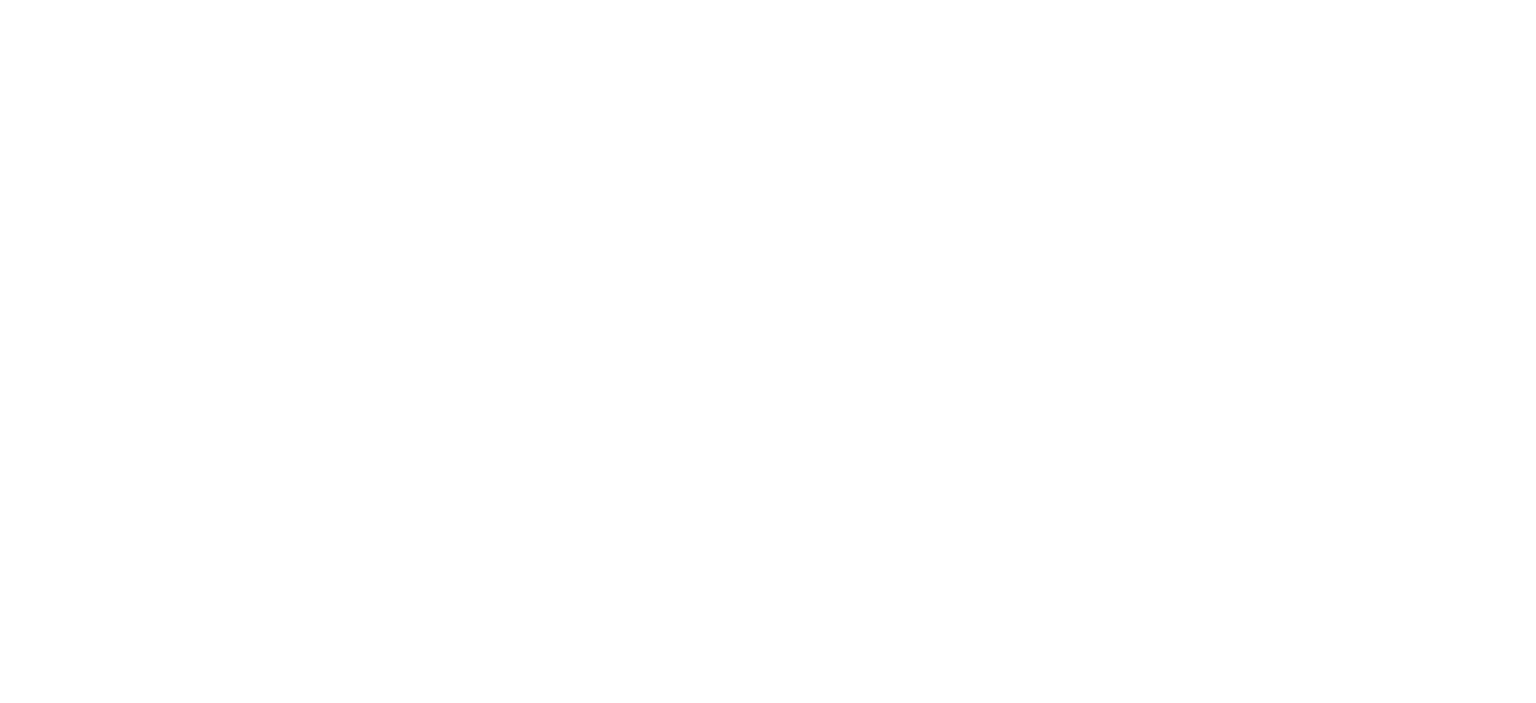 scroll, scrollTop: 0, scrollLeft: 0, axis: both 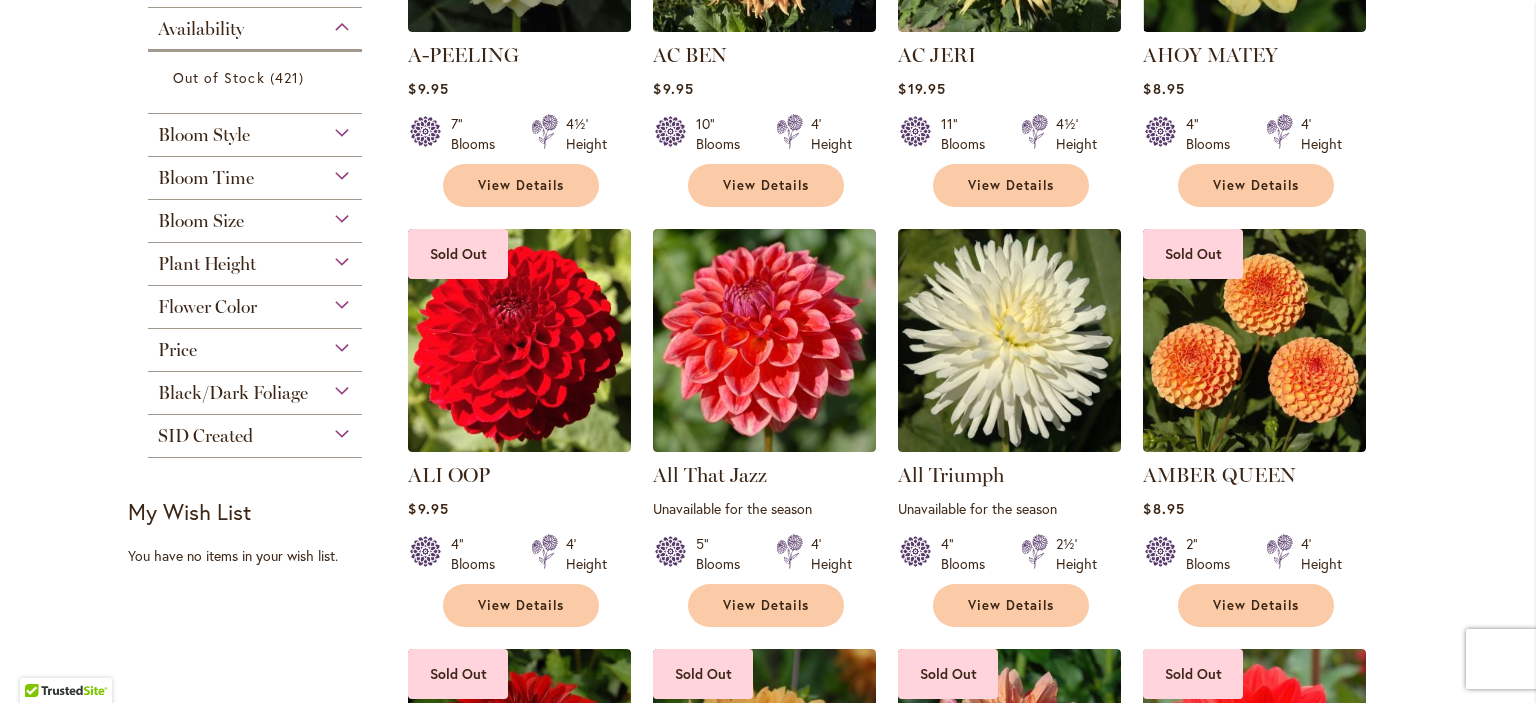 click on "Bloom Time" at bounding box center (206, 178) 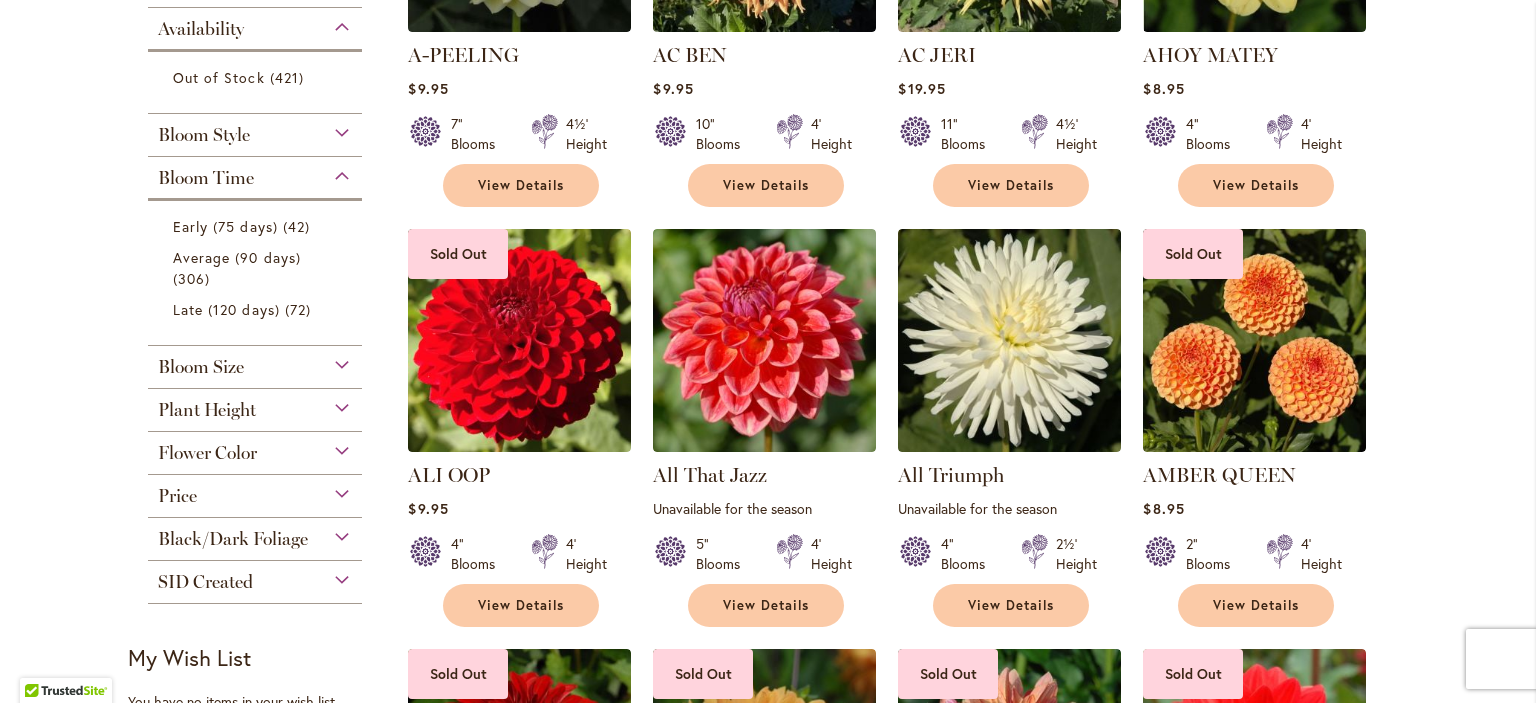 click on "Bloom Time" at bounding box center [206, 178] 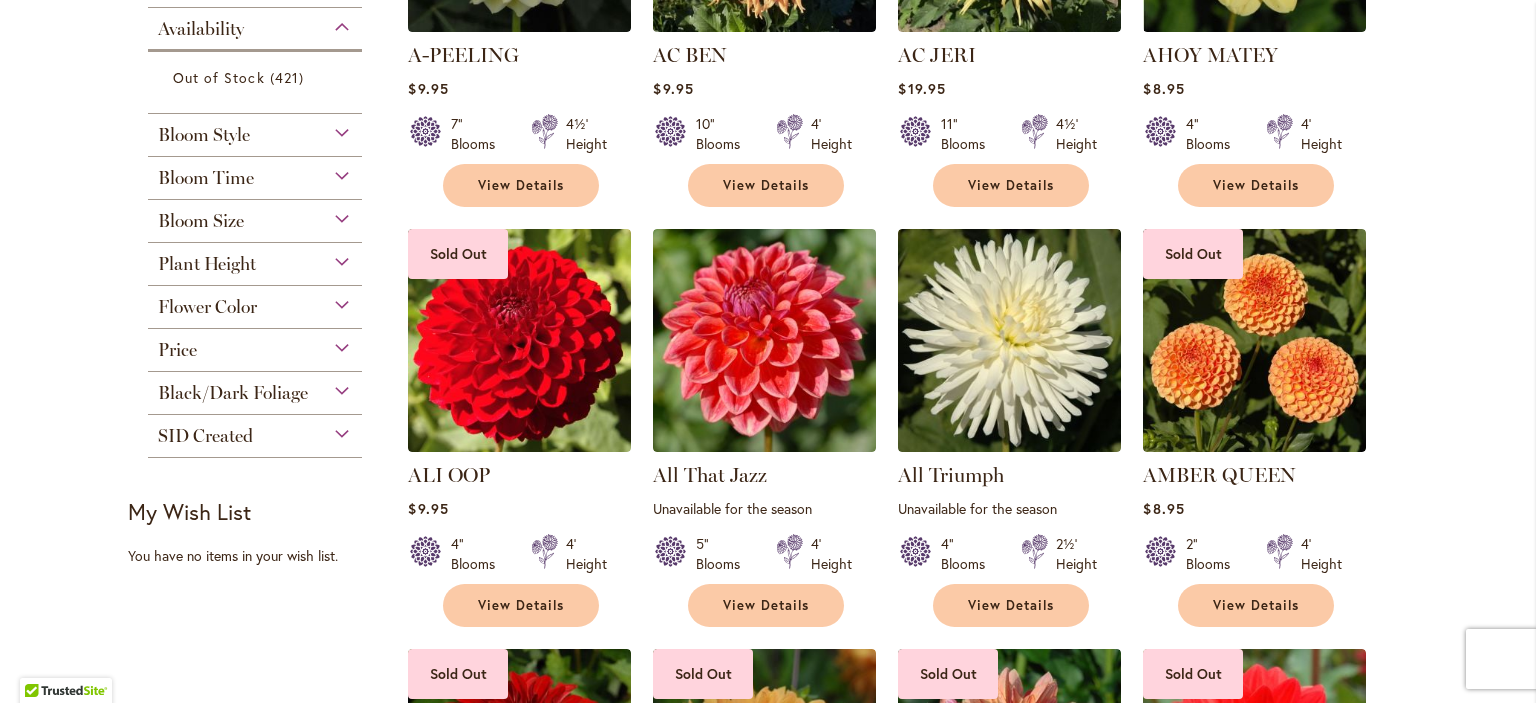 click on "Flower Color" at bounding box center (207, 307) 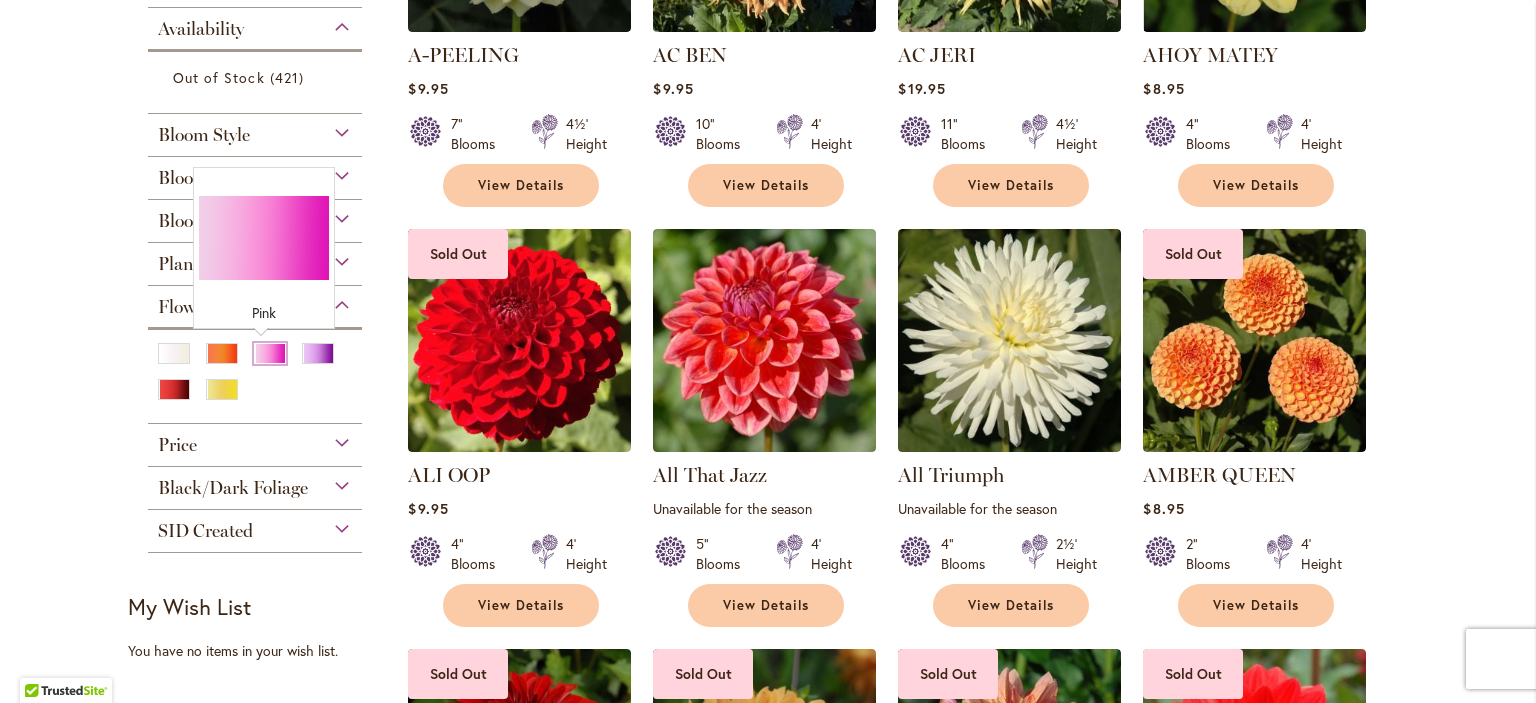 click at bounding box center (270, 353) 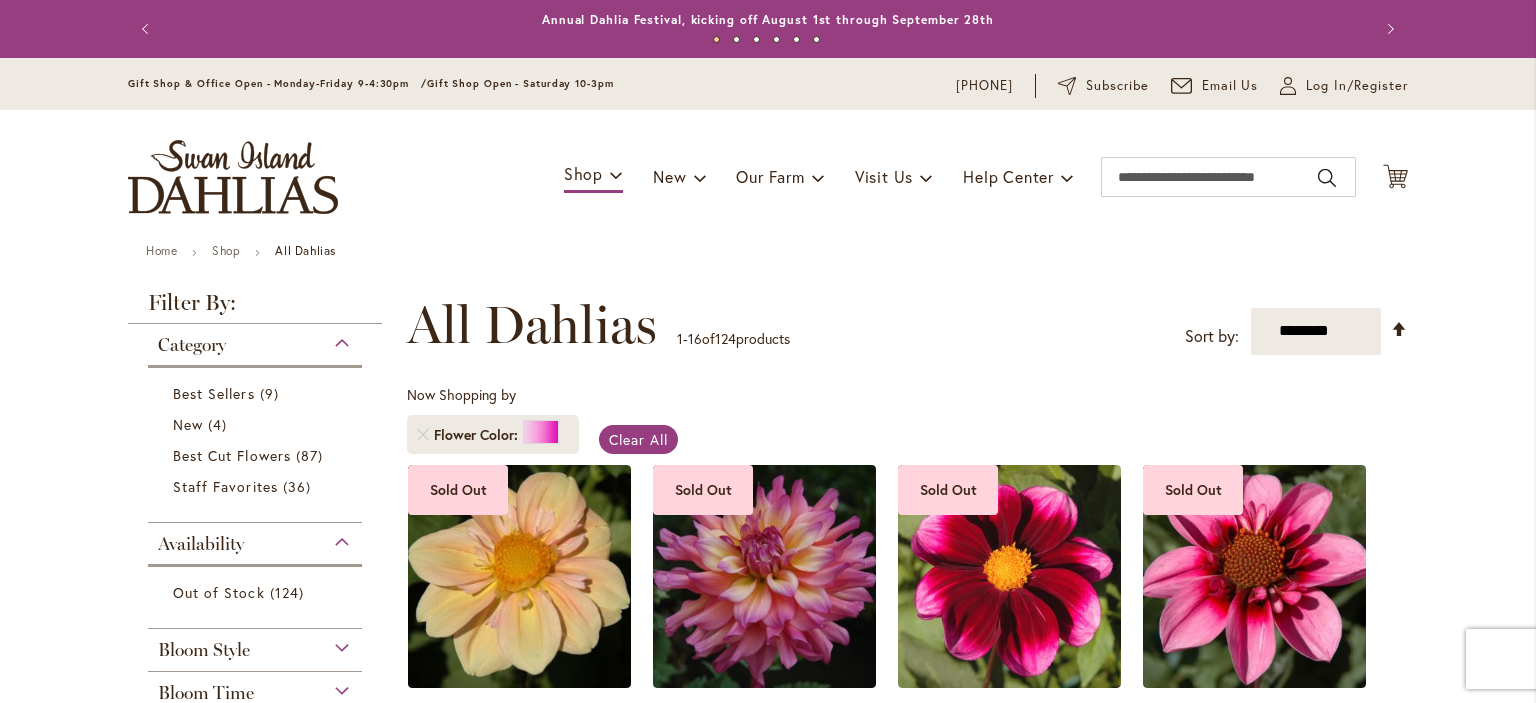 scroll, scrollTop: 0, scrollLeft: 0, axis: both 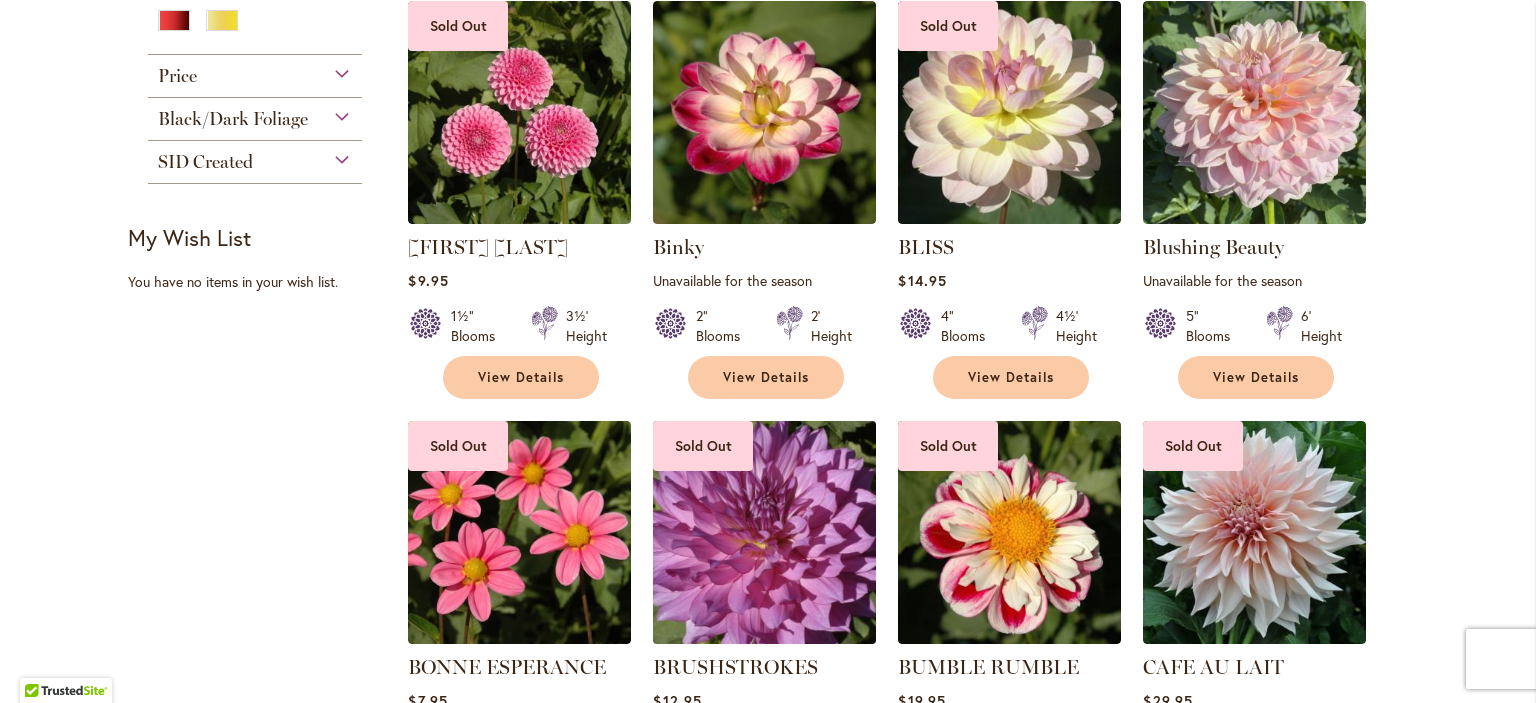 click at bounding box center [765, 532] 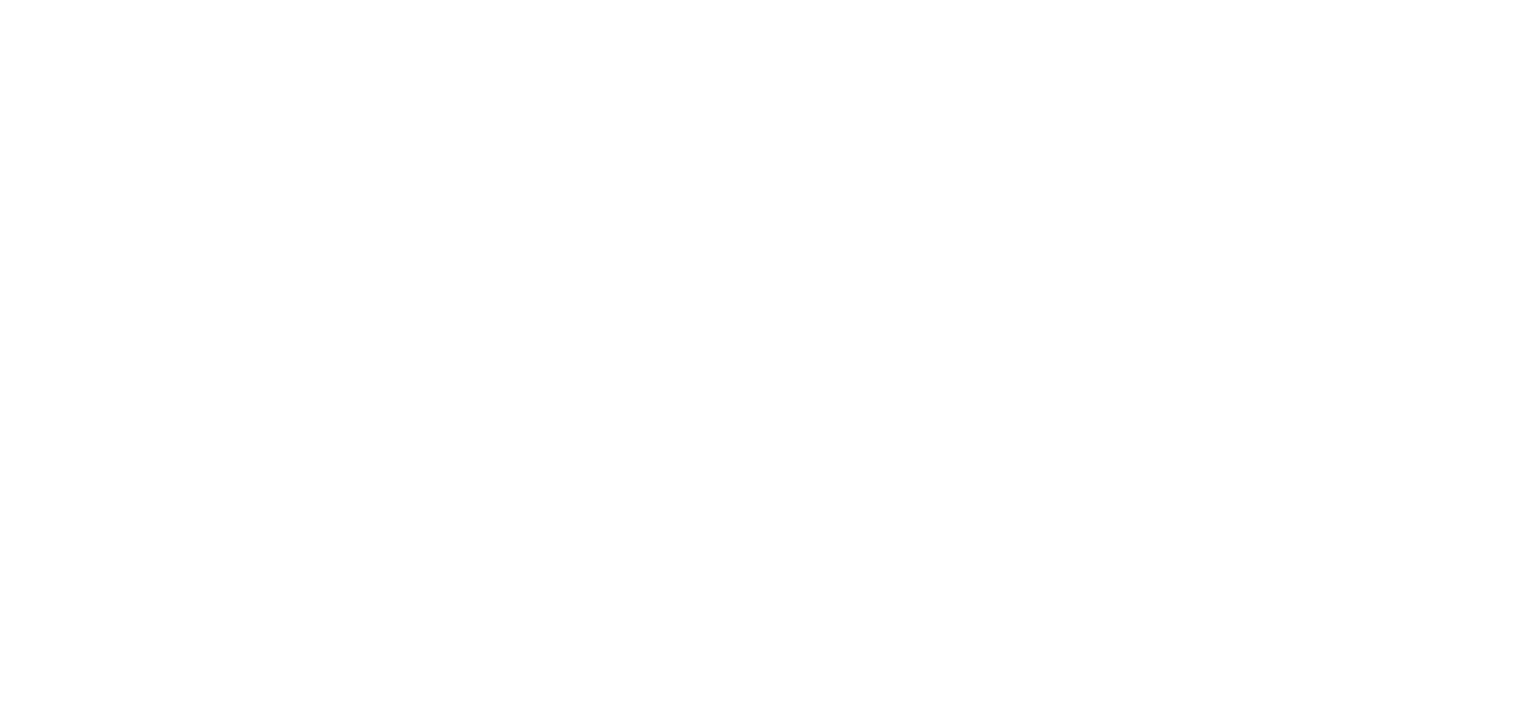 scroll, scrollTop: 0, scrollLeft: 0, axis: both 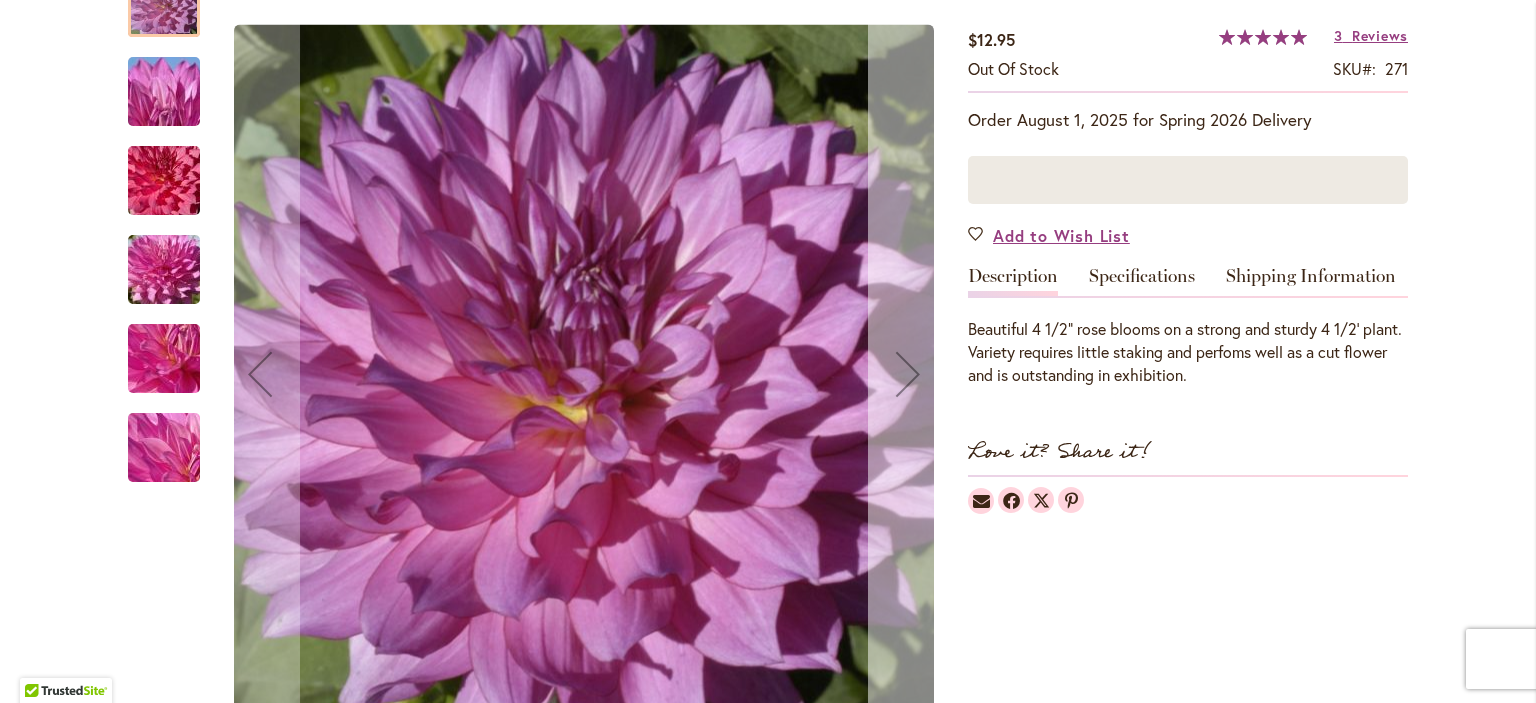 click at bounding box center [908, 374] 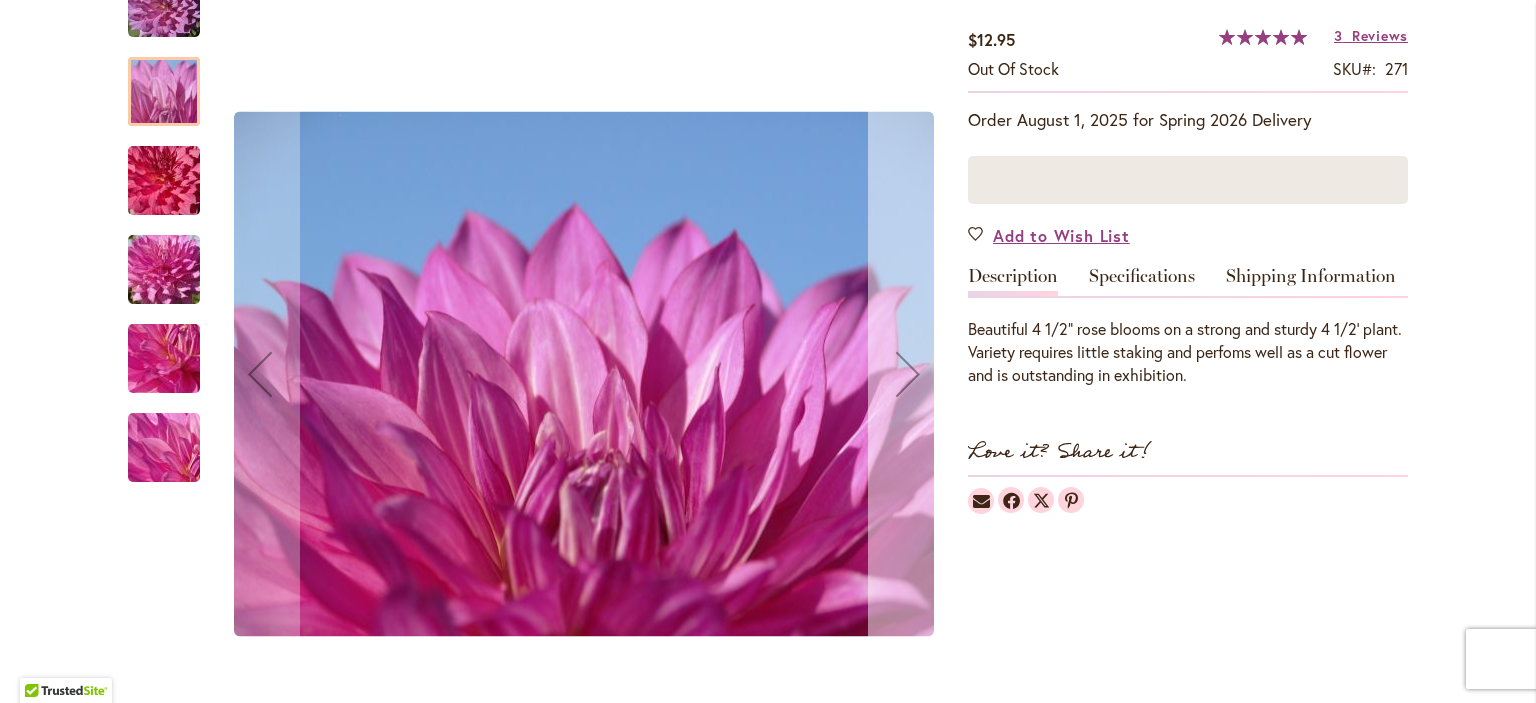 click at bounding box center [908, 374] 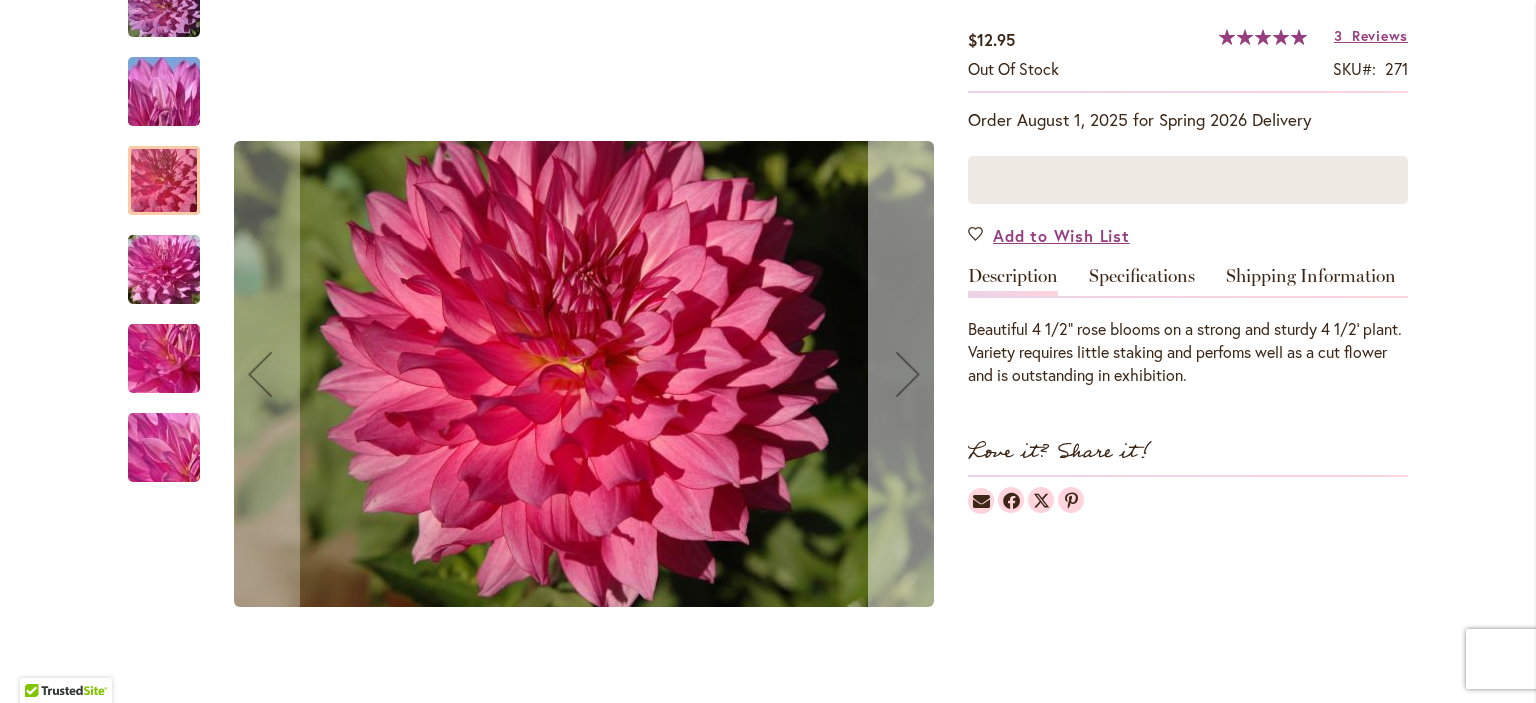 click at bounding box center [908, 374] 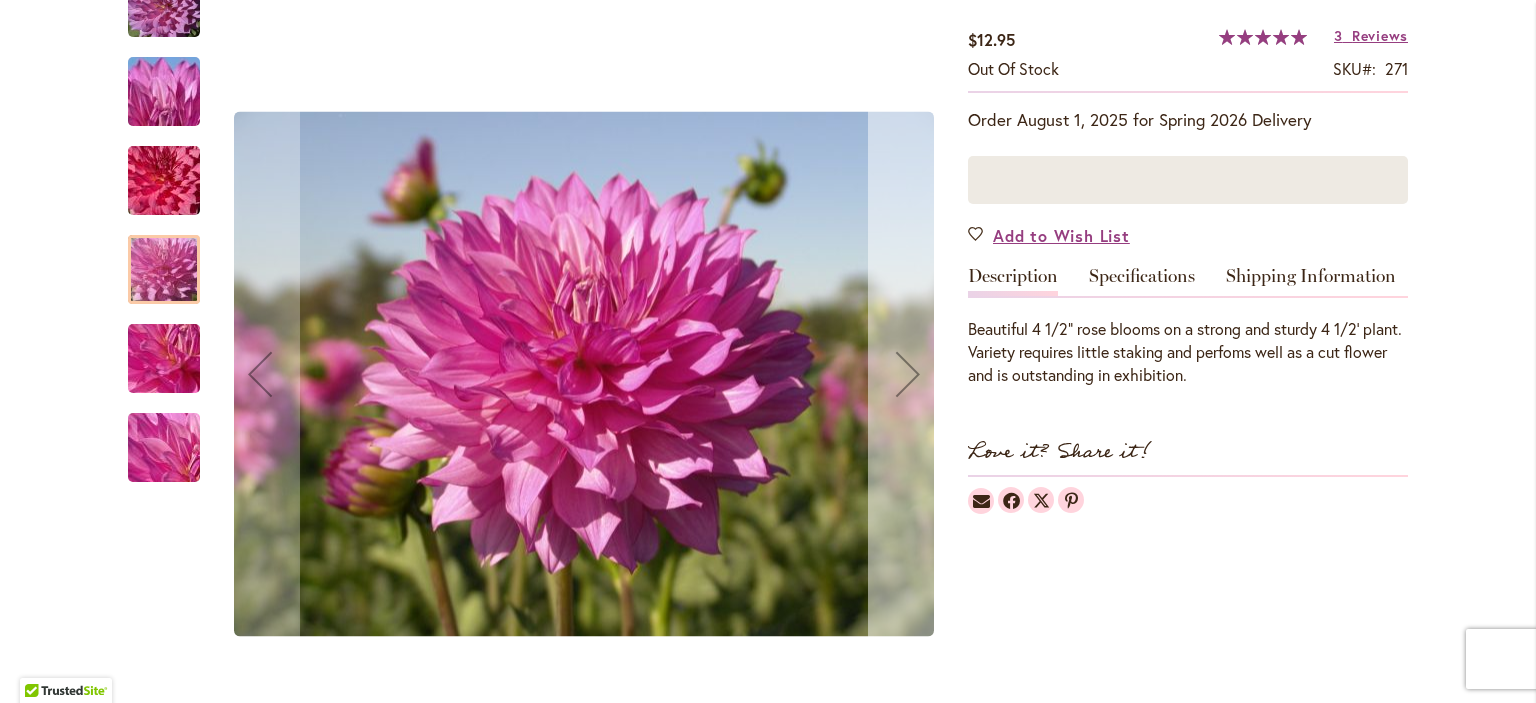click at bounding box center (908, 374) 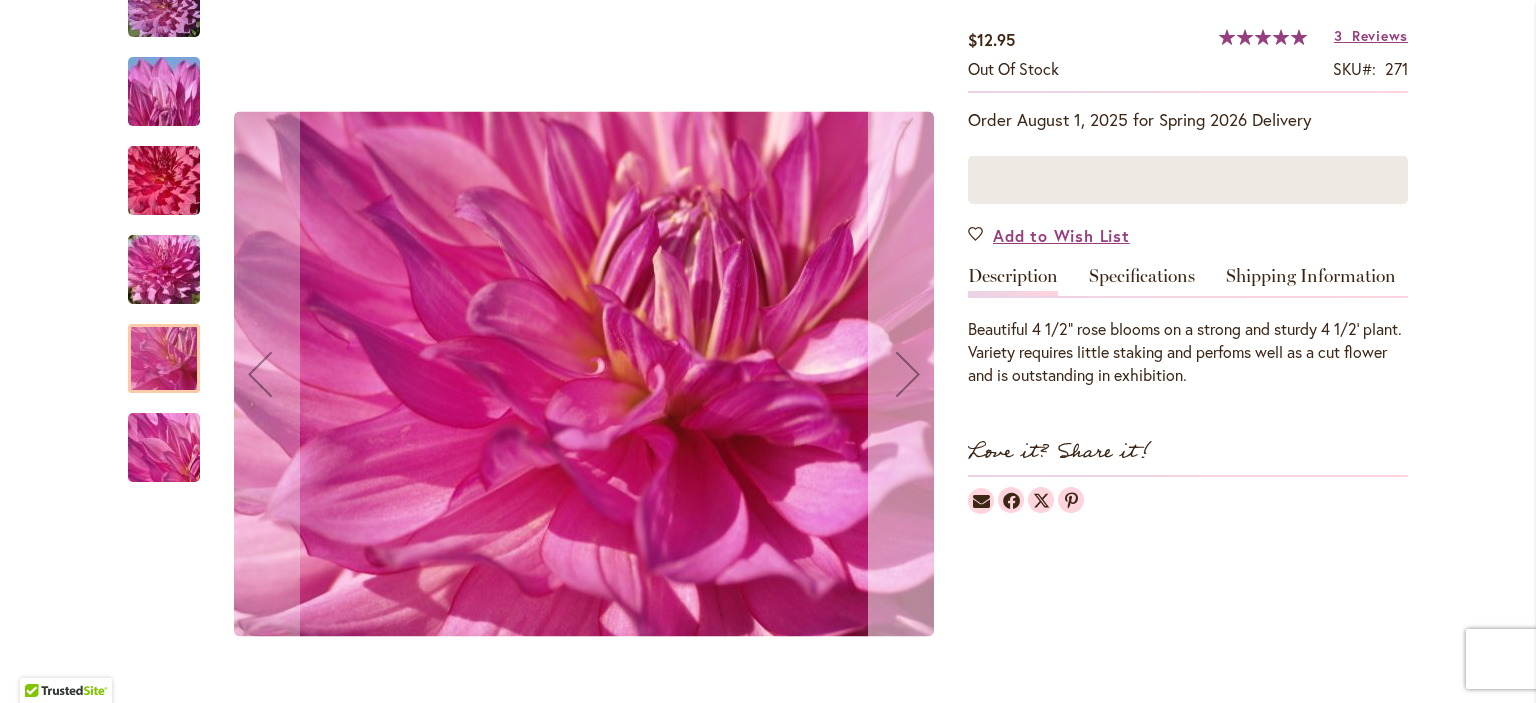 click at bounding box center (908, 374) 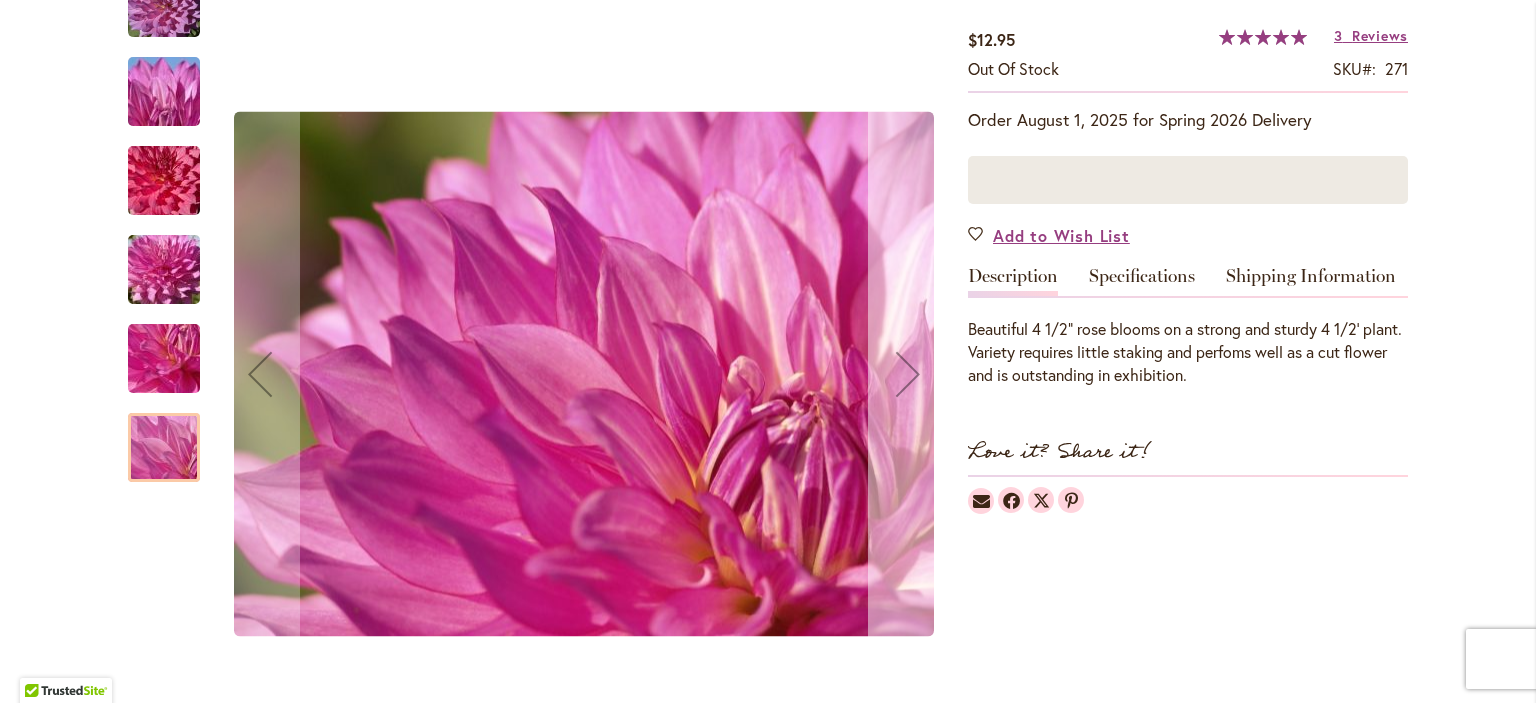 click at bounding box center [908, 374] 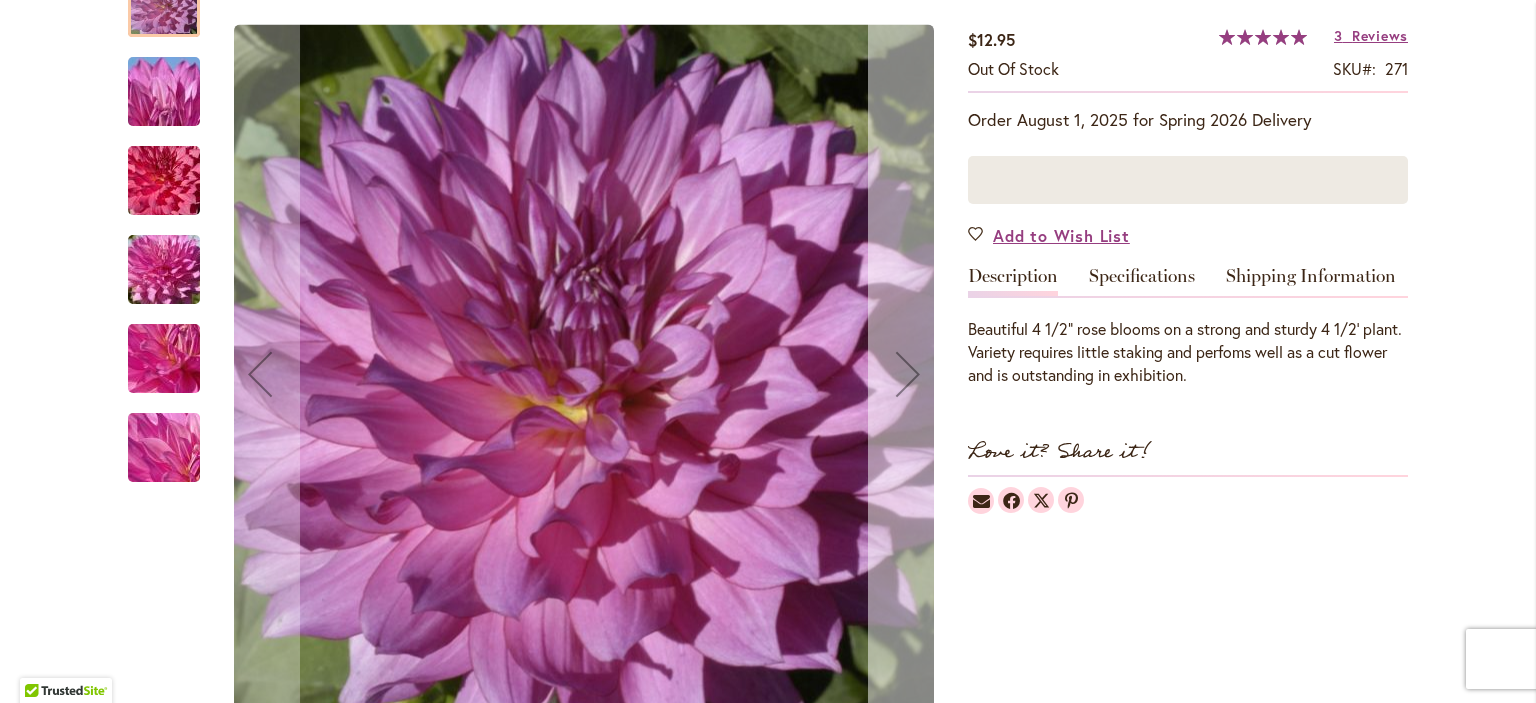 click at bounding box center (908, 374) 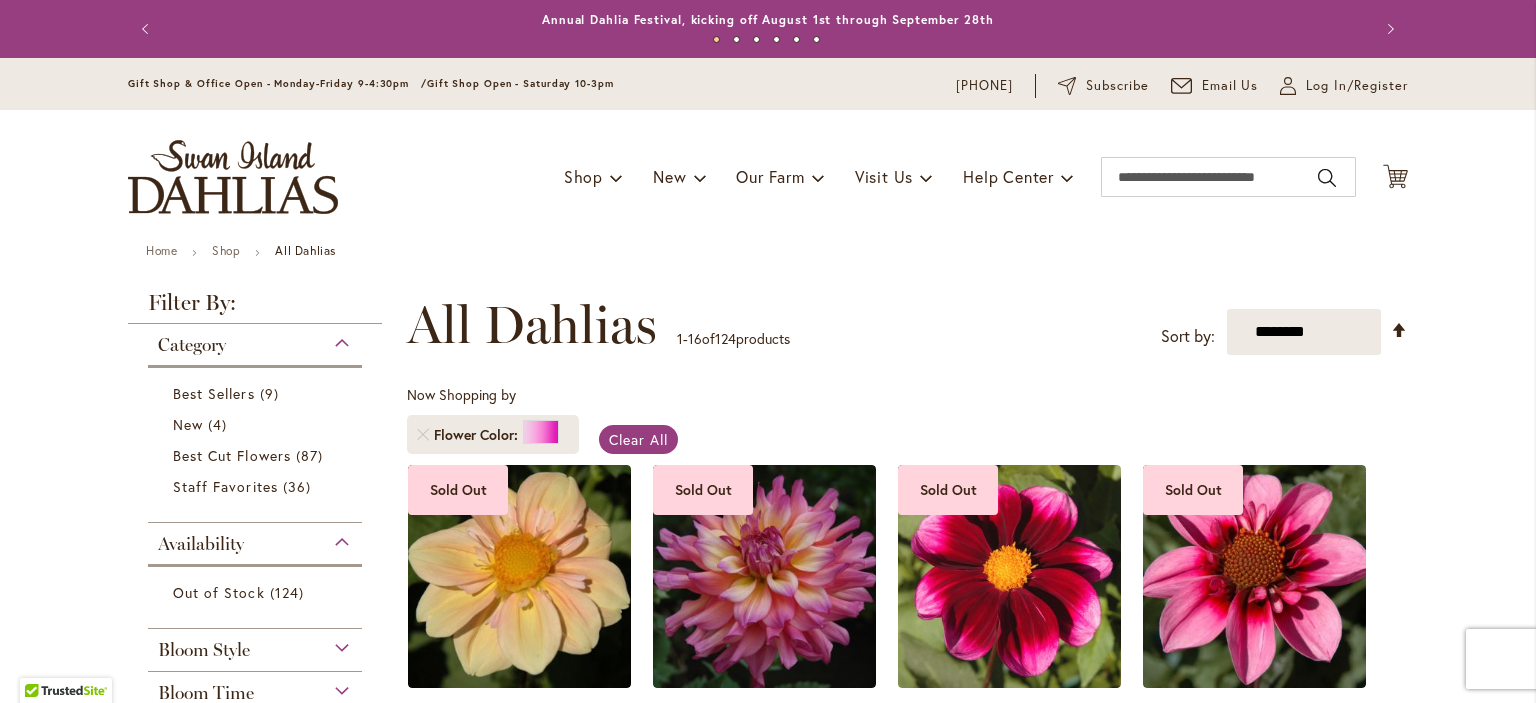 scroll, scrollTop: 0, scrollLeft: 0, axis: both 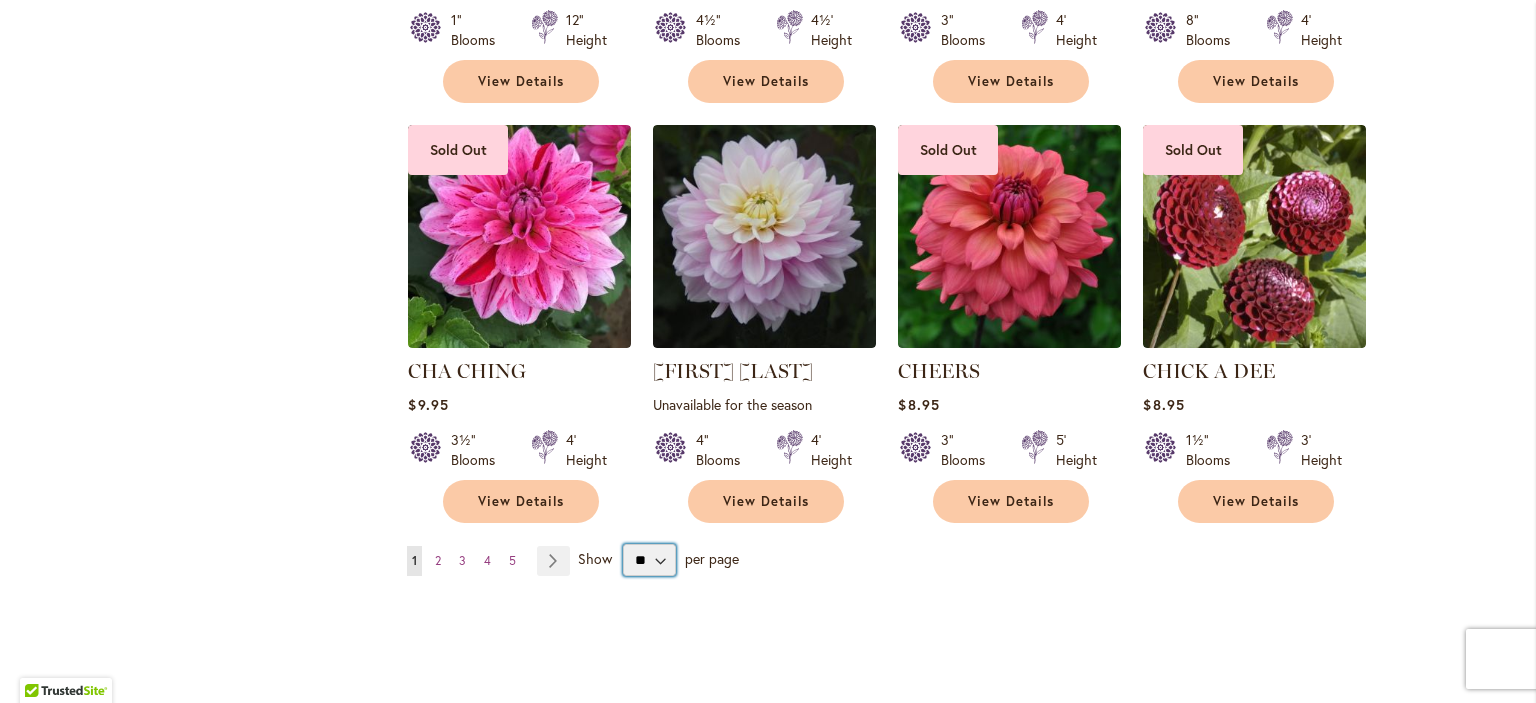 click on "**
**
**
**" at bounding box center [649, 560] 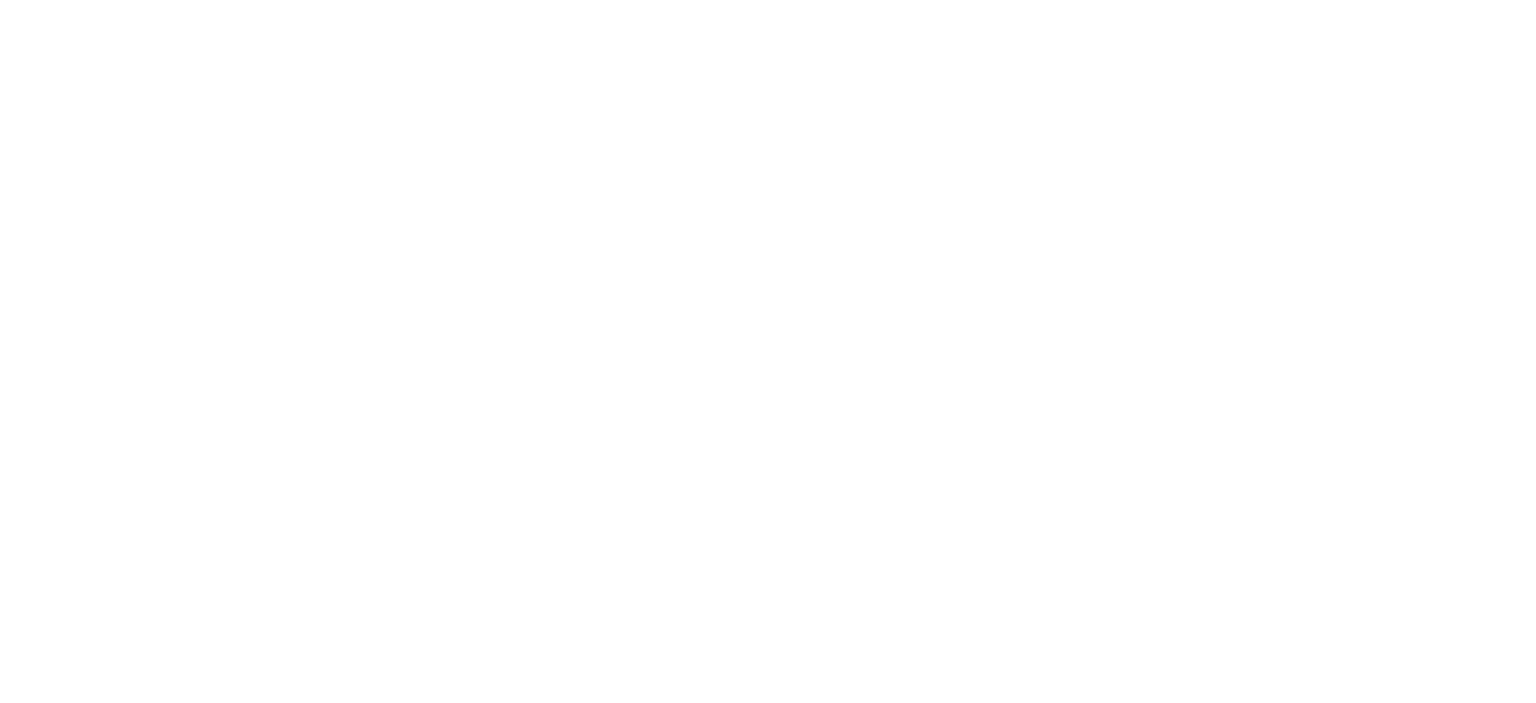 scroll, scrollTop: 0, scrollLeft: 0, axis: both 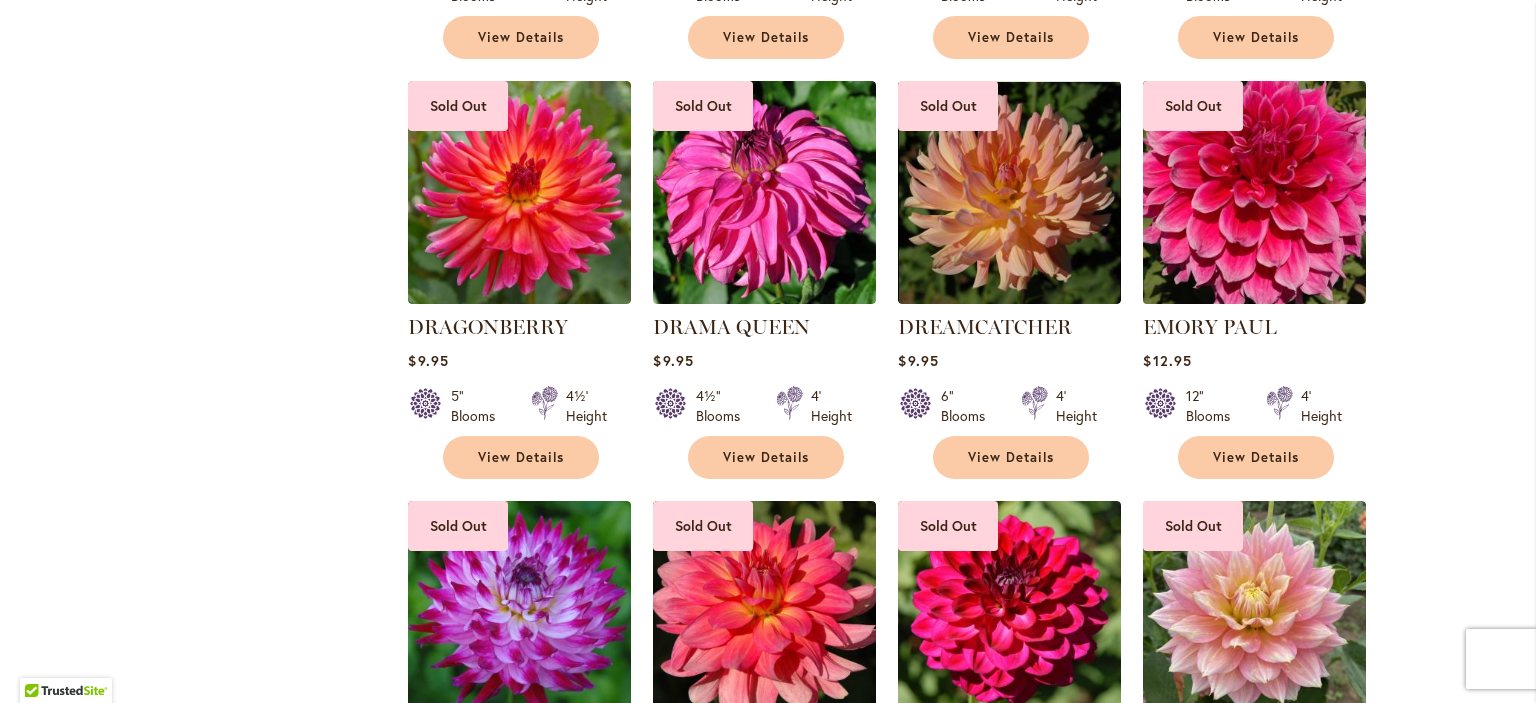click at bounding box center [1255, 192] 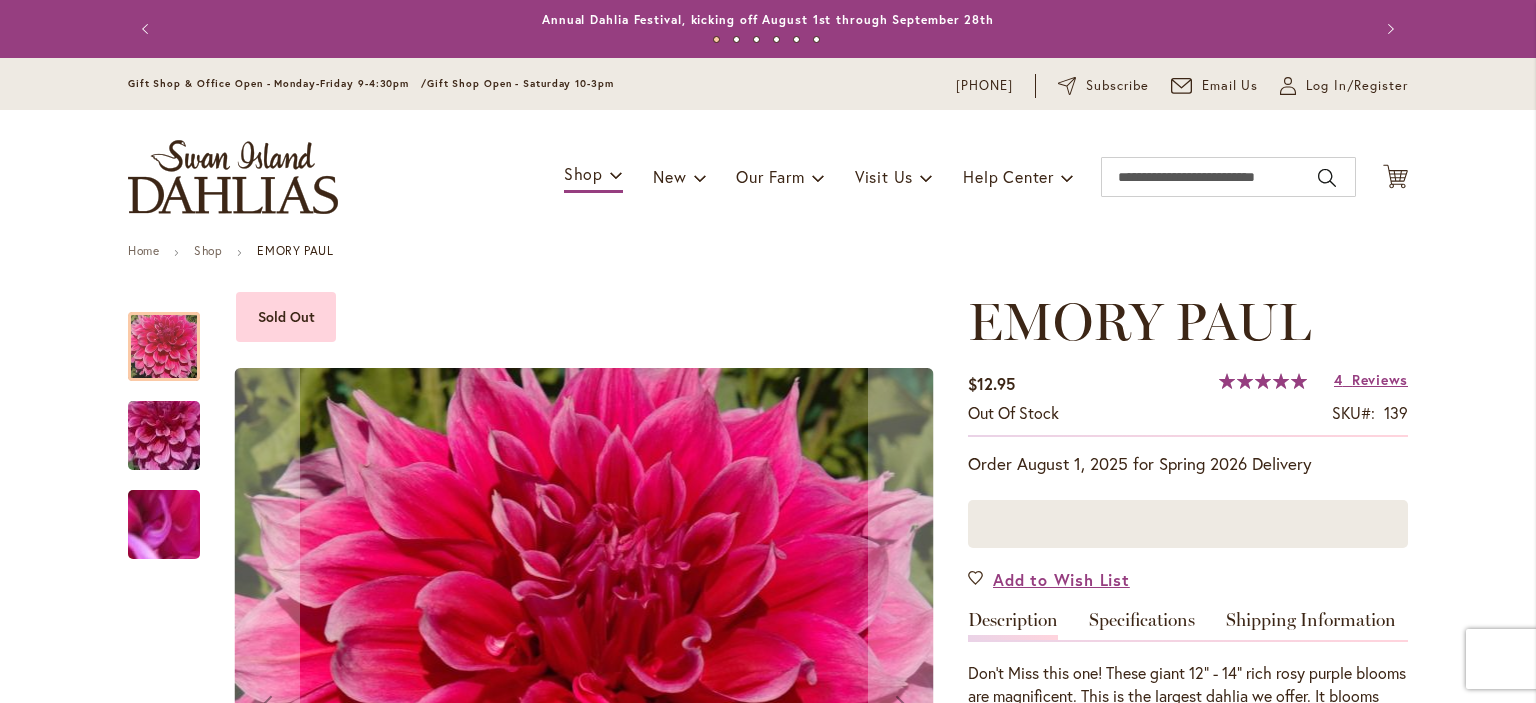 scroll, scrollTop: 0, scrollLeft: 0, axis: both 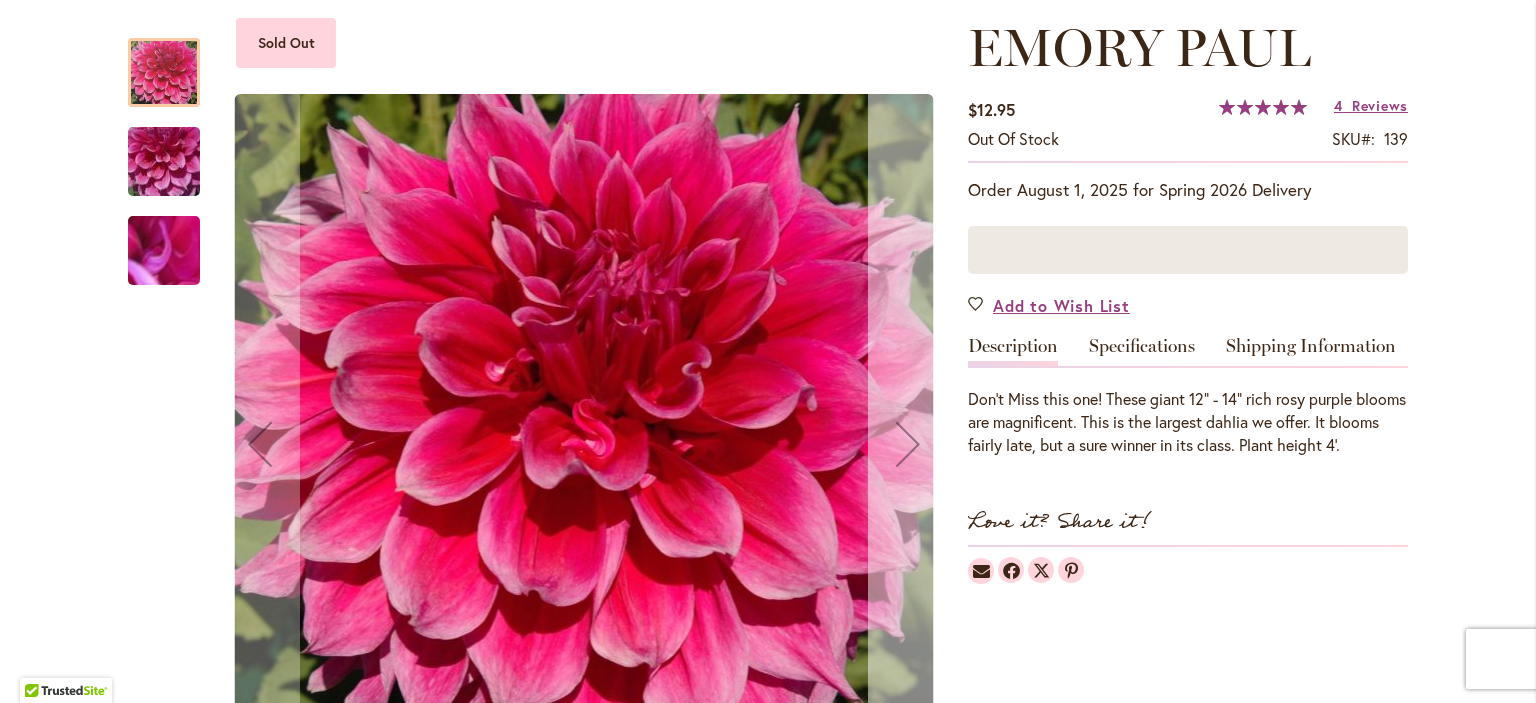 click at bounding box center [908, 444] 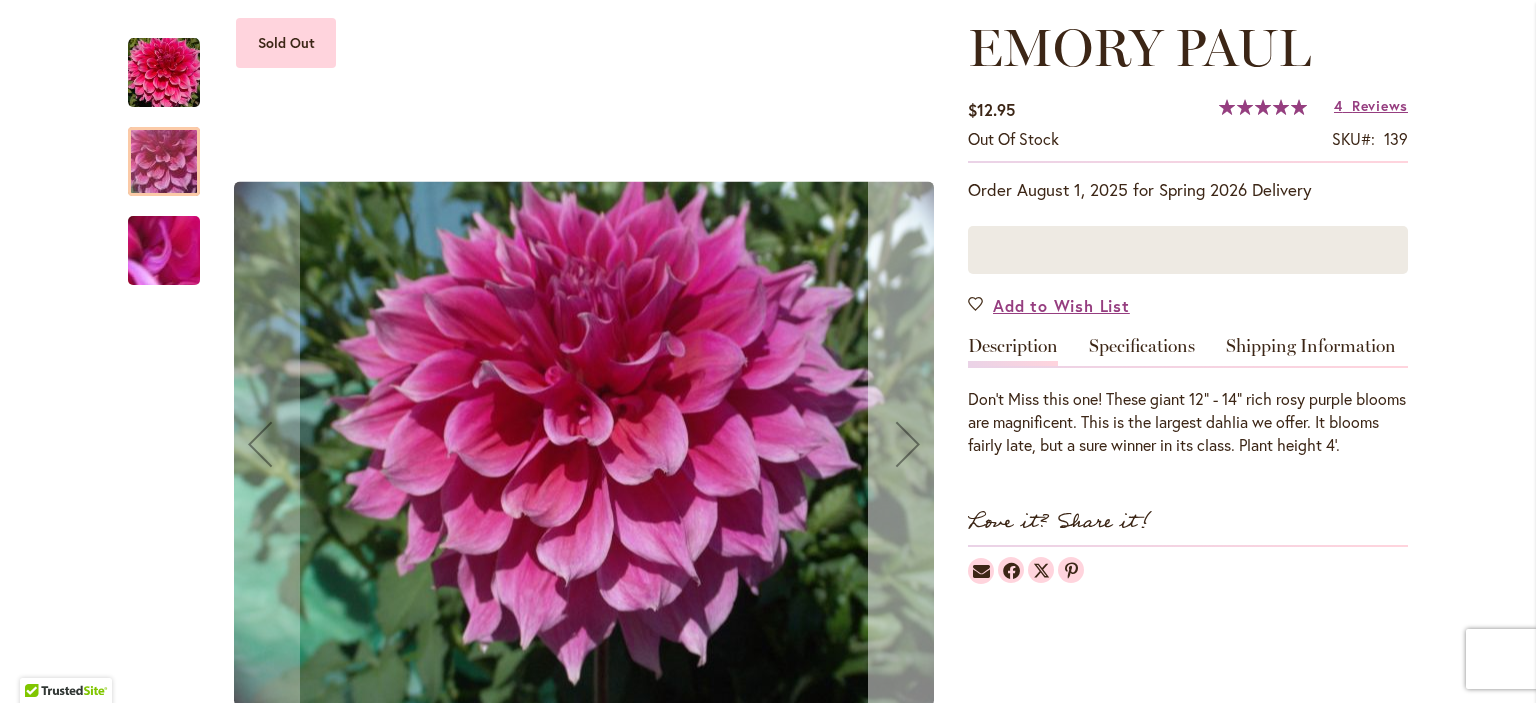 click at bounding box center (908, 444) 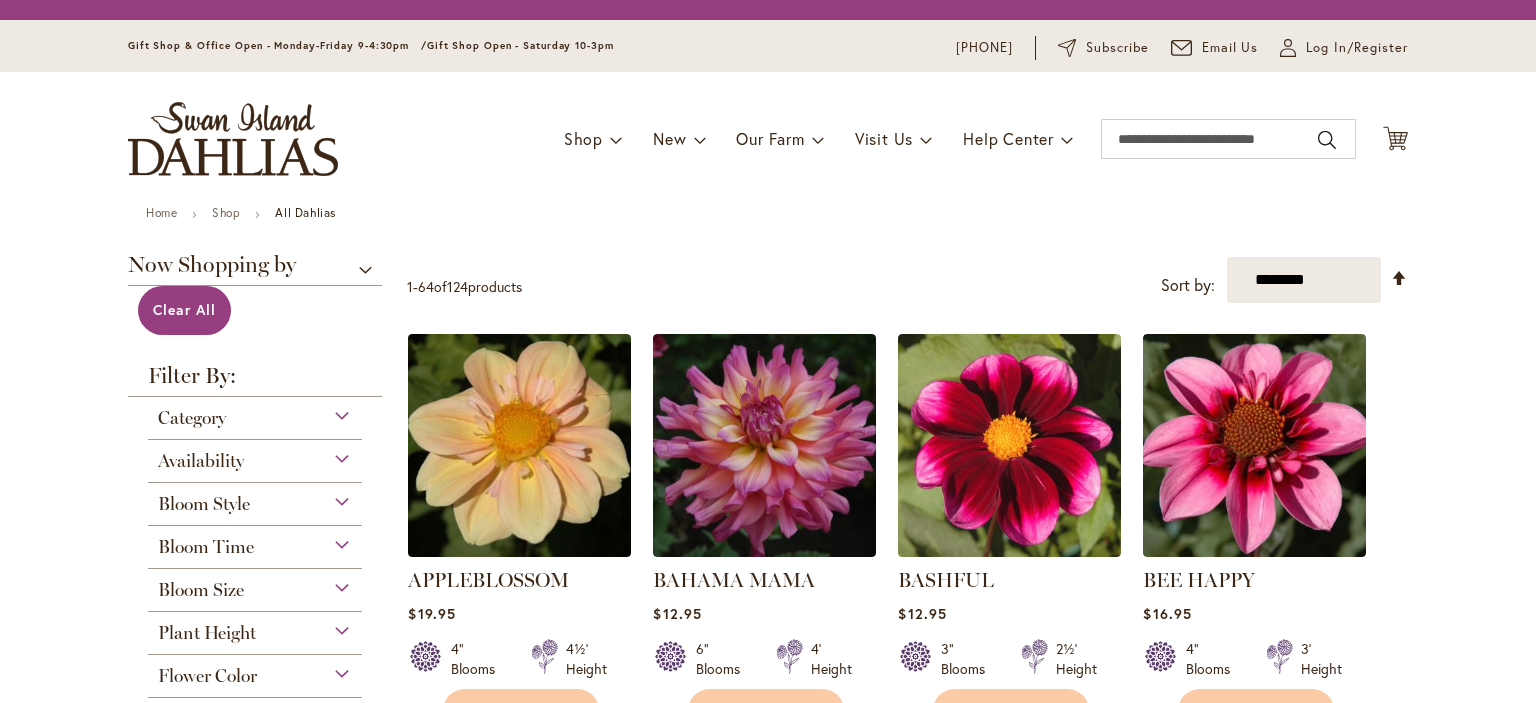 scroll, scrollTop: 0, scrollLeft: 0, axis: both 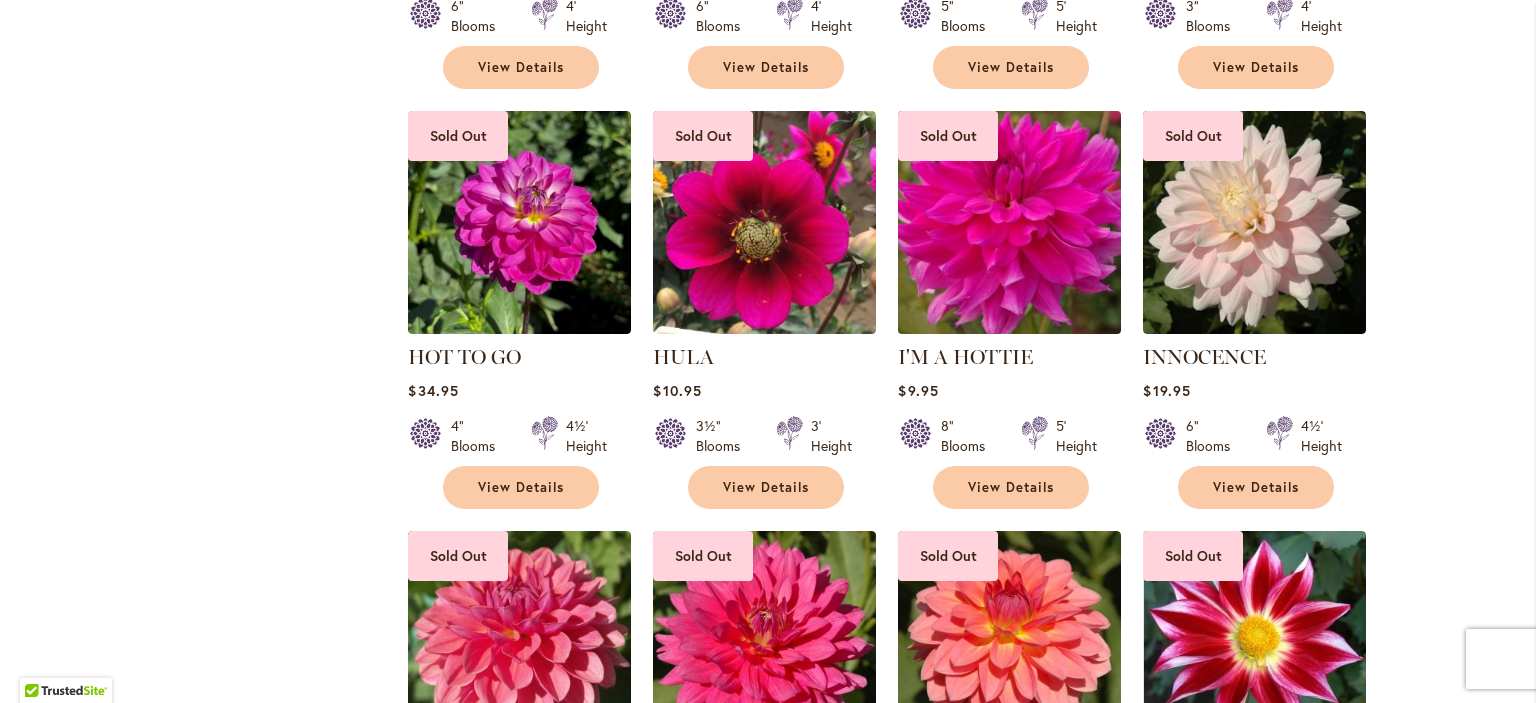 click at bounding box center (1010, 222) 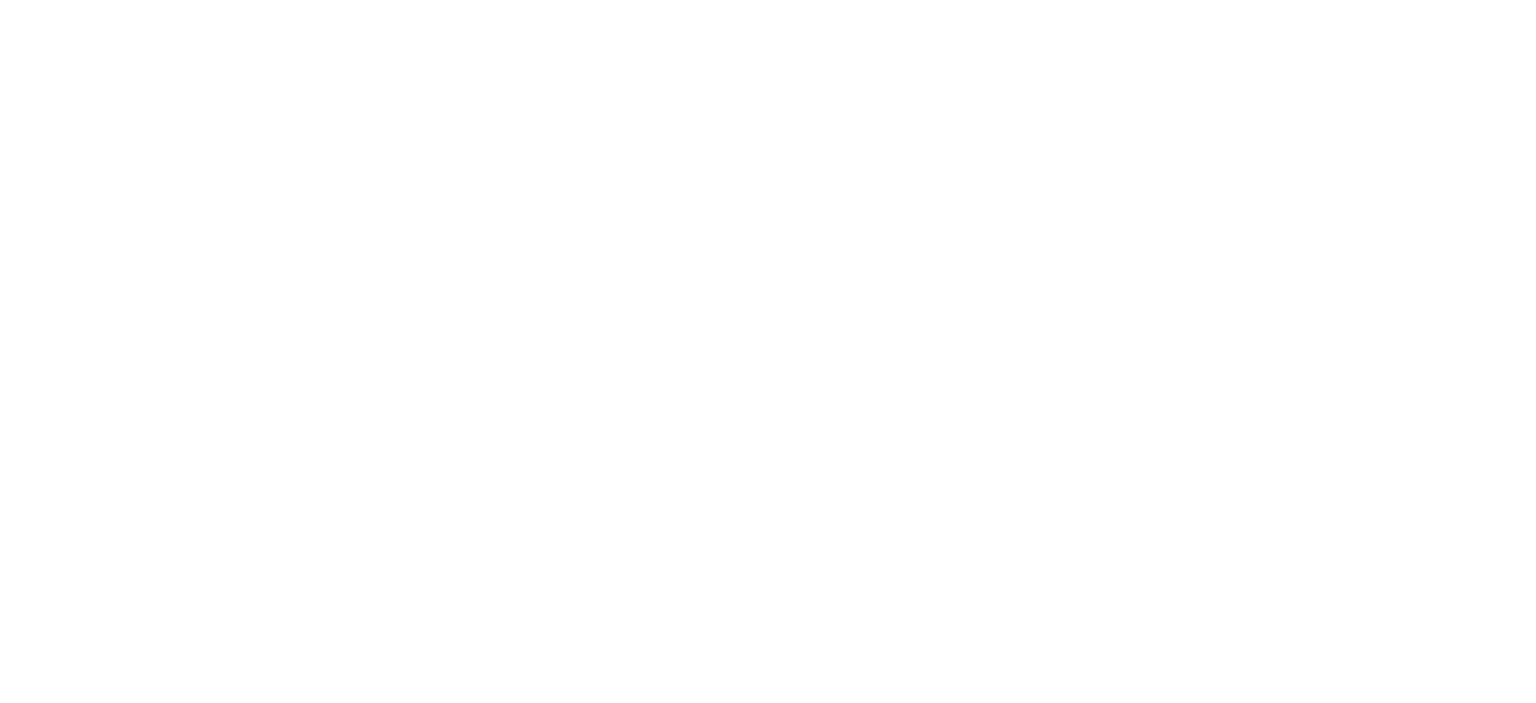 scroll, scrollTop: 0, scrollLeft: 0, axis: both 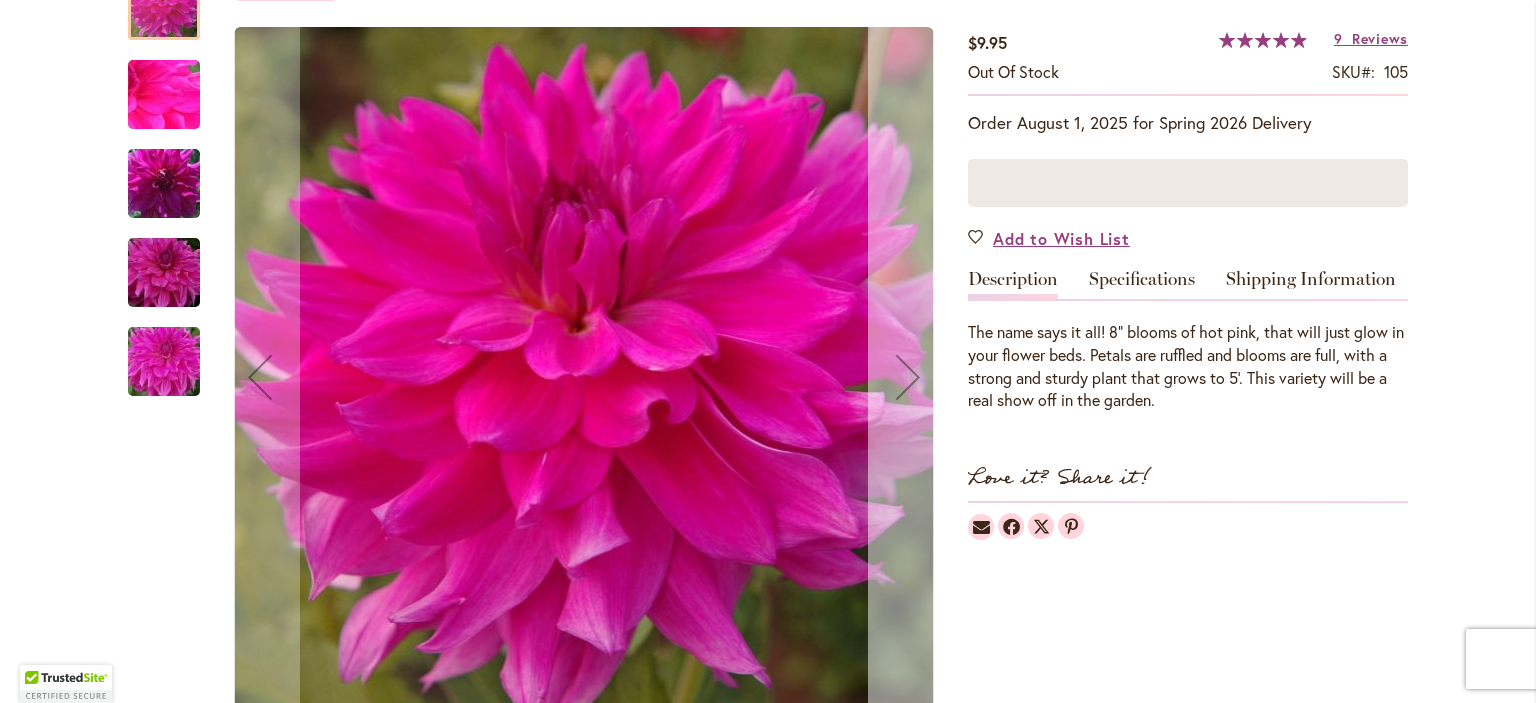 click at bounding box center [908, 377] 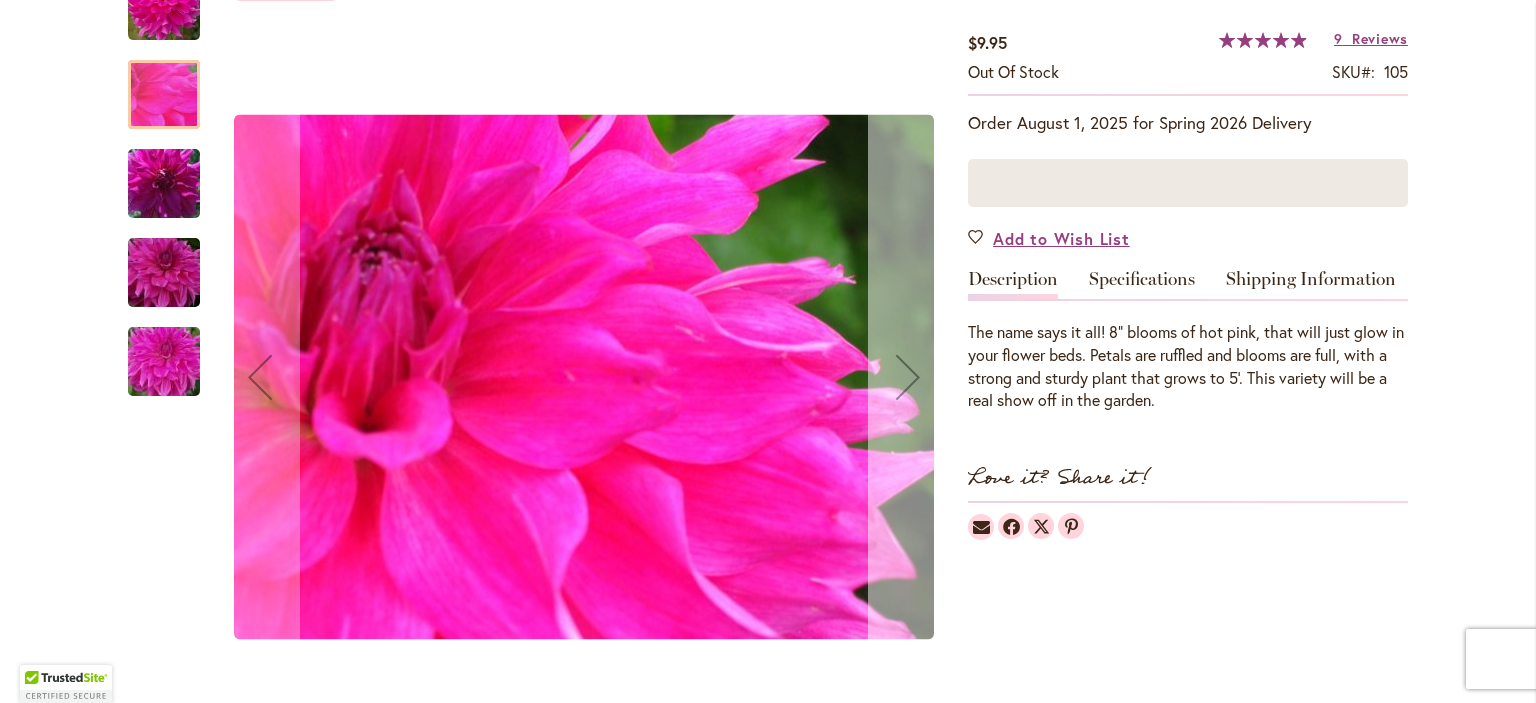 click at bounding box center [908, 377] 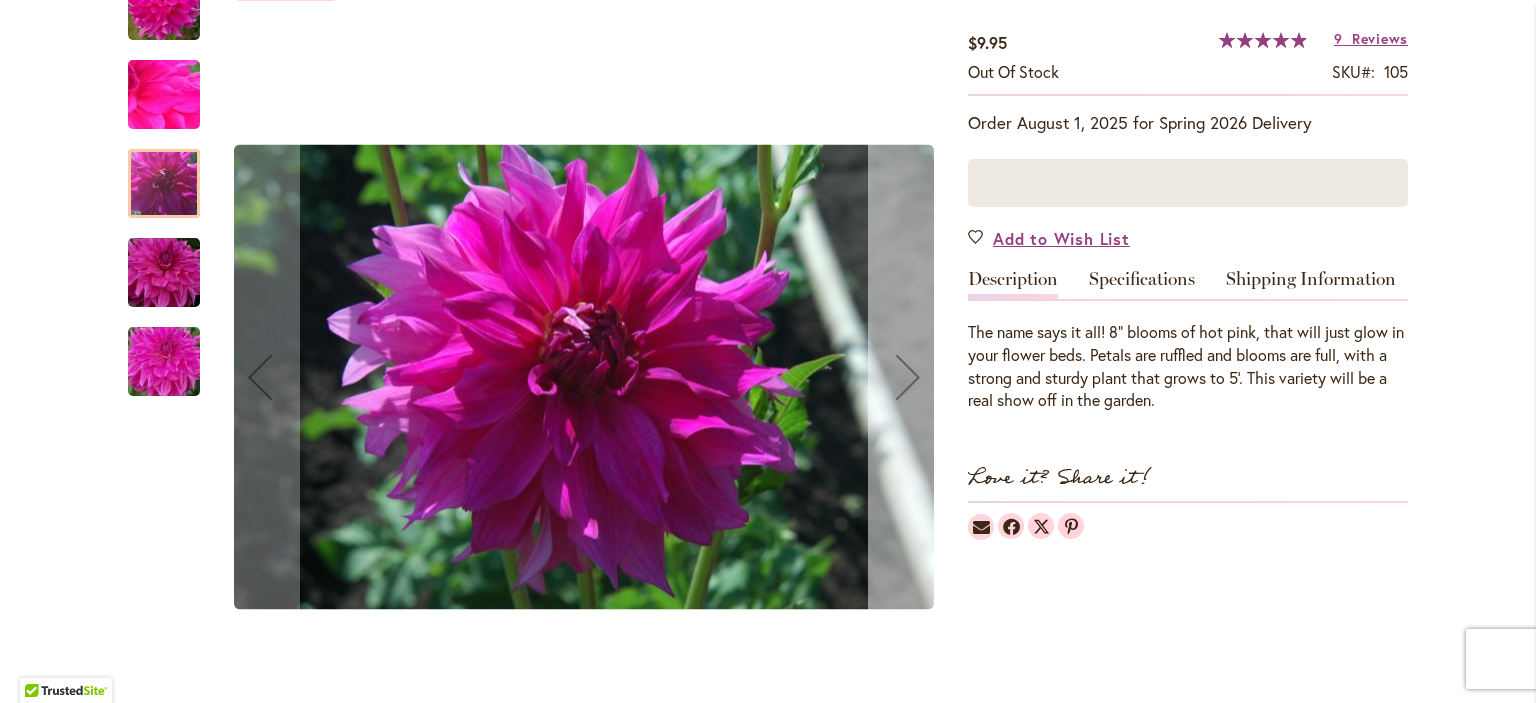 click at bounding box center [908, 377] 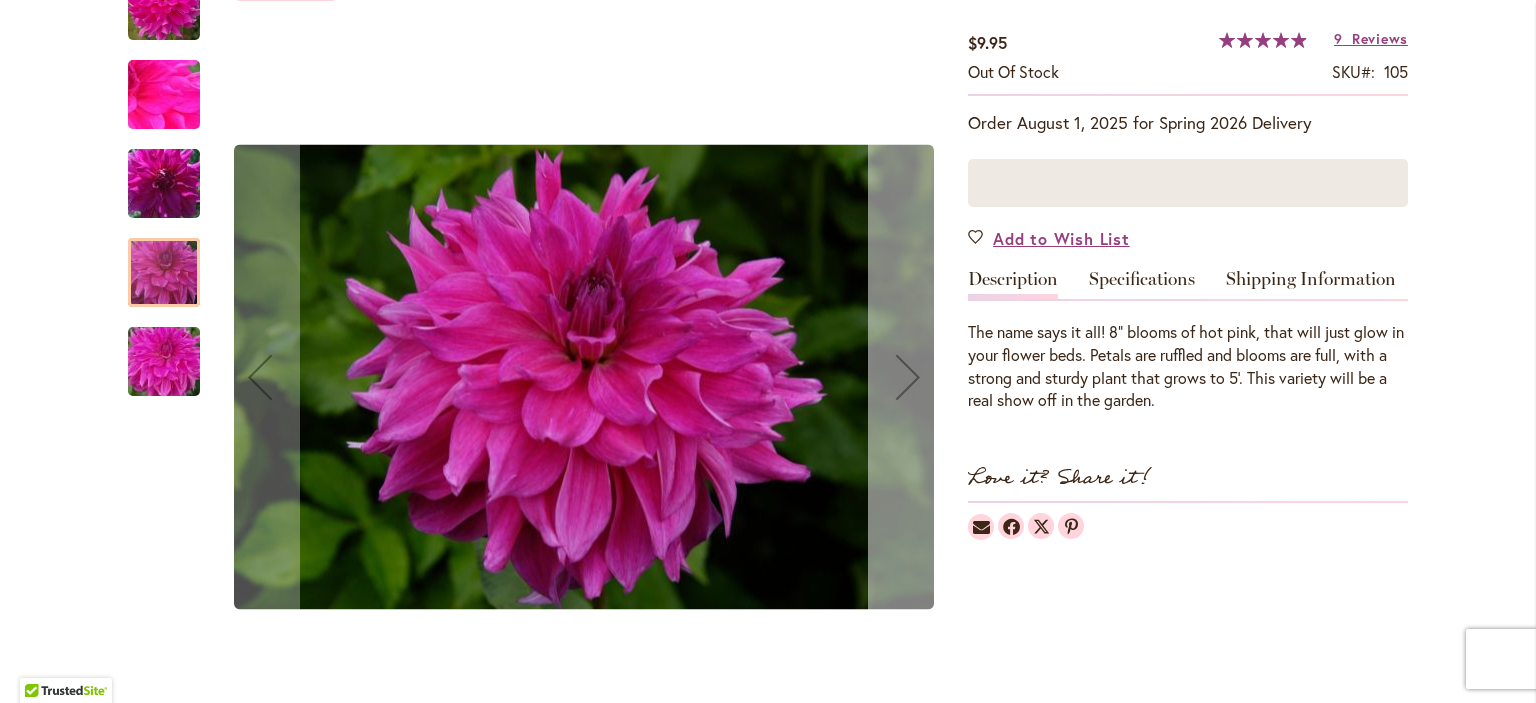 click at bounding box center (908, 377) 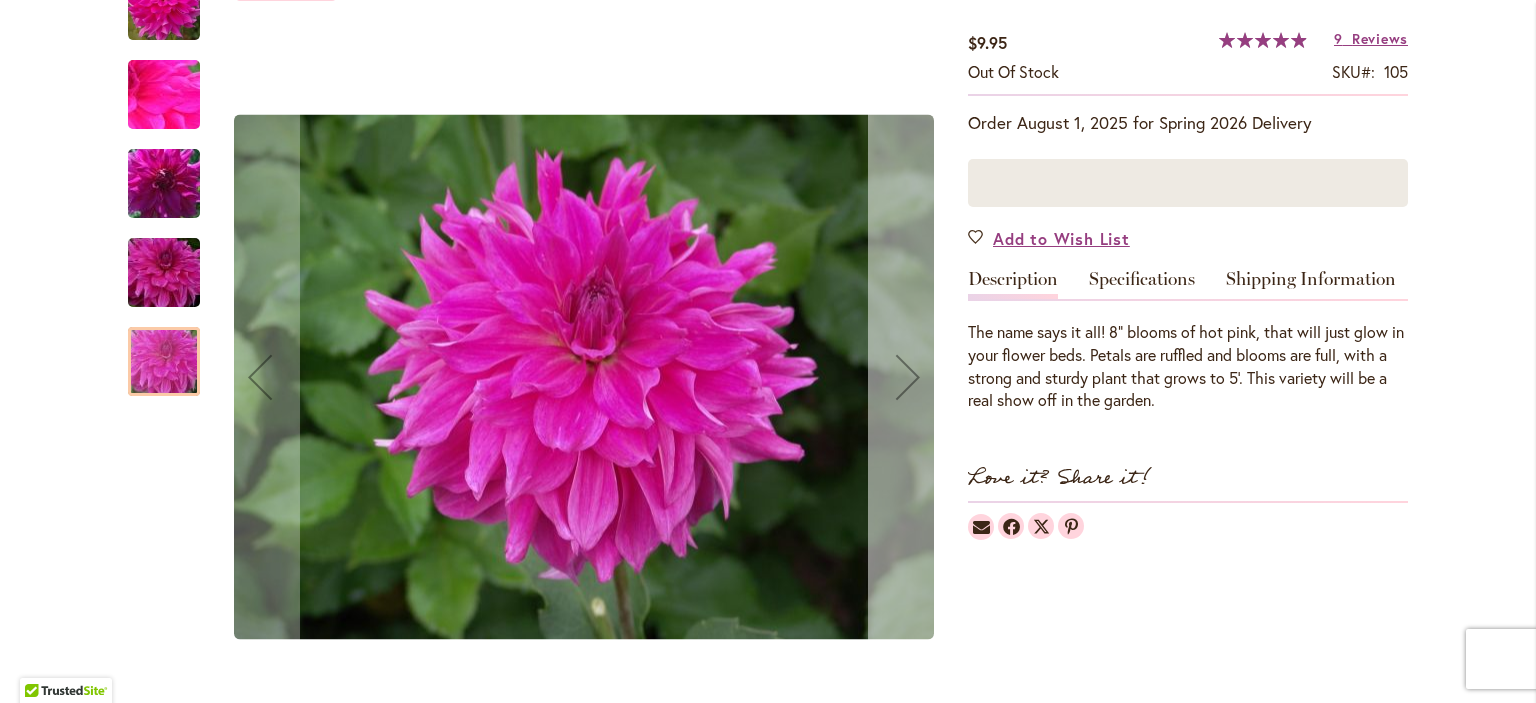 click at bounding box center [908, 377] 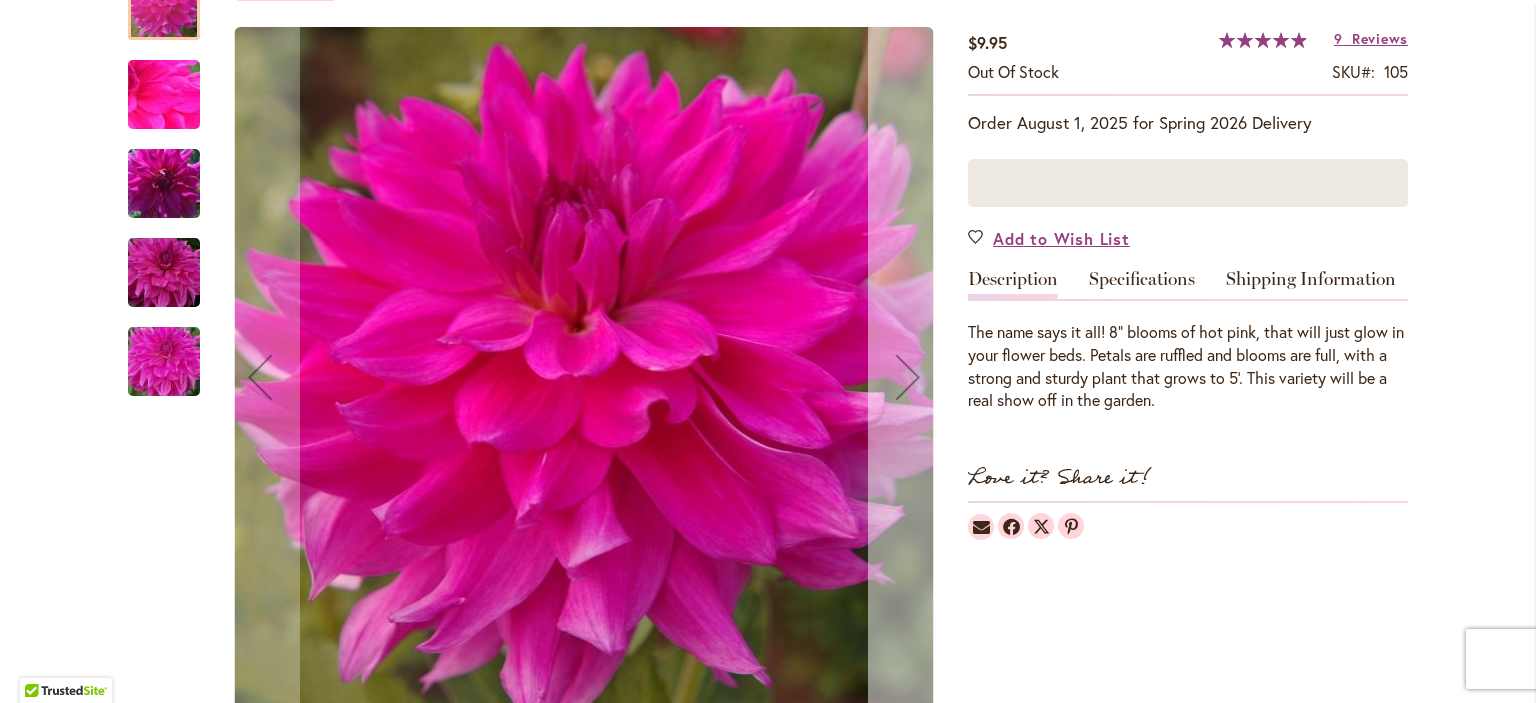 click at bounding box center (908, 377) 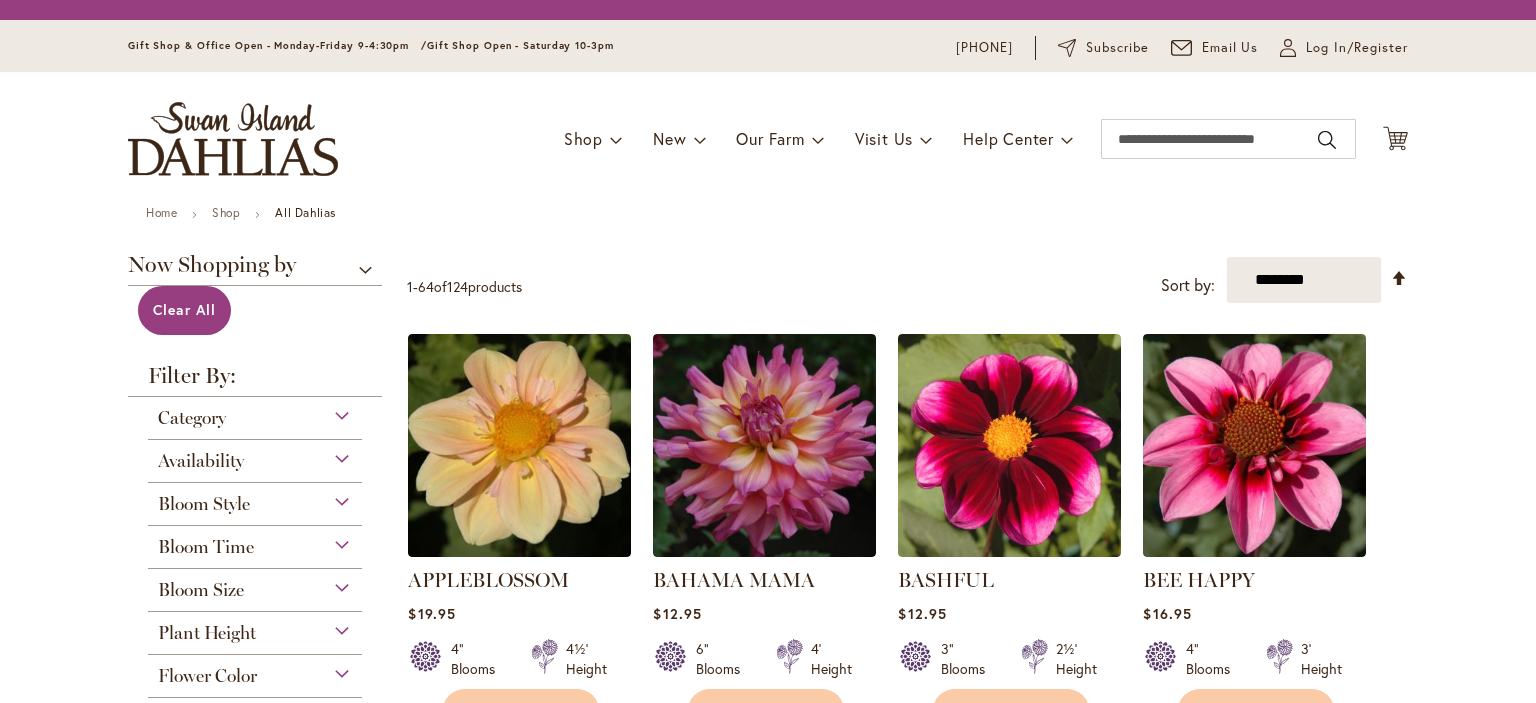 scroll, scrollTop: 0, scrollLeft: 0, axis: both 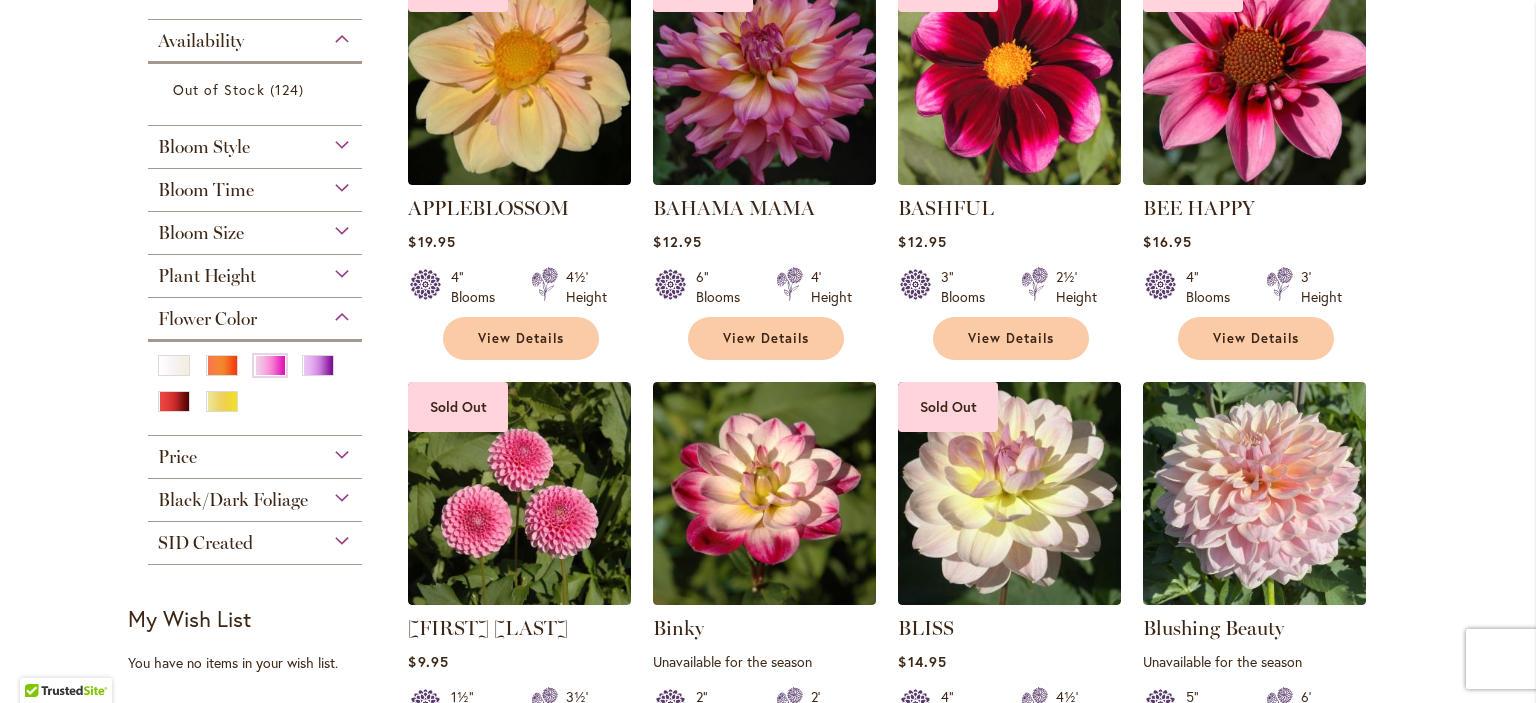 click on "Bloom Size" at bounding box center [255, 228] 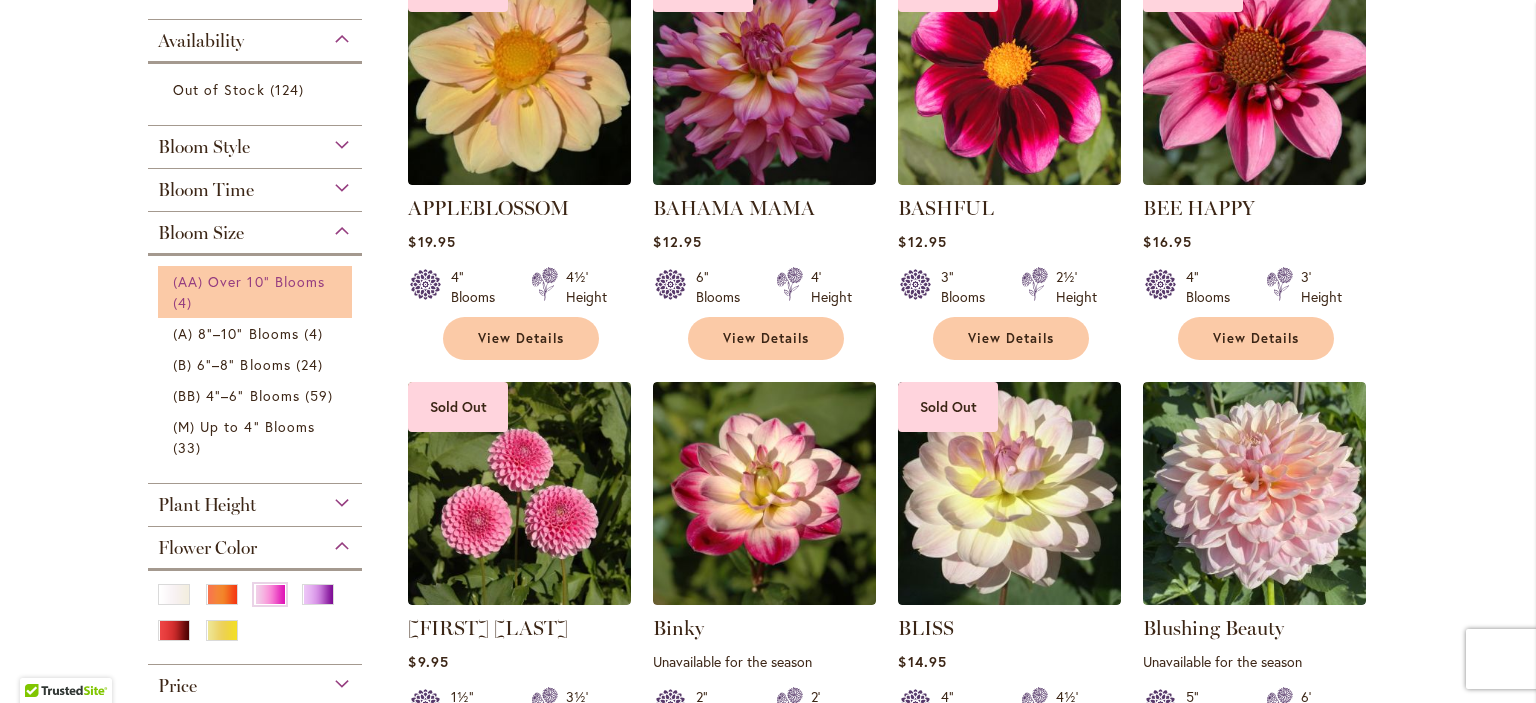 click on "(AA) Over 10" Blooms" at bounding box center [249, 281] 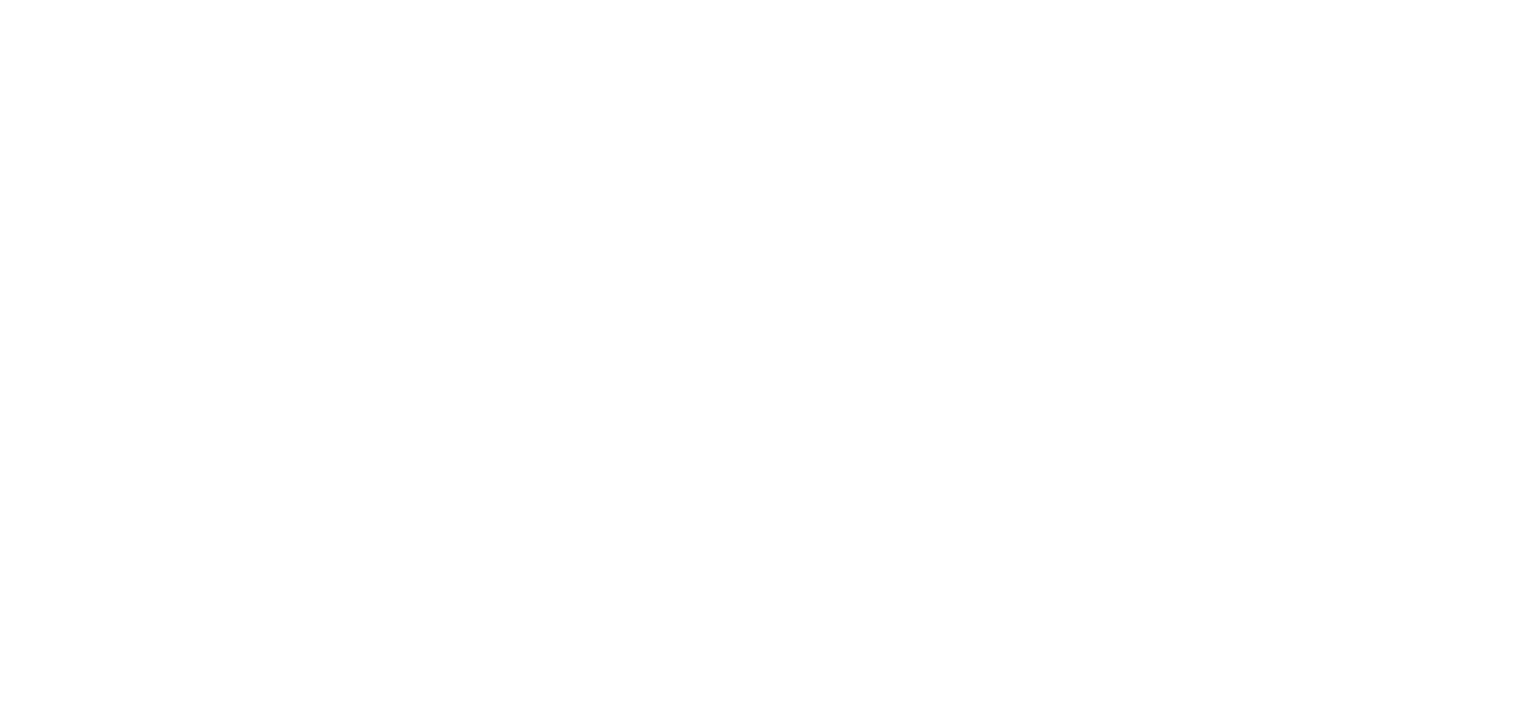 scroll, scrollTop: 0, scrollLeft: 0, axis: both 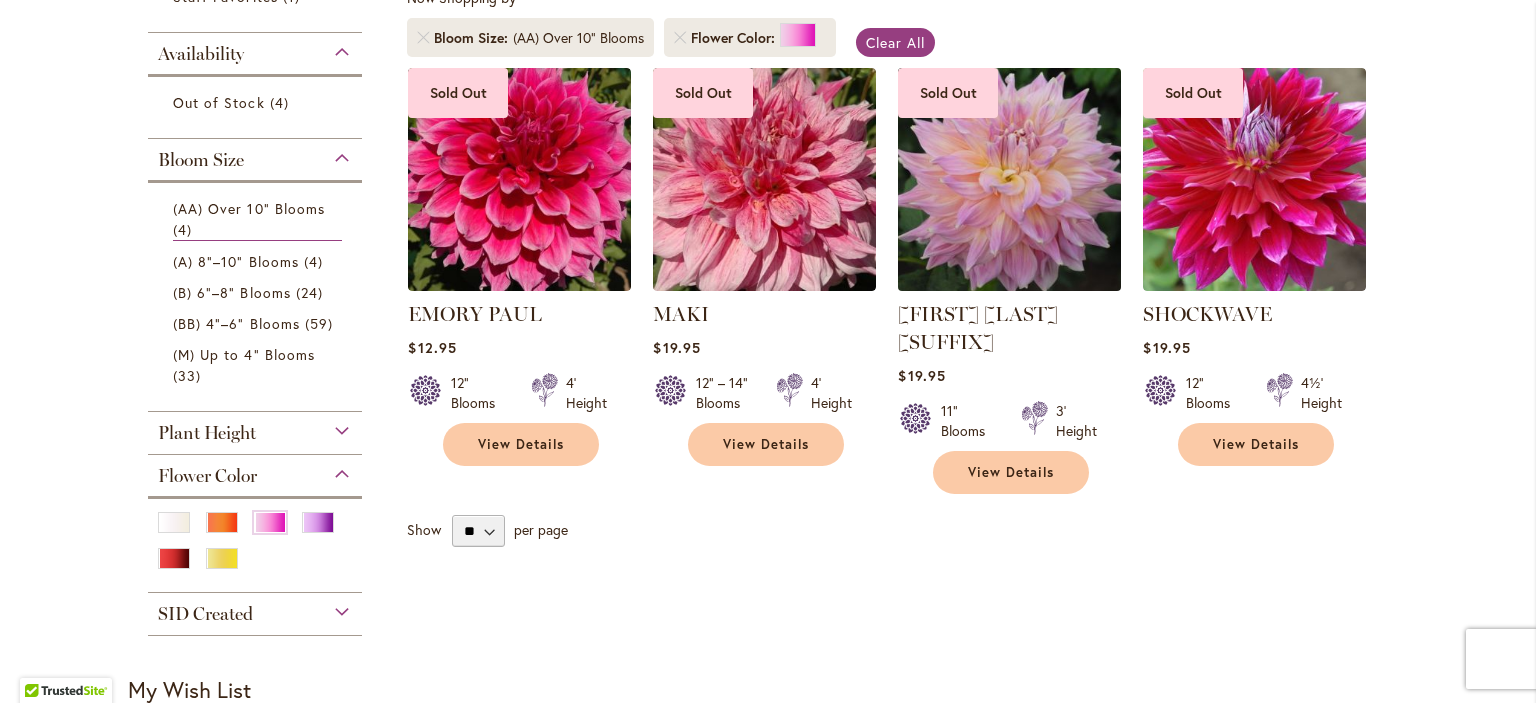 click at bounding box center (1010, 179) 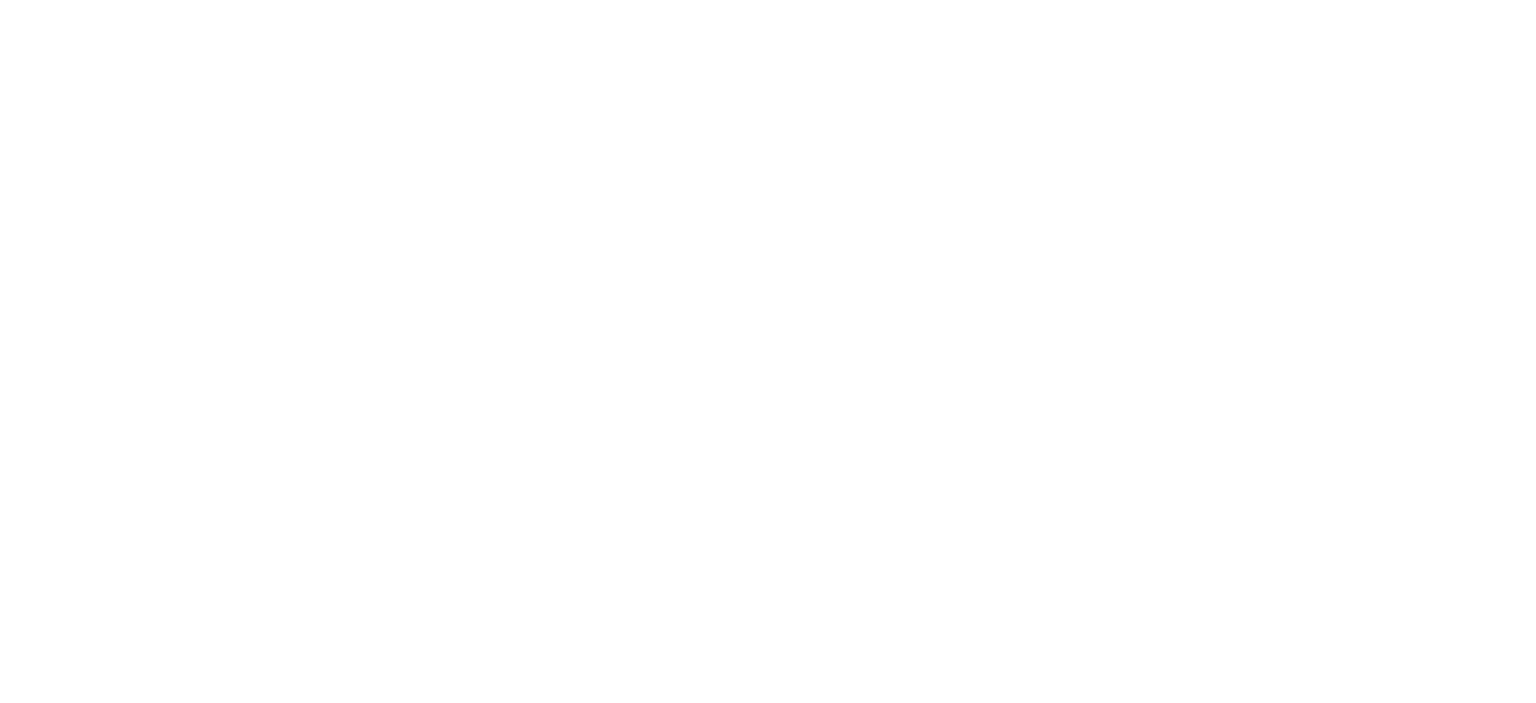 scroll, scrollTop: 0, scrollLeft: 0, axis: both 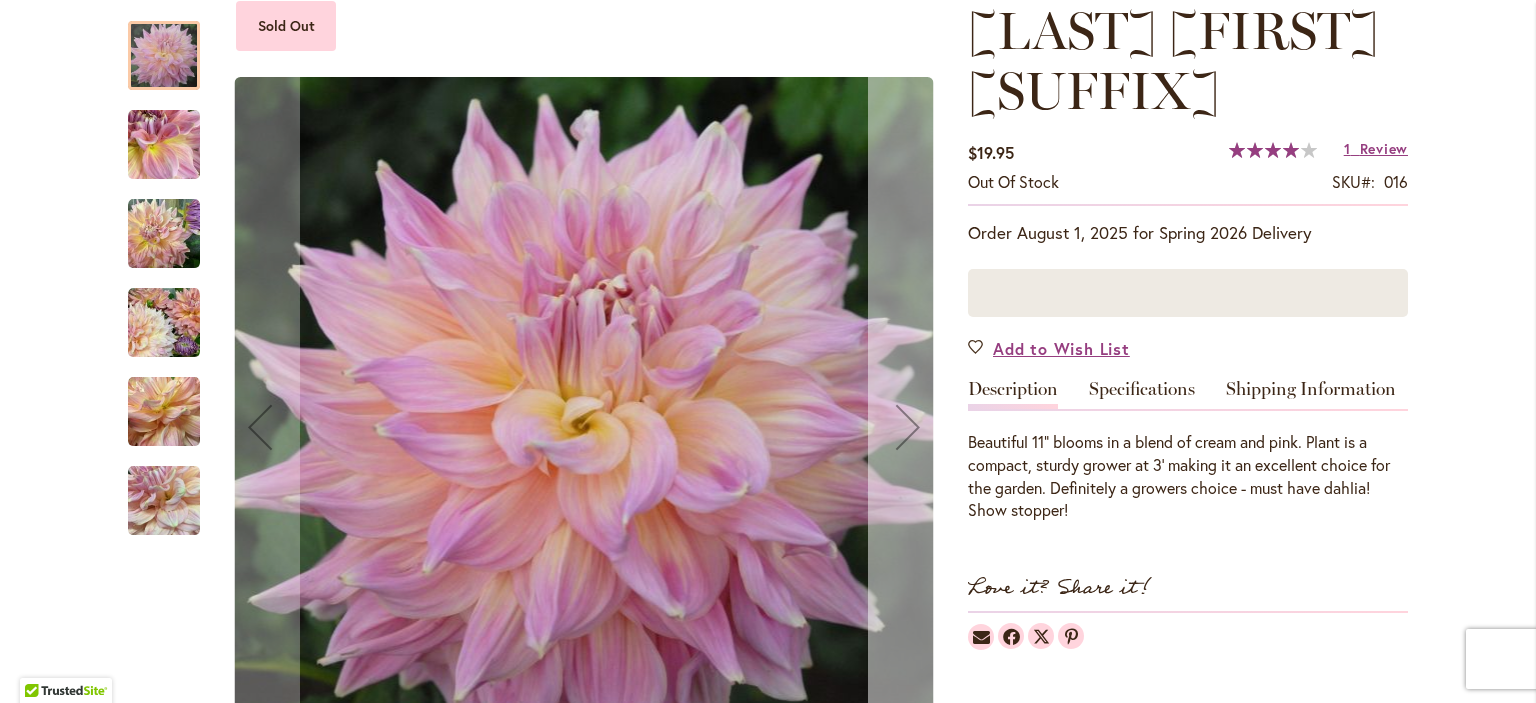 click at bounding box center (908, 427) 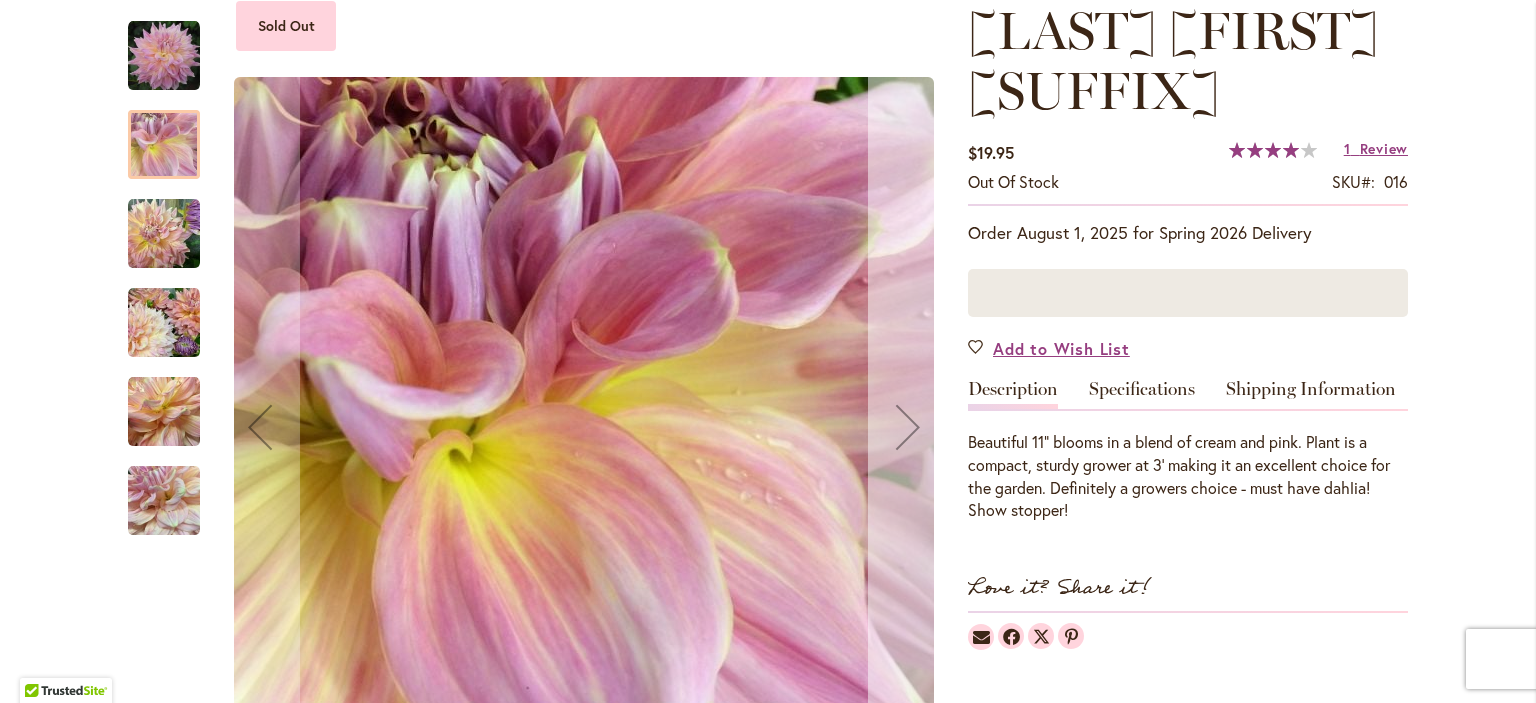 click at bounding box center (908, 427) 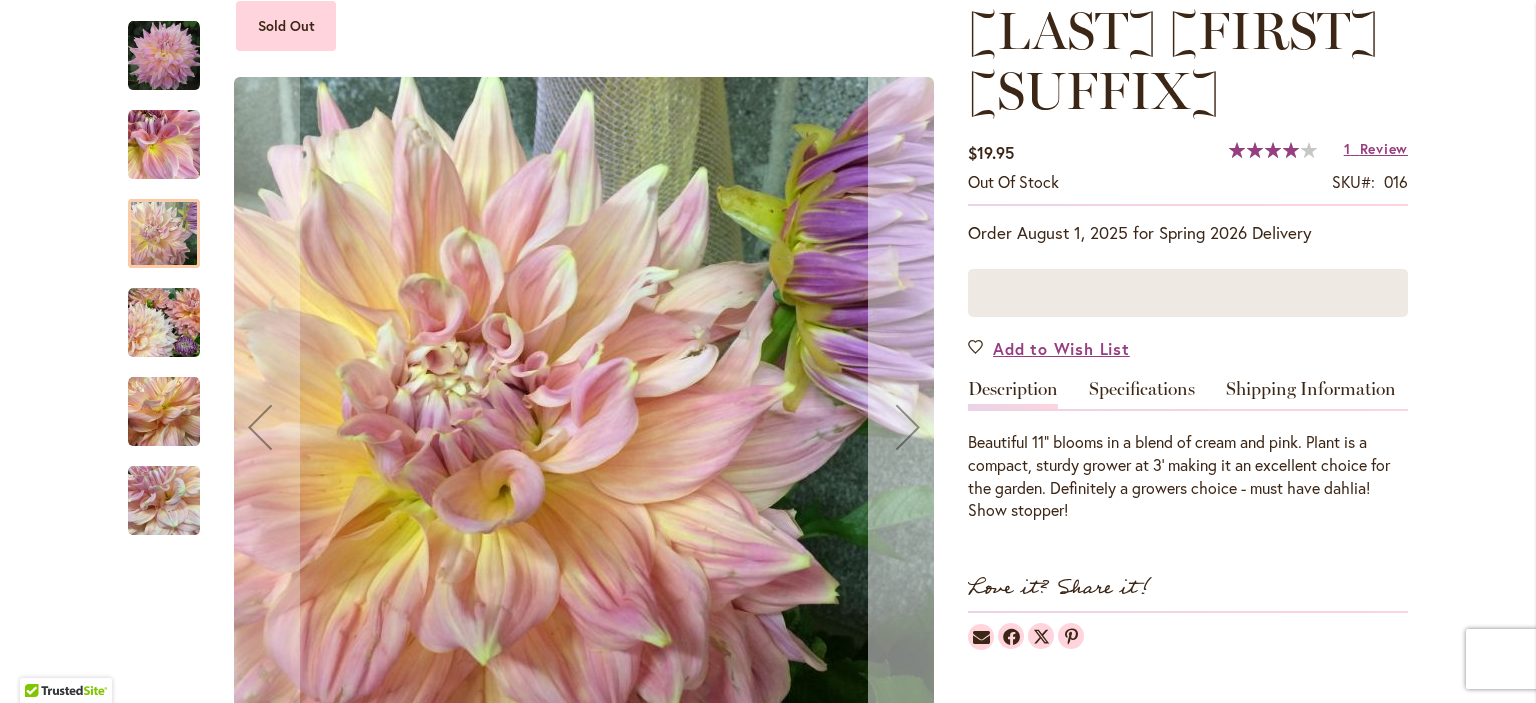 click at bounding box center [908, 427] 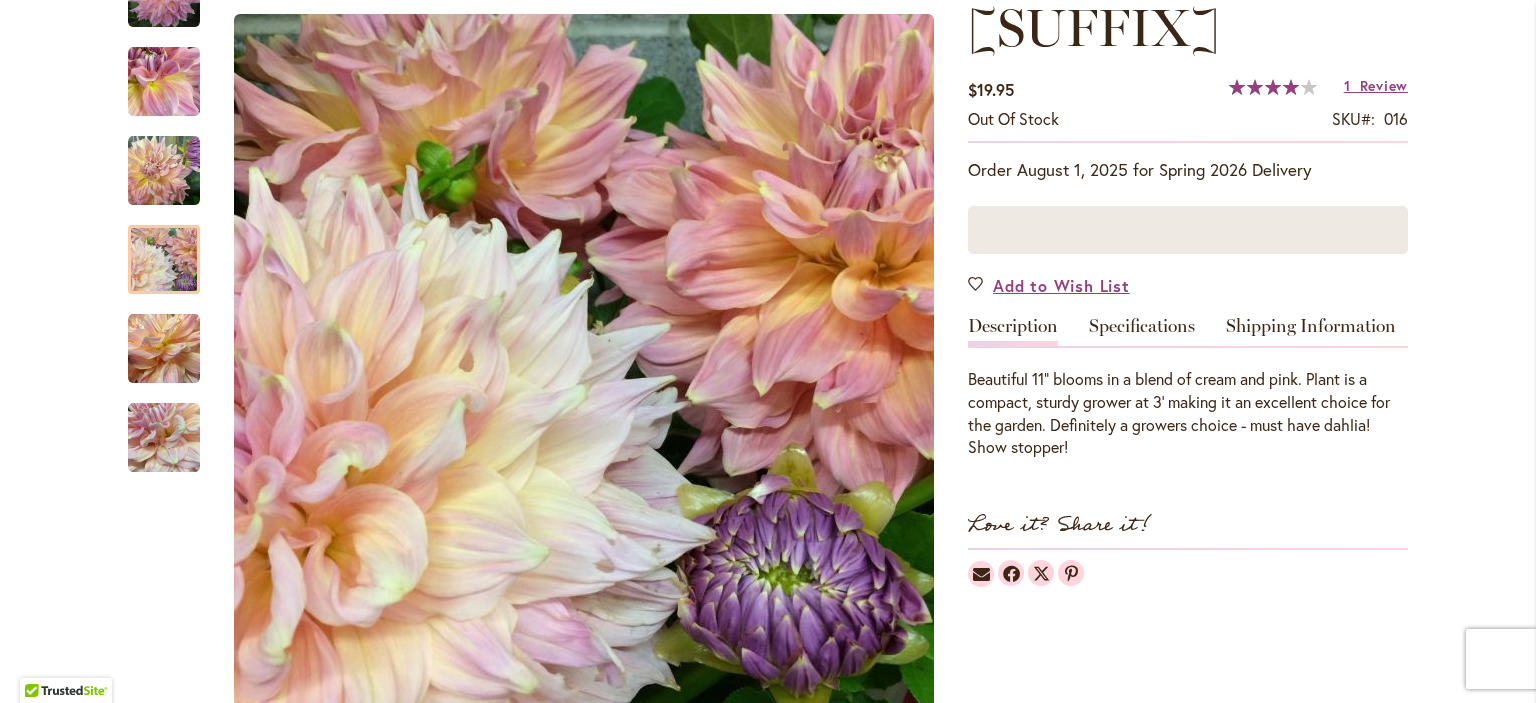 scroll, scrollTop: 362, scrollLeft: 0, axis: vertical 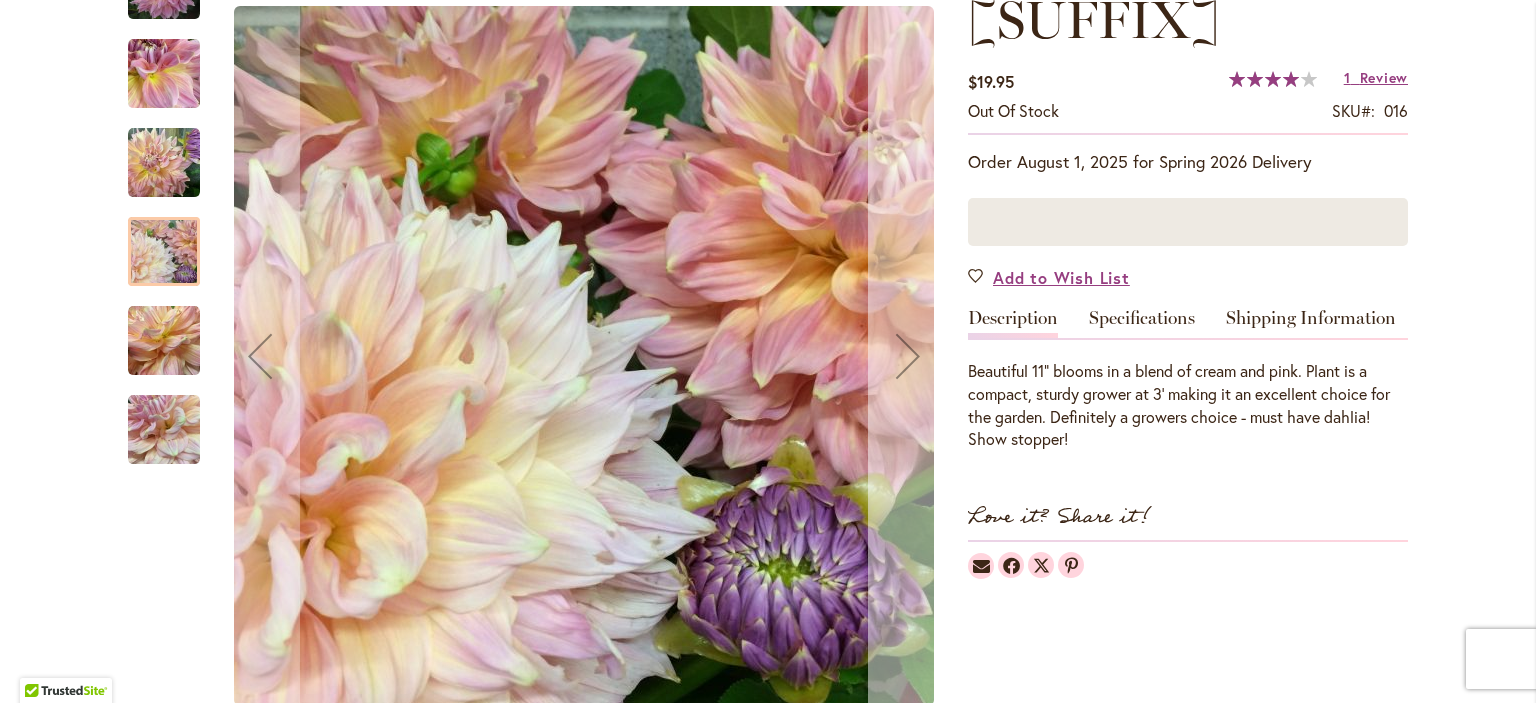 click at bounding box center (908, 356) 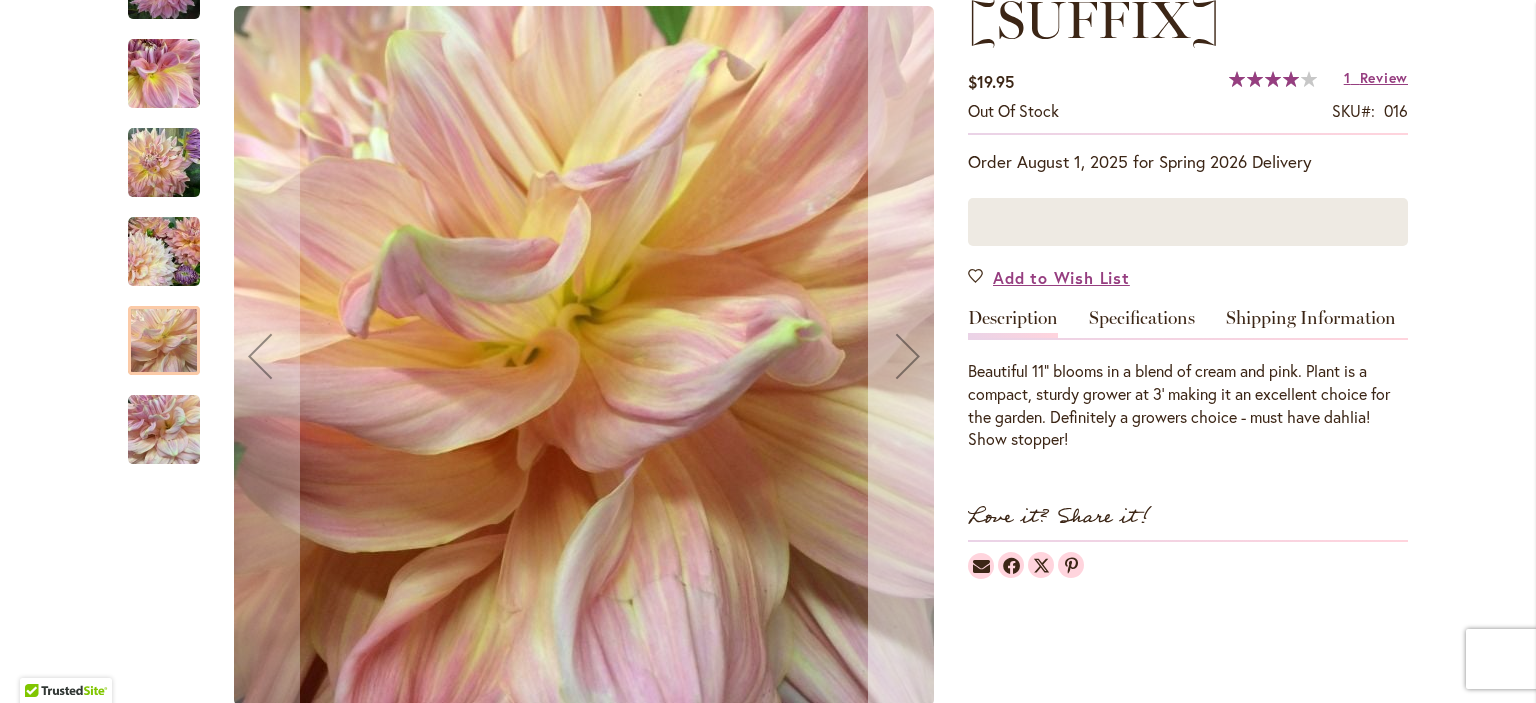 click at bounding box center [908, 356] 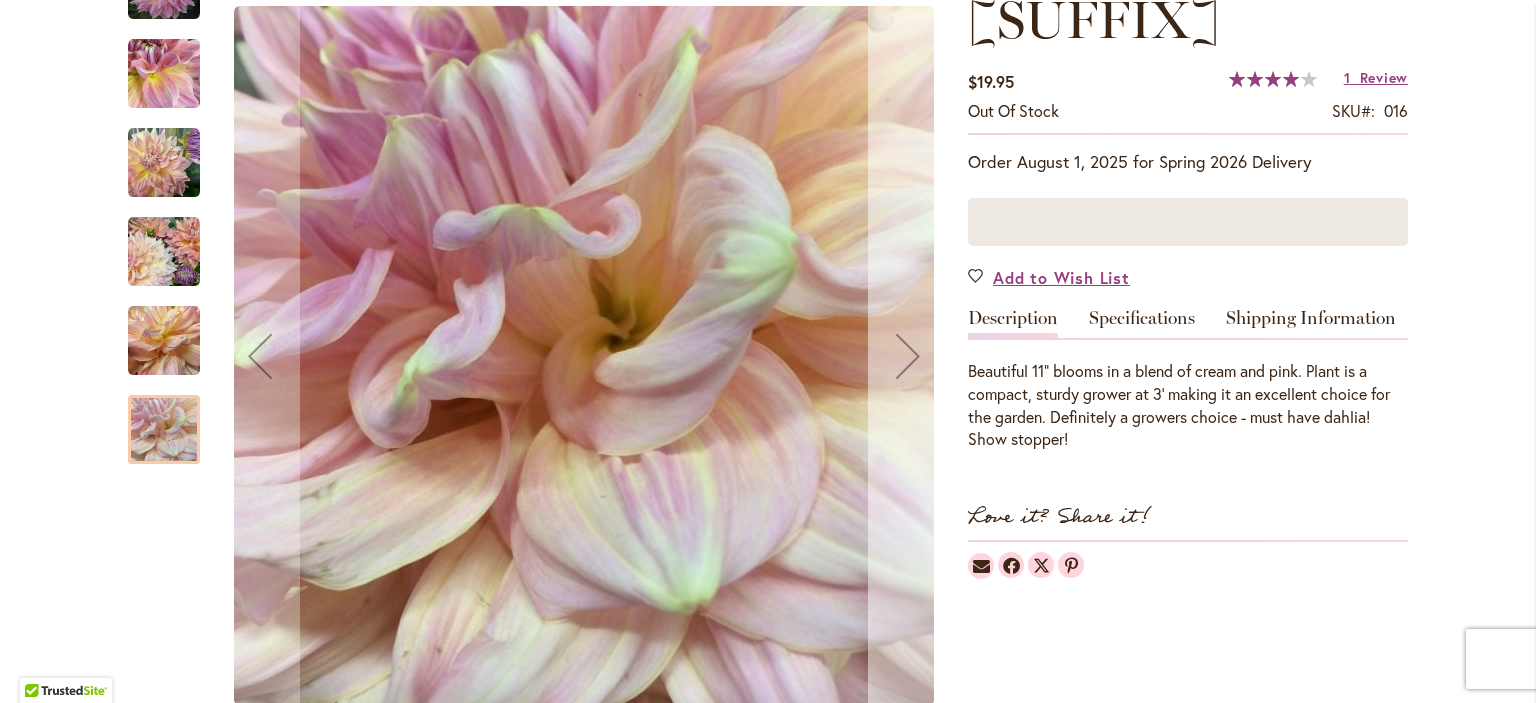 click at bounding box center (908, 356) 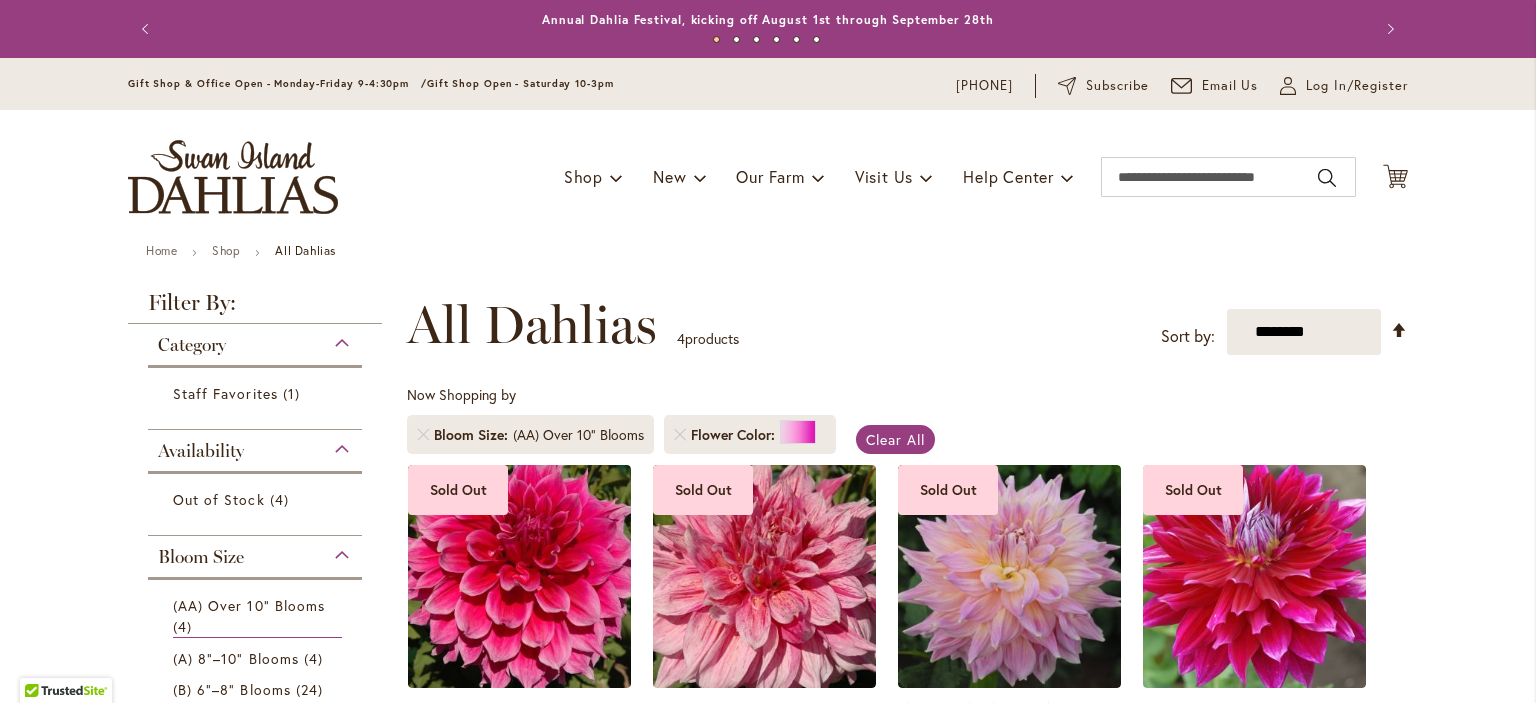 scroll, scrollTop: 0, scrollLeft: 0, axis: both 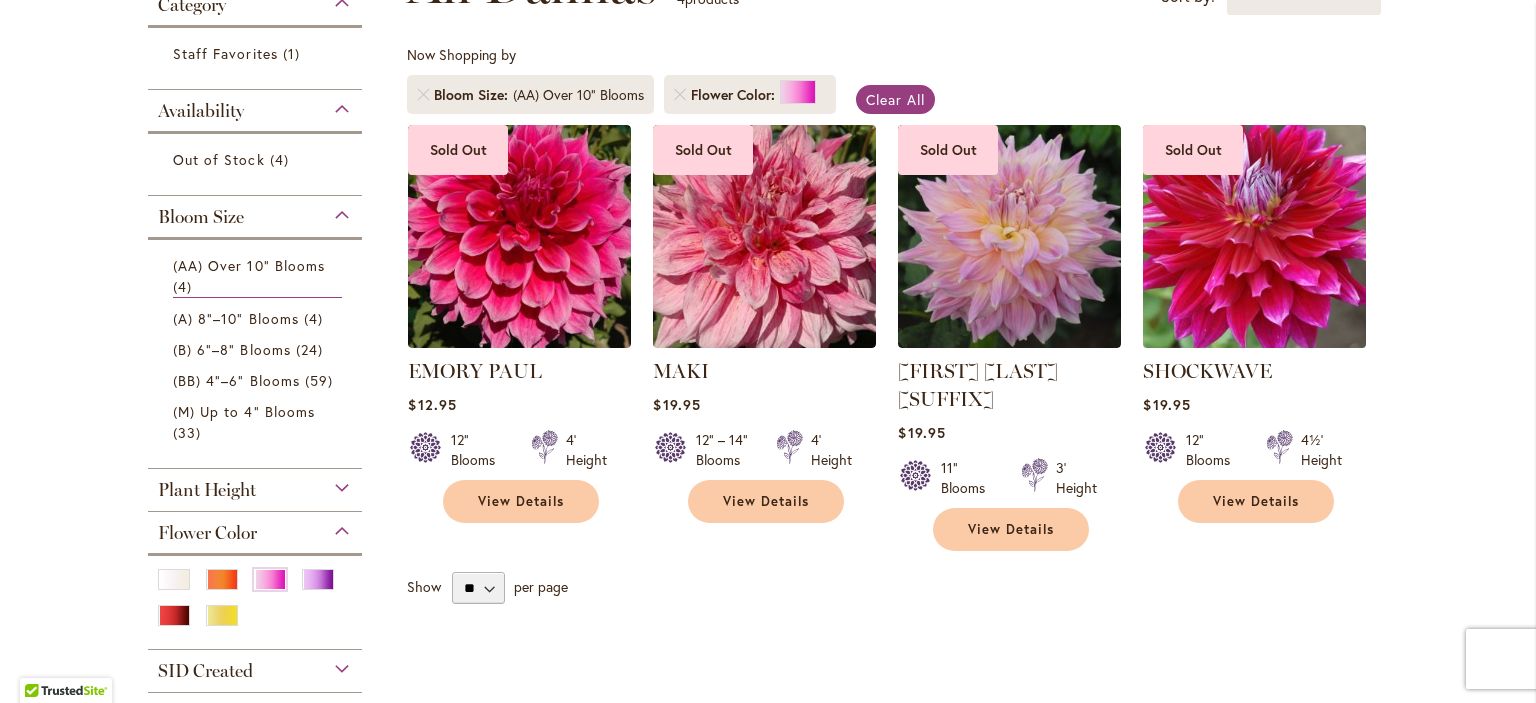 click at bounding box center [1255, 236] 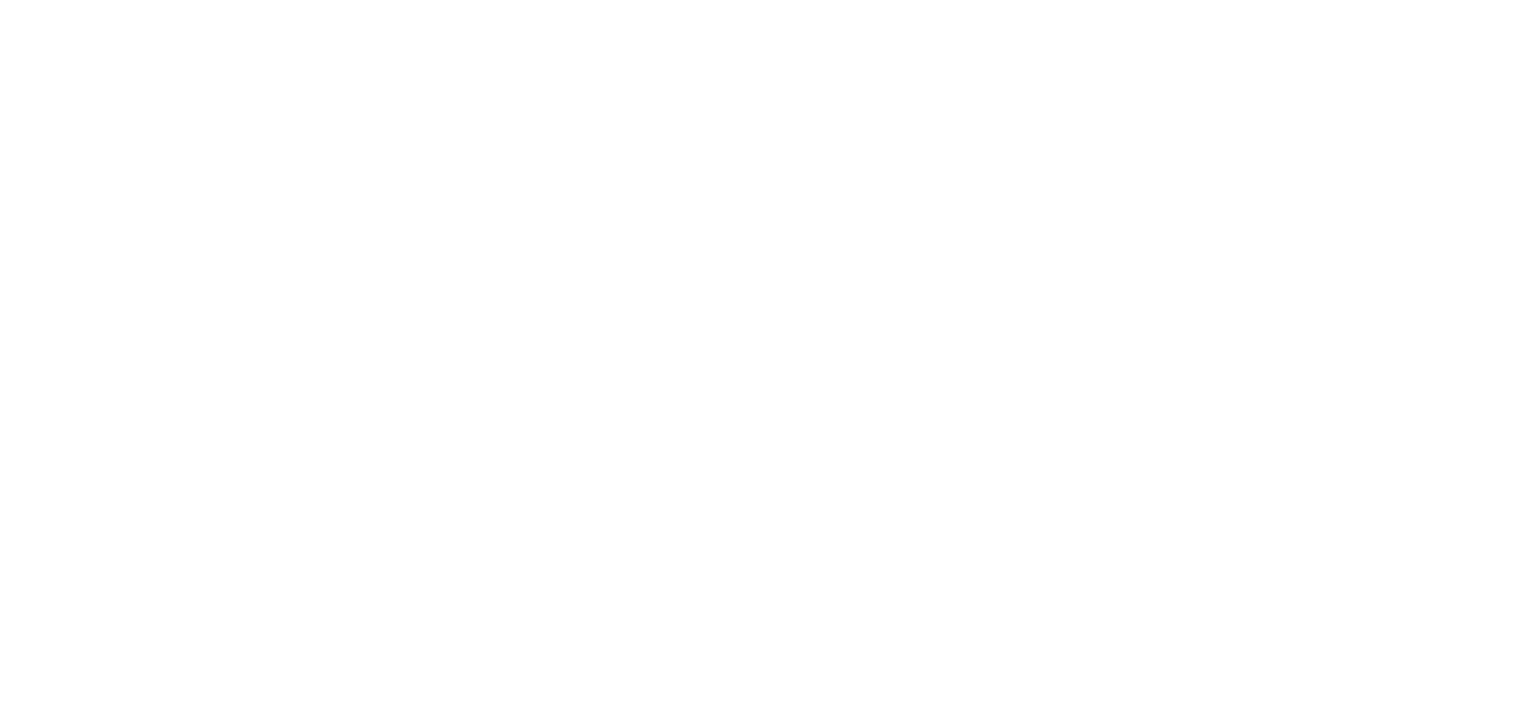 scroll, scrollTop: 0, scrollLeft: 0, axis: both 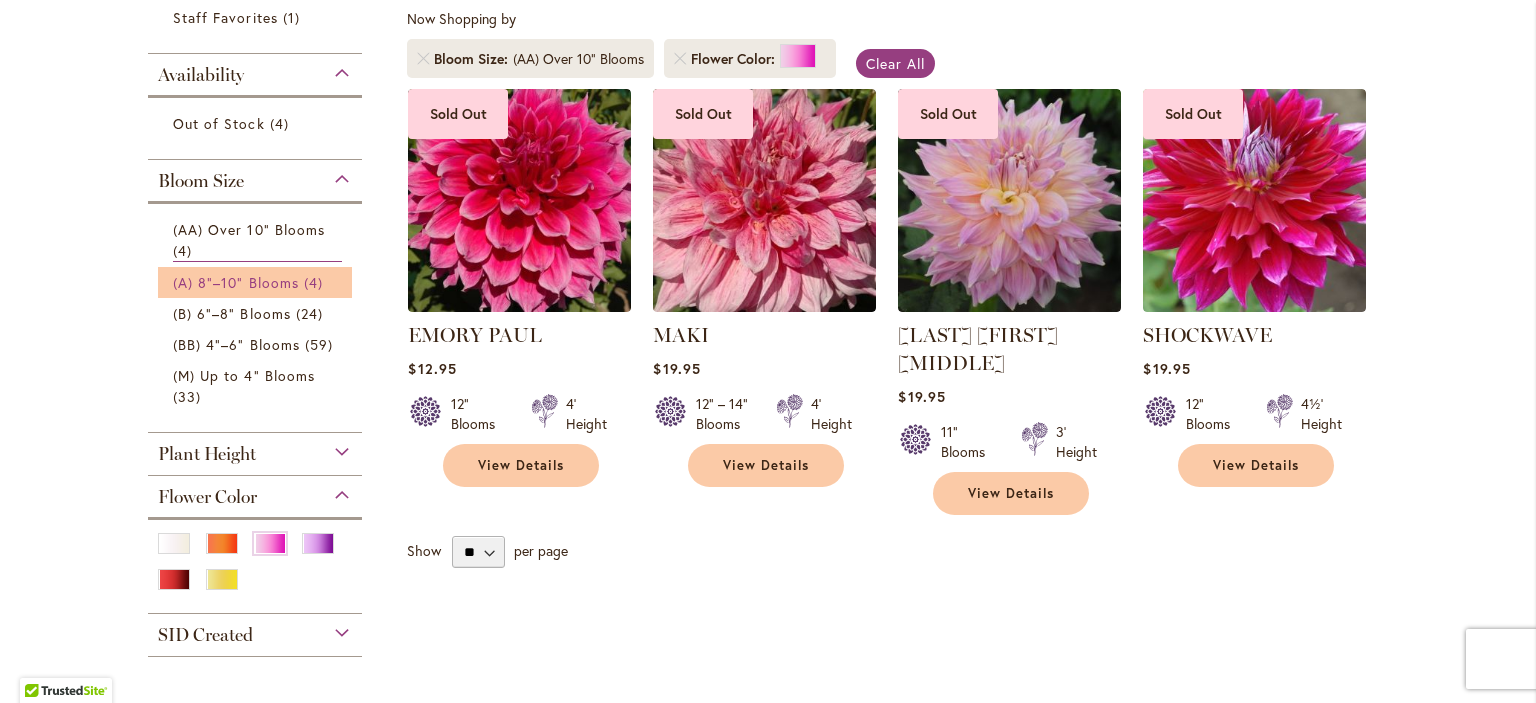 click on "(A) 8"–10" Blooms" at bounding box center (236, 282) 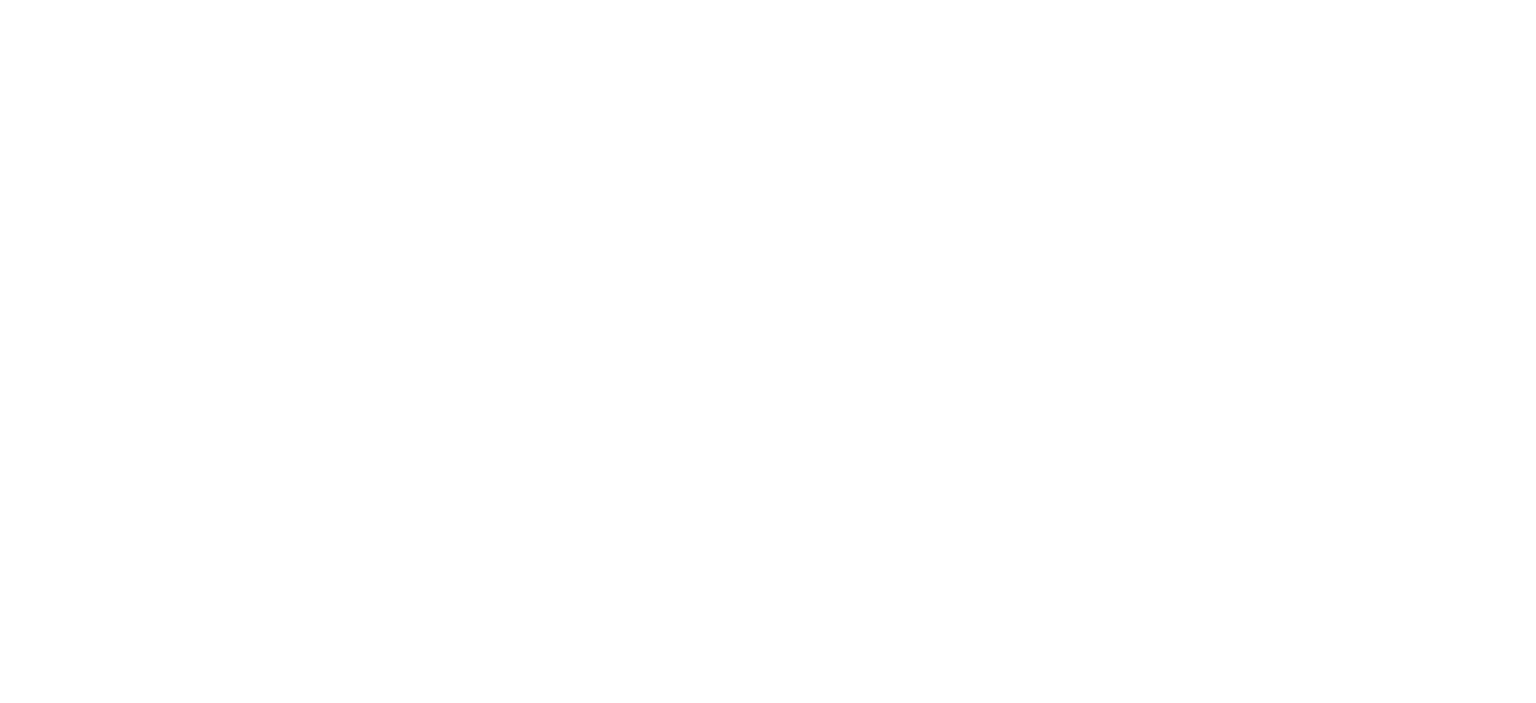 scroll, scrollTop: 0, scrollLeft: 0, axis: both 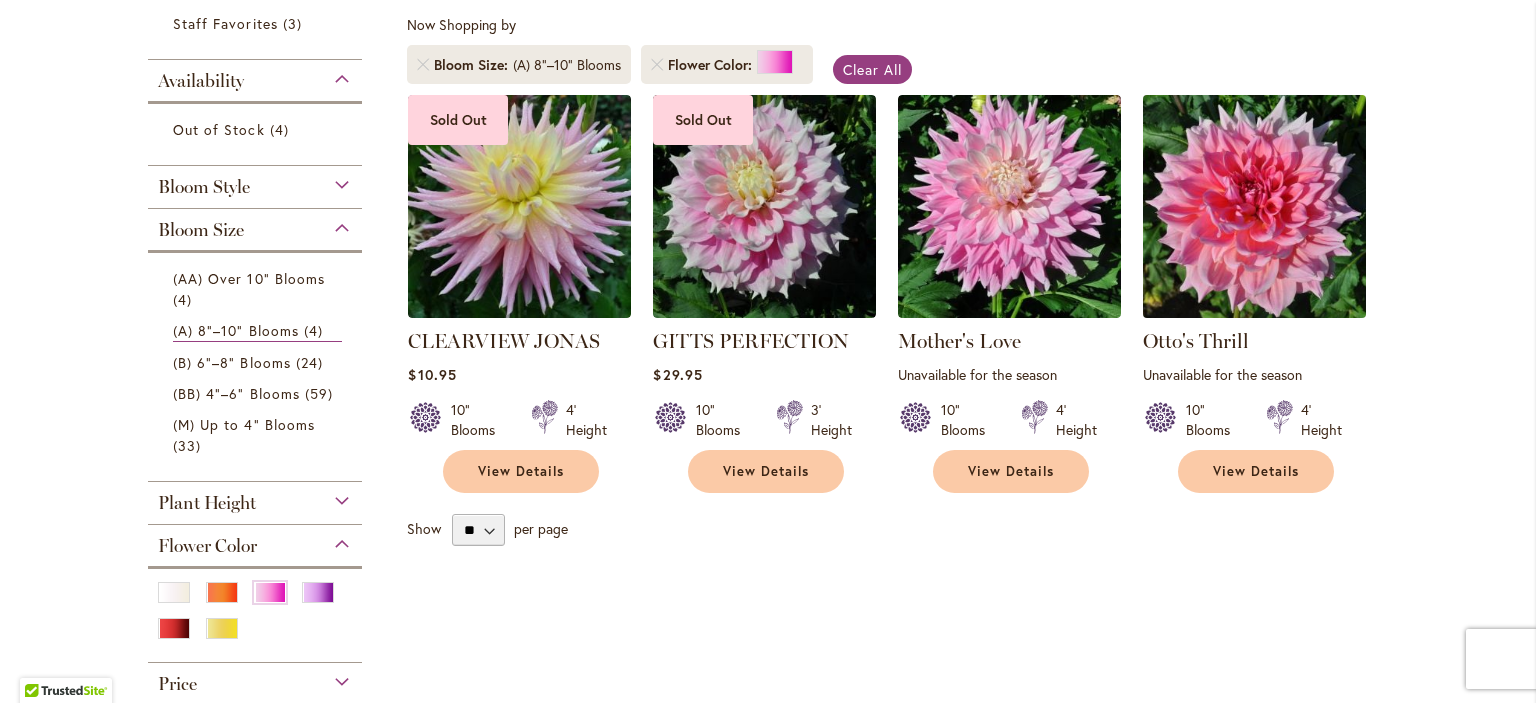 click at bounding box center (1255, 206) 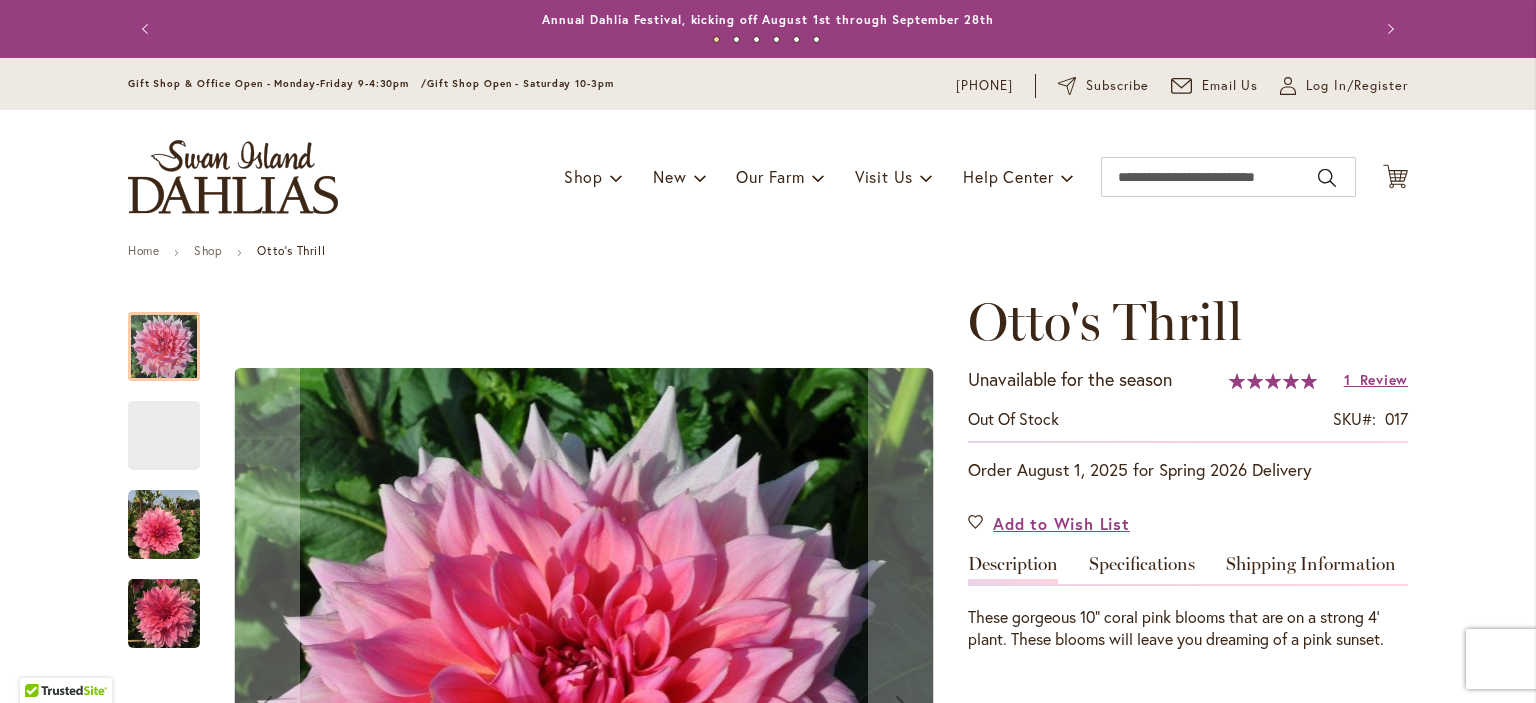 scroll, scrollTop: 0, scrollLeft: 0, axis: both 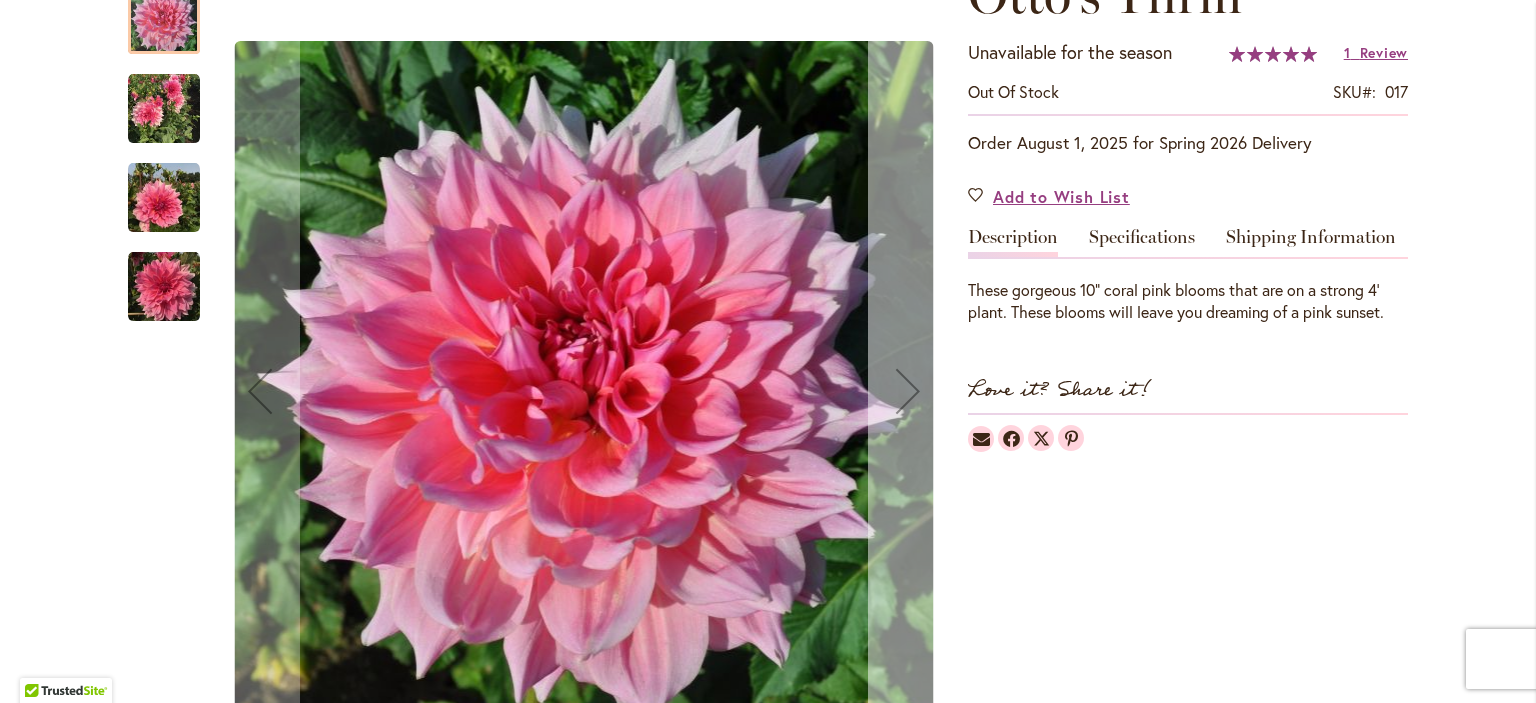 click at bounding box center [908, 391] 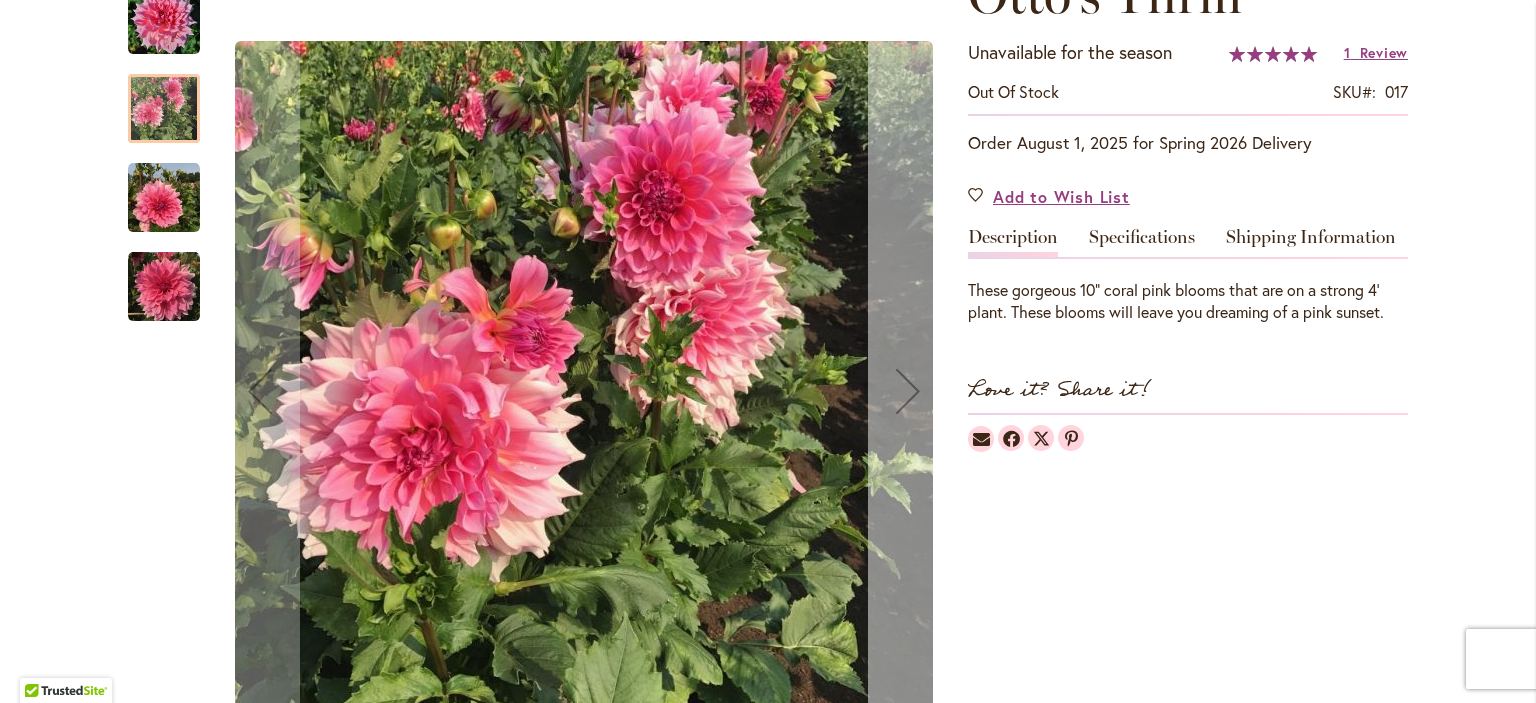 click at bounding box center [908, 391] 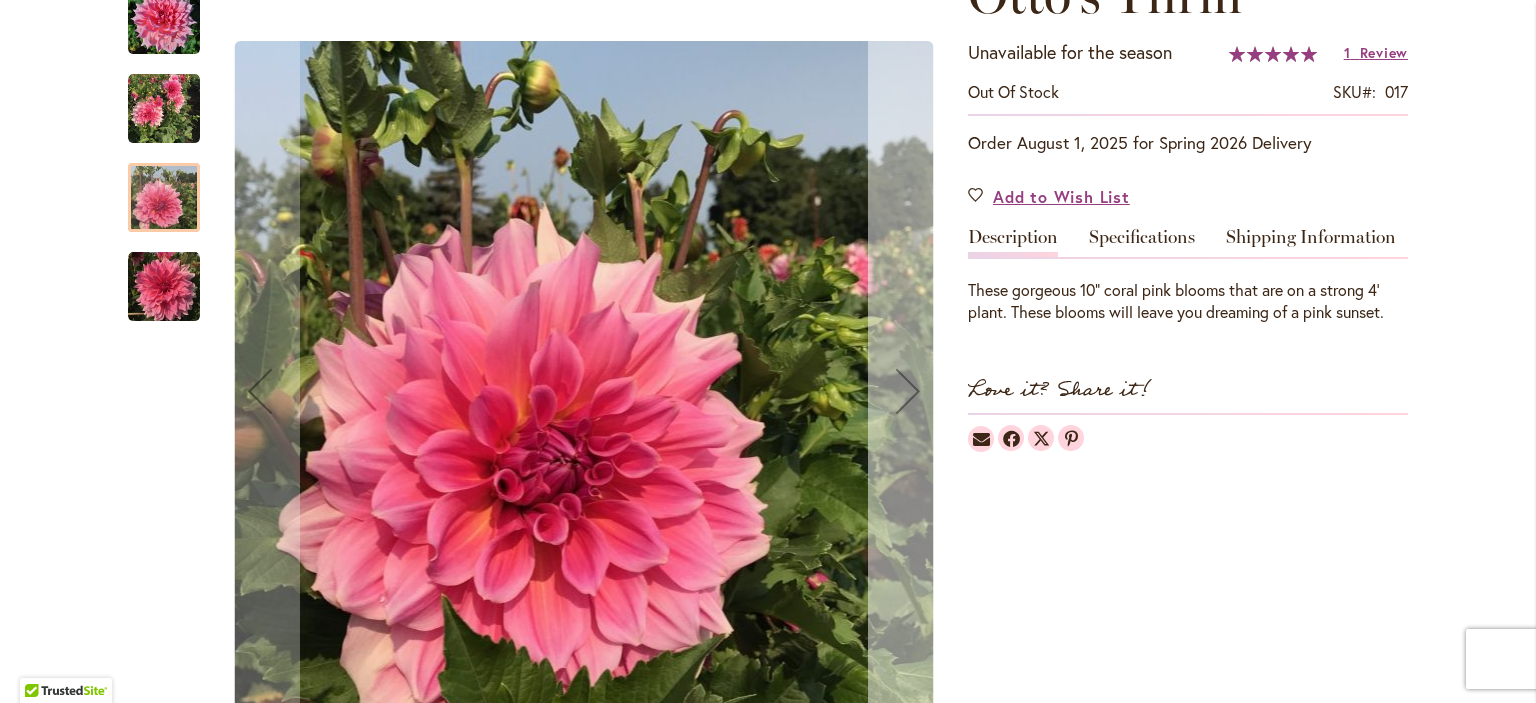 click at bounding box center [908, 391] 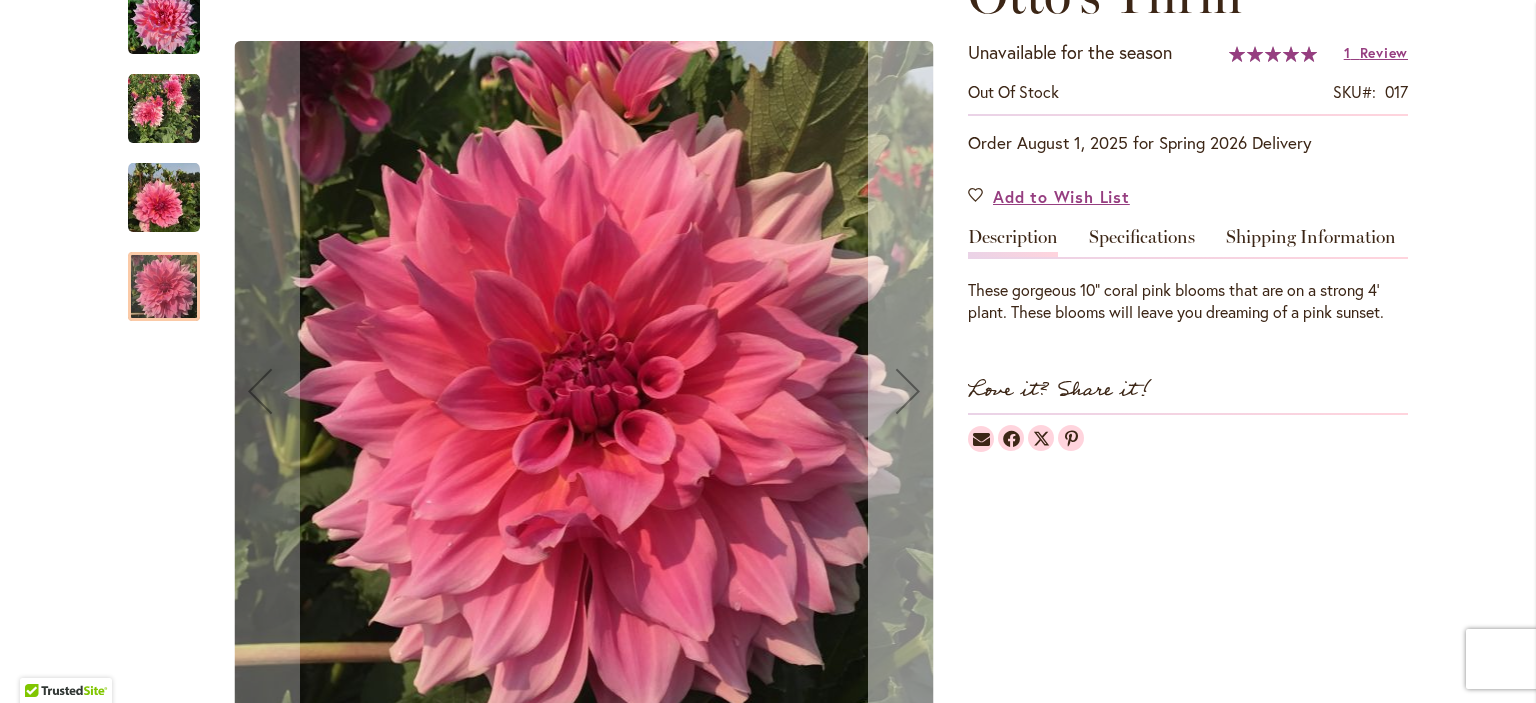 click at bounding box center (908, 391) 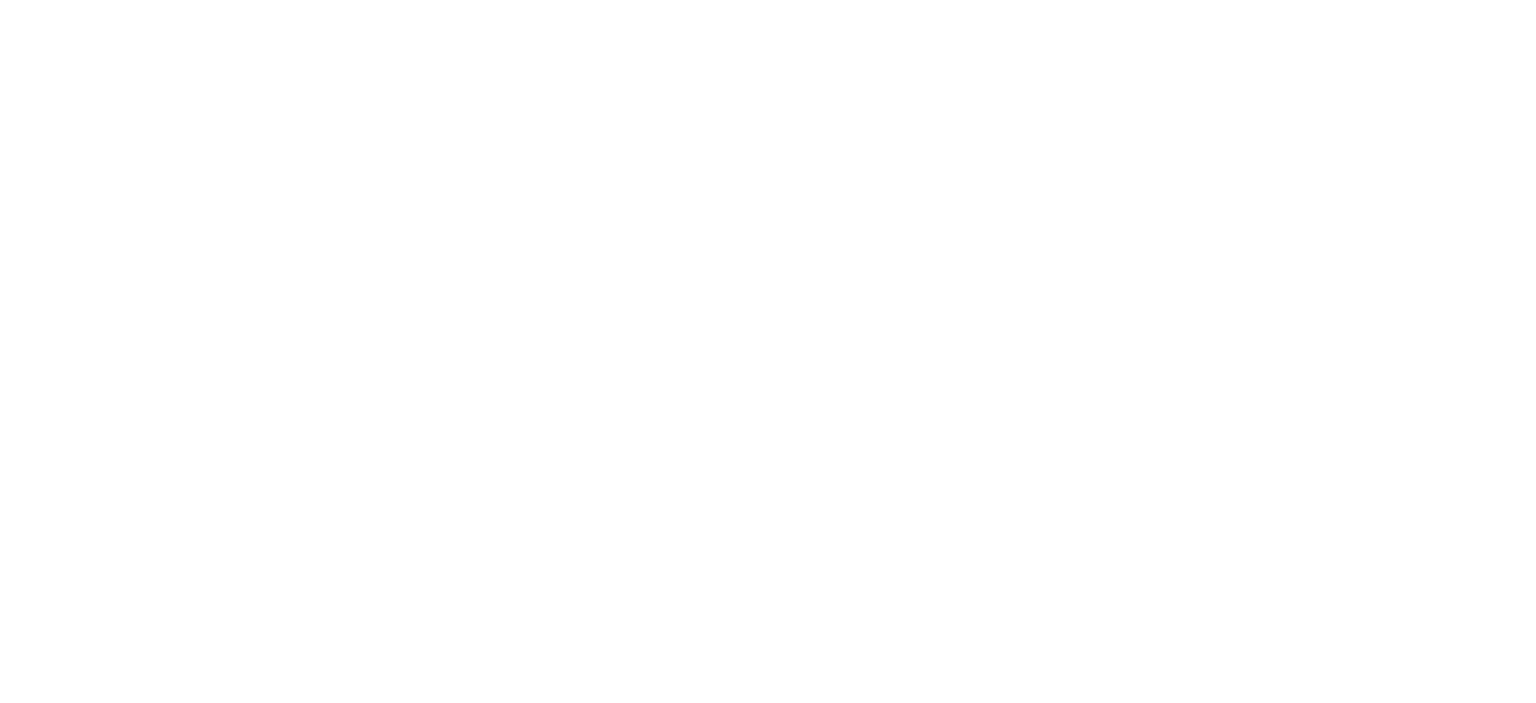 scroll, scrollTop: 0, scrollLeft: 0, axis: both 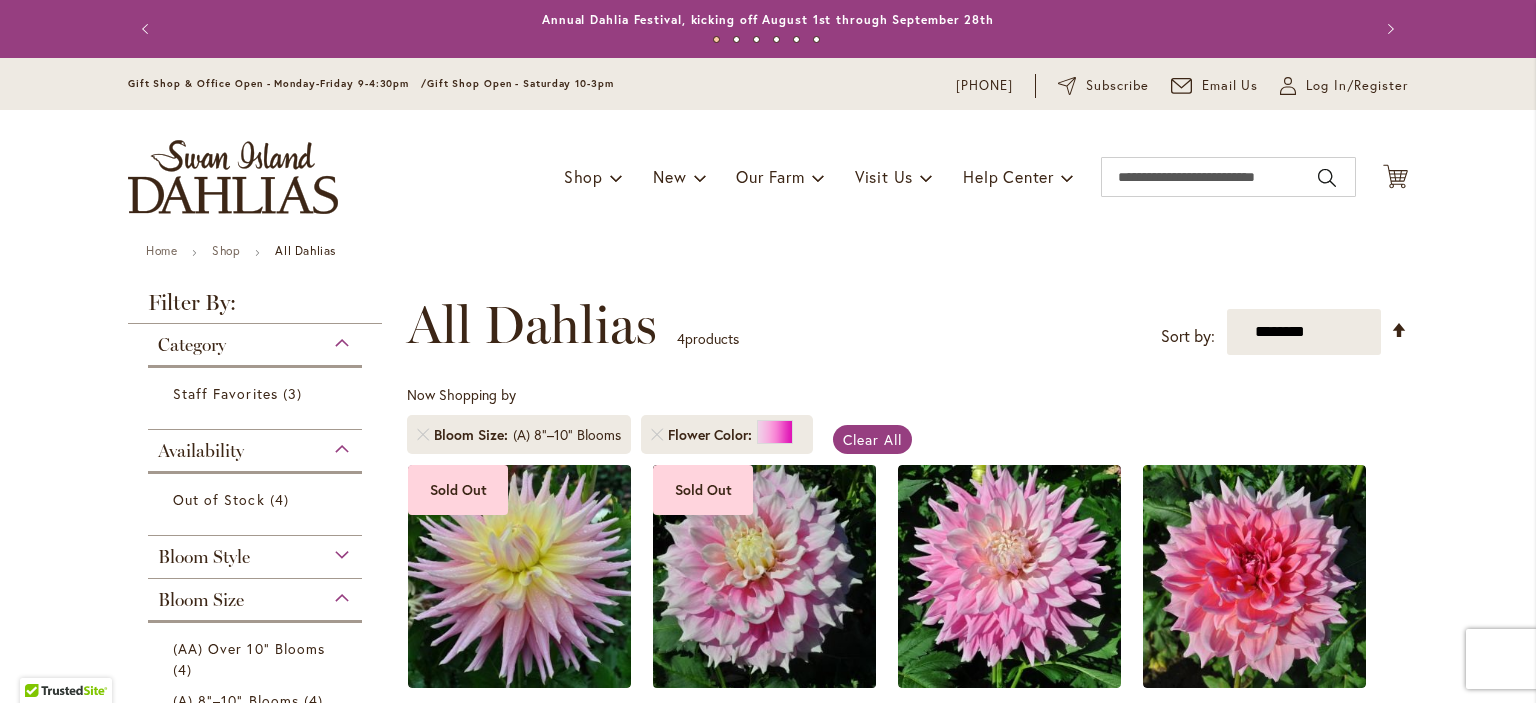 click at bounding box center [765, 576] 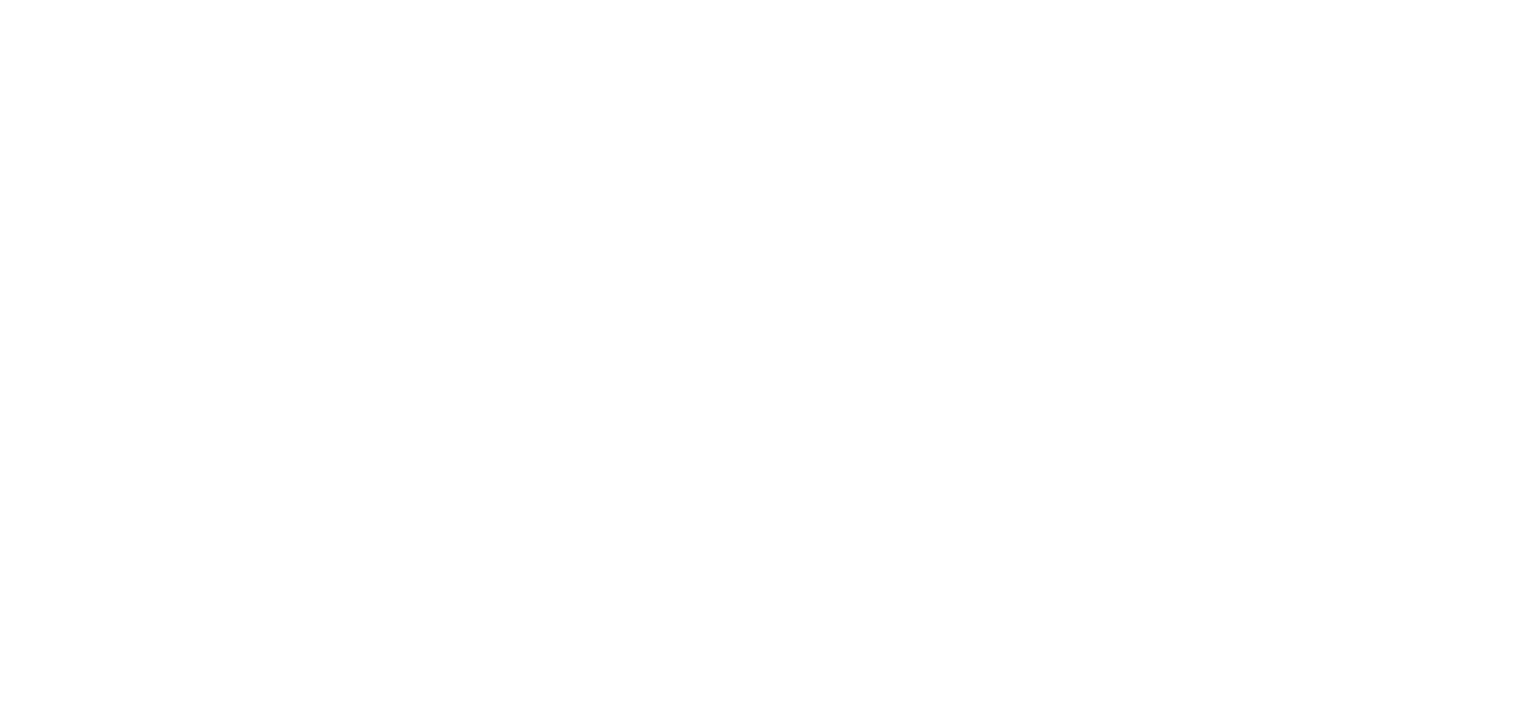scroll, scrollTop: 0, scrollLeft: 0, axis: both 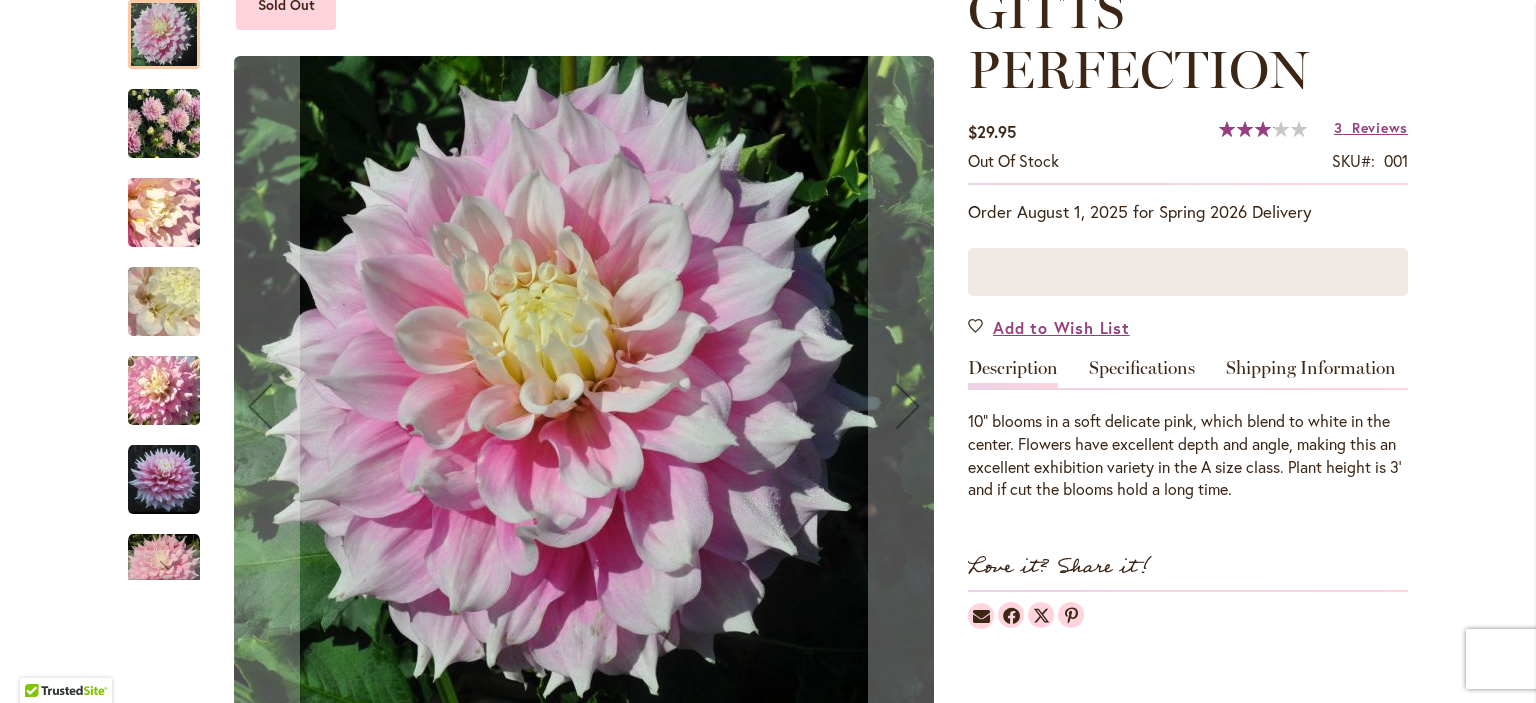 click at bounding box center (164, 480) 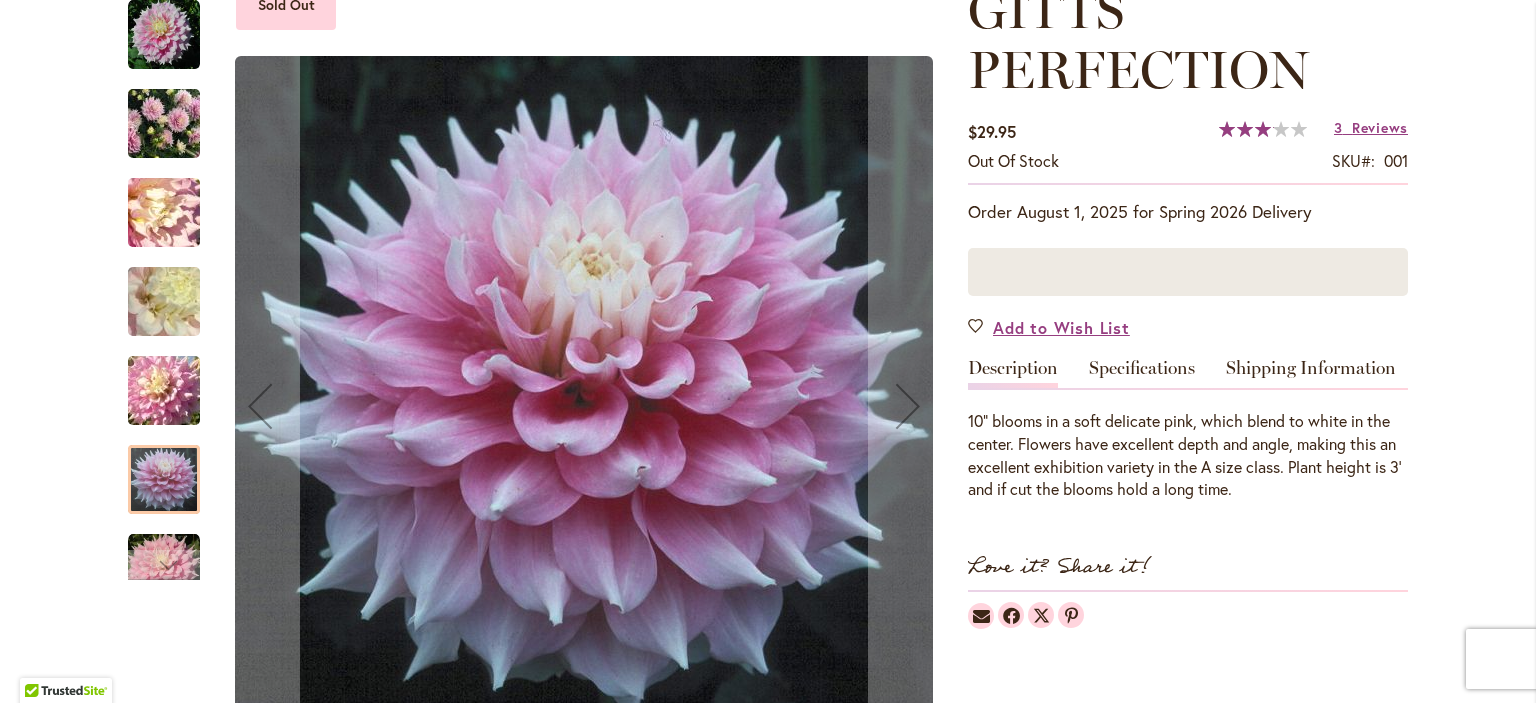 click at bounding box center (164, 391) 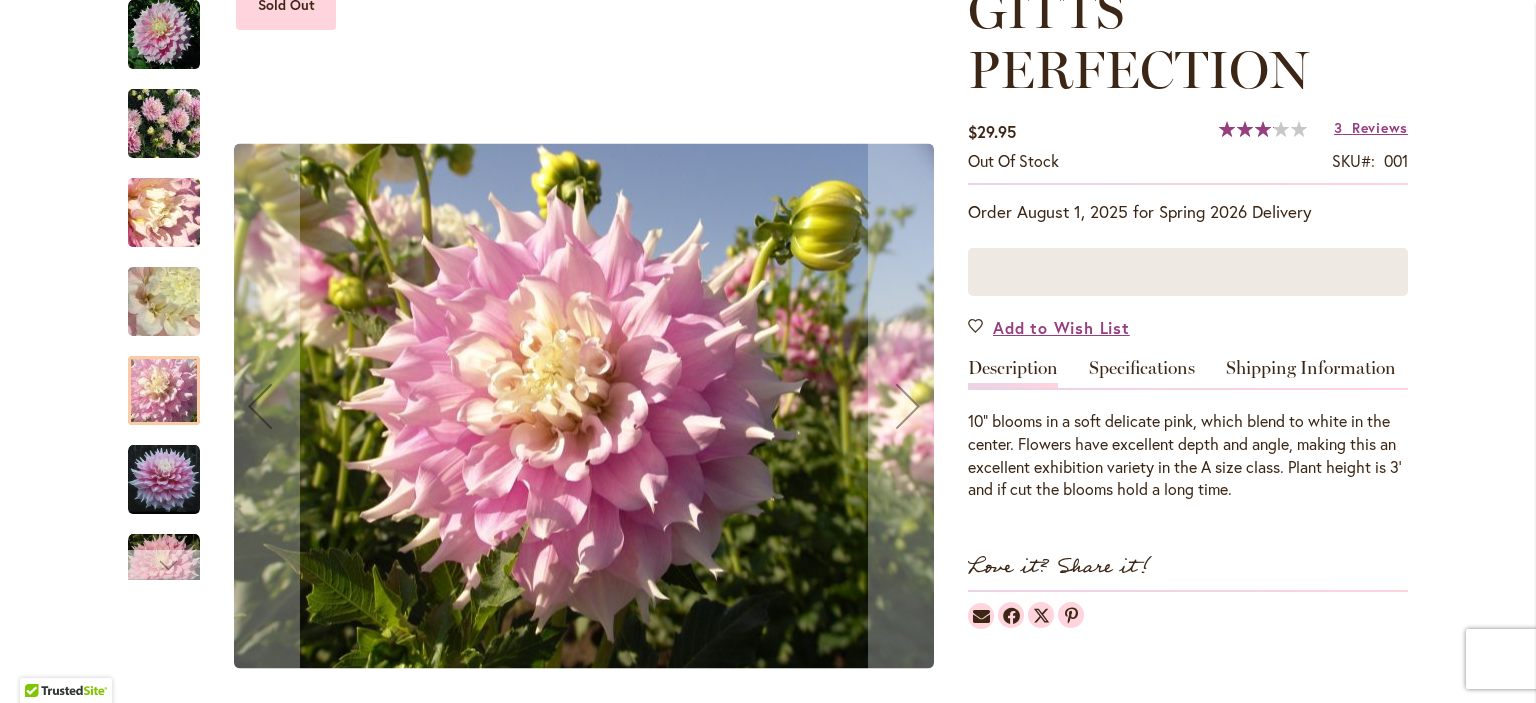 click at bounding box center (164, 565) 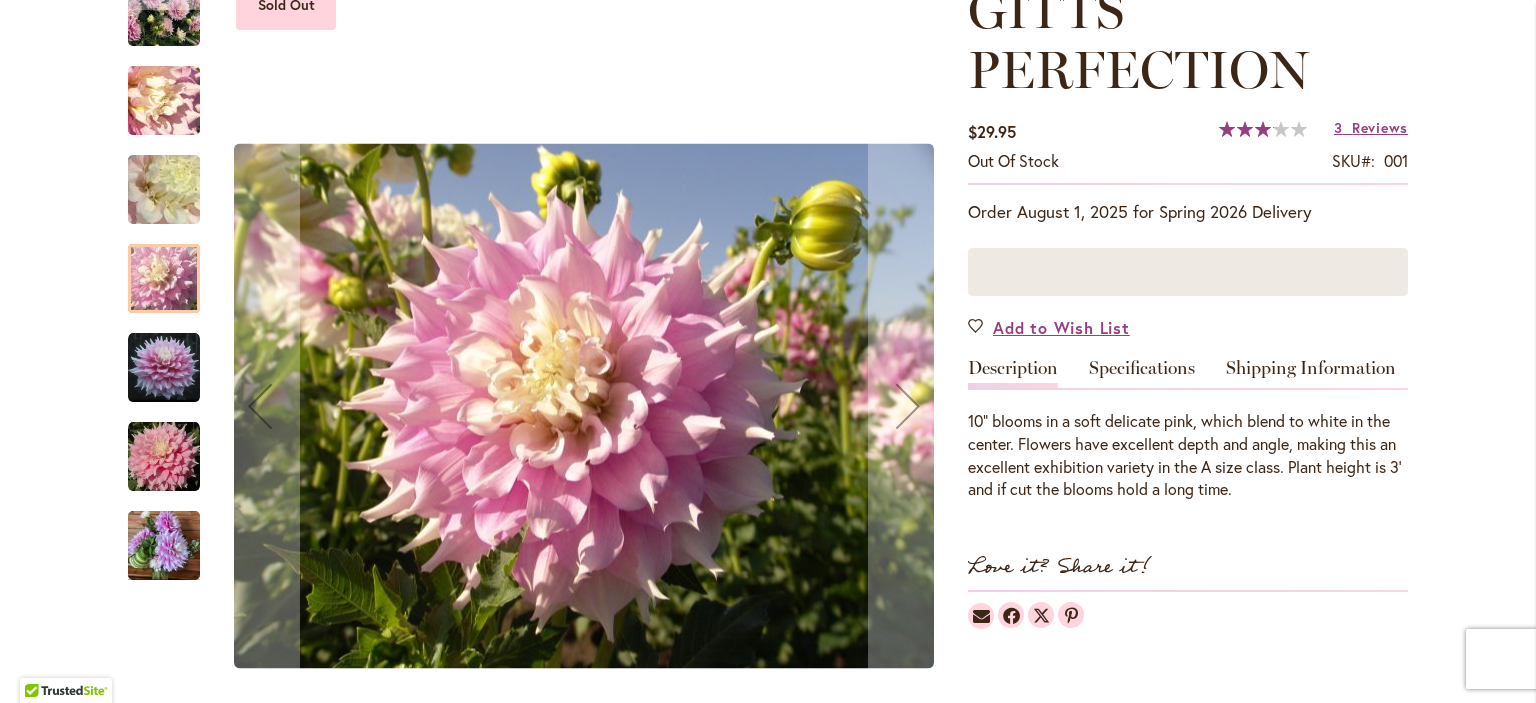 click at bounding box center [164, 546] 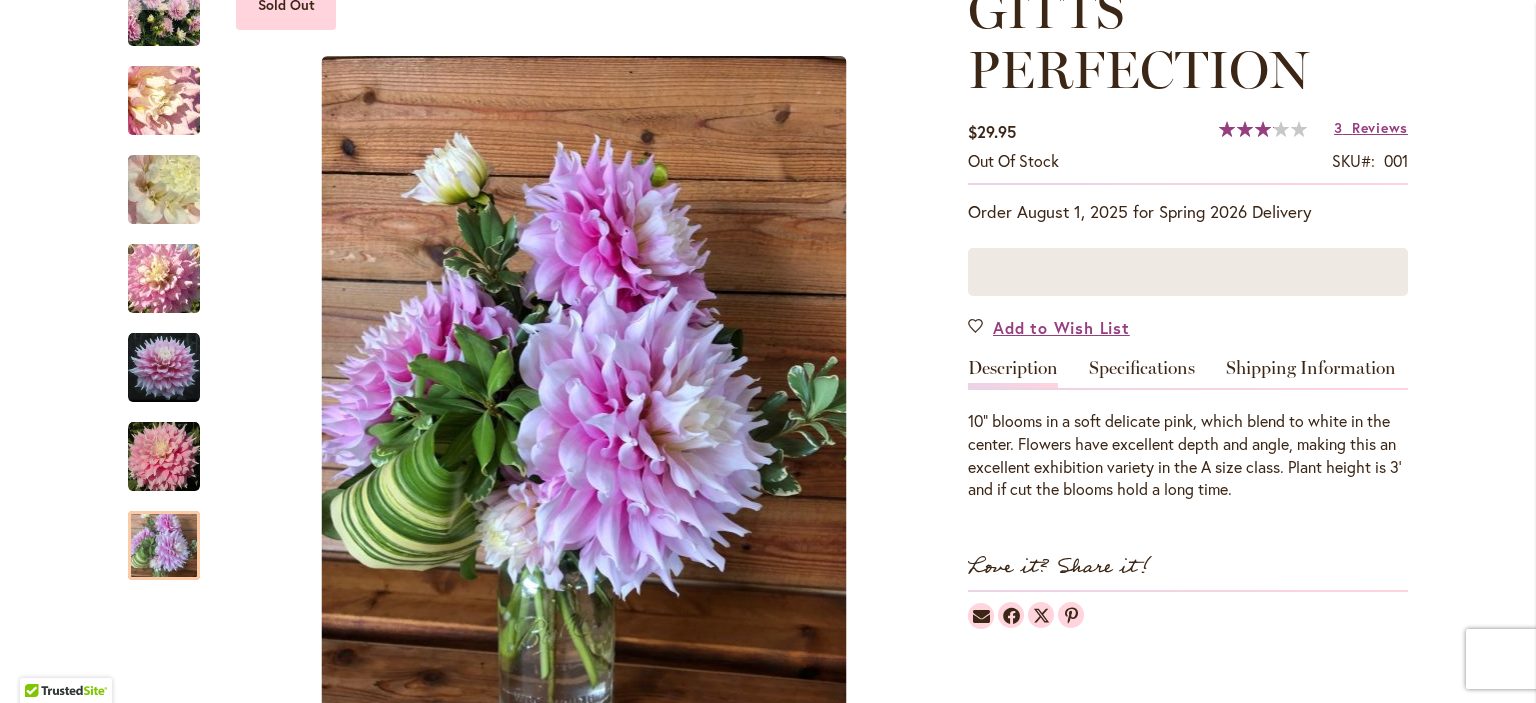 click at bounding box center [1188, 272] 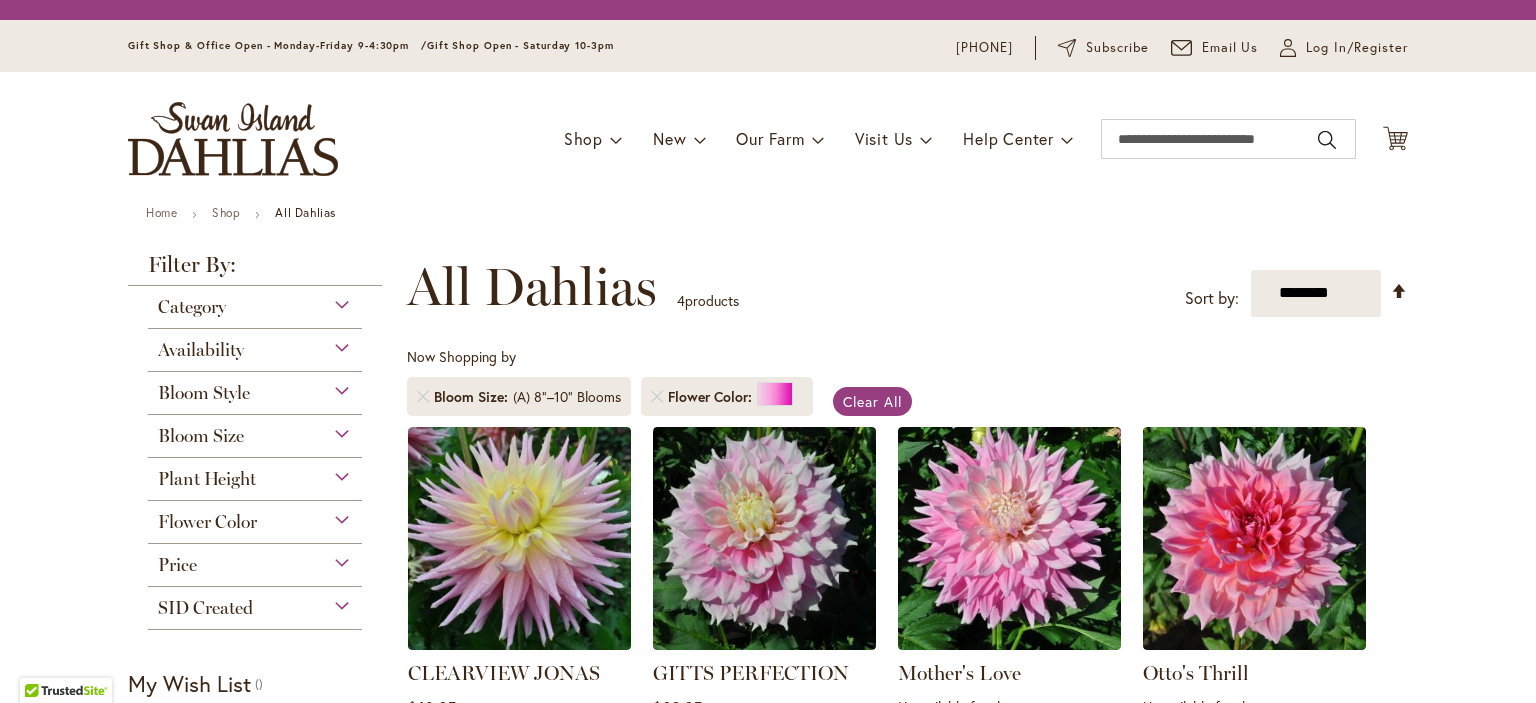 scroll, scrollTop: 0, scrollLeft: 0, axis: both 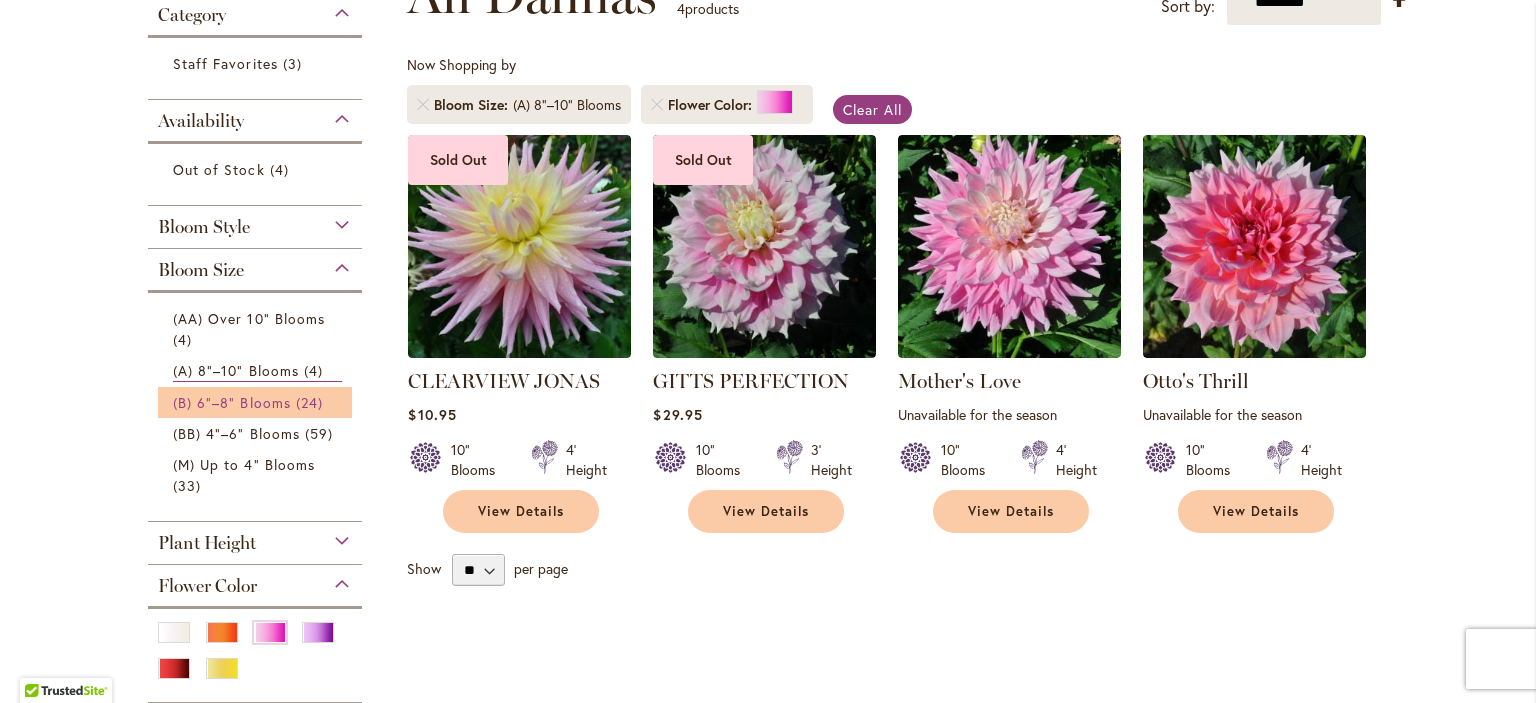 click on "(B) 6"–8" Blooms" at bounding box center [232, 402] 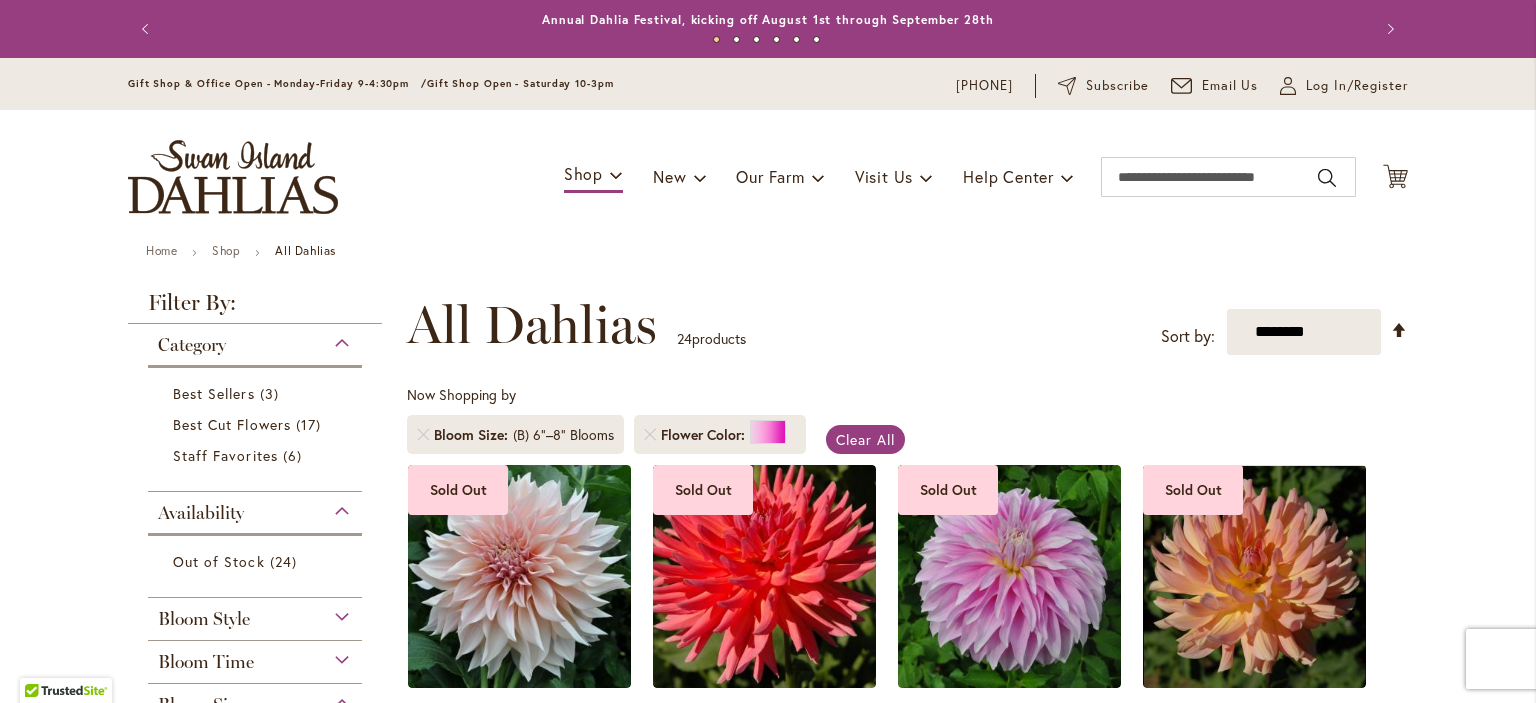 scroll, scrollTop: 0, scrollLeft: 0, axis: both 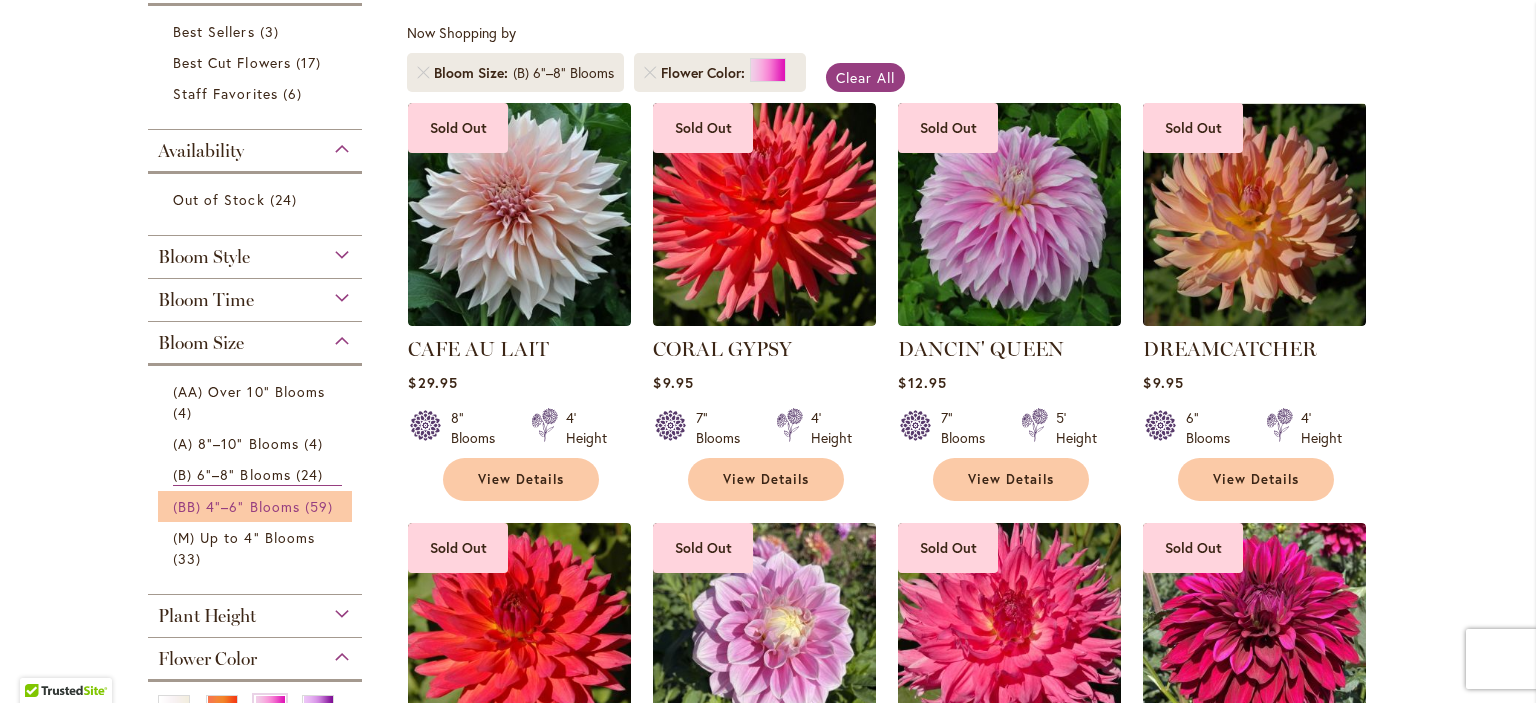 click on "(BB) 4"–6" Blooms
59
items" at bounding box center [257, 506] 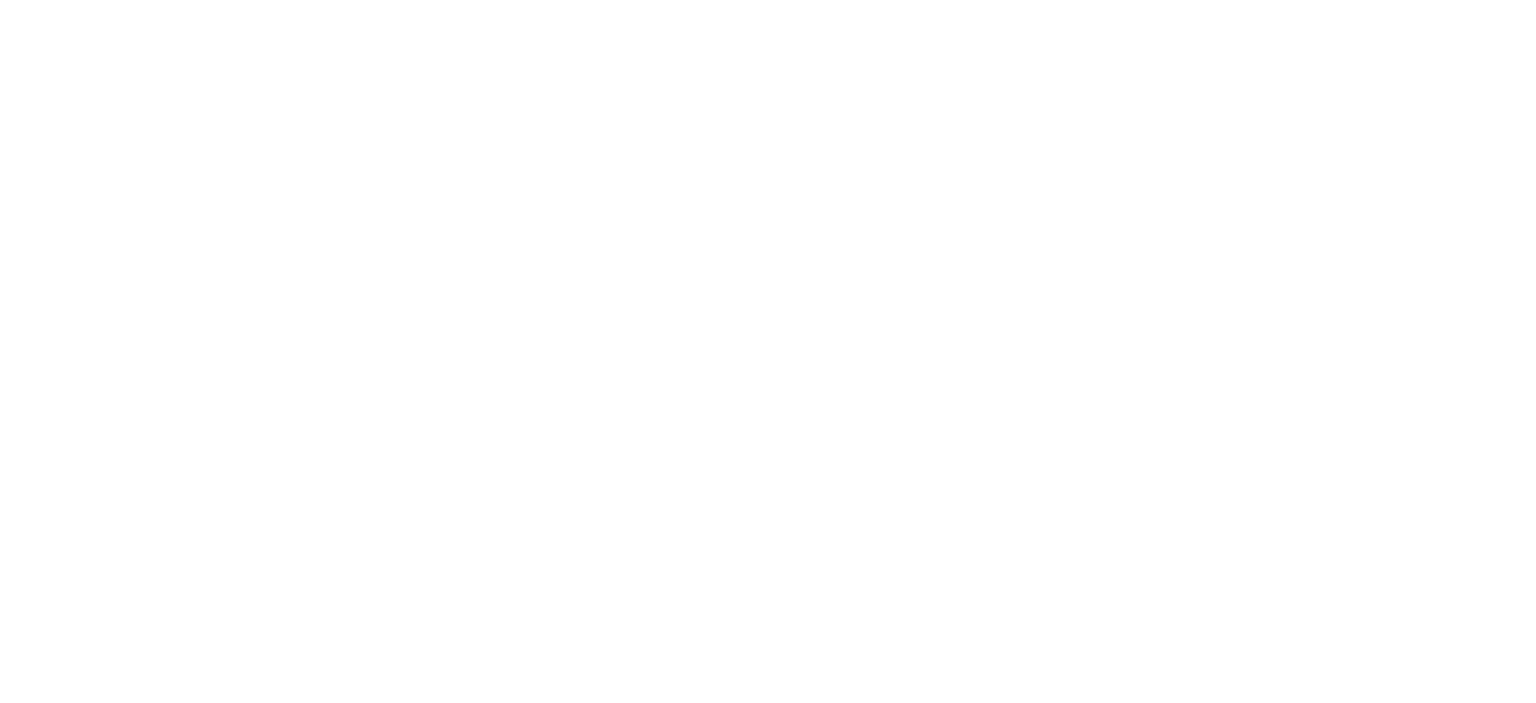 scroll, scrollTop: 0, scrollLeft: 0, axis: both 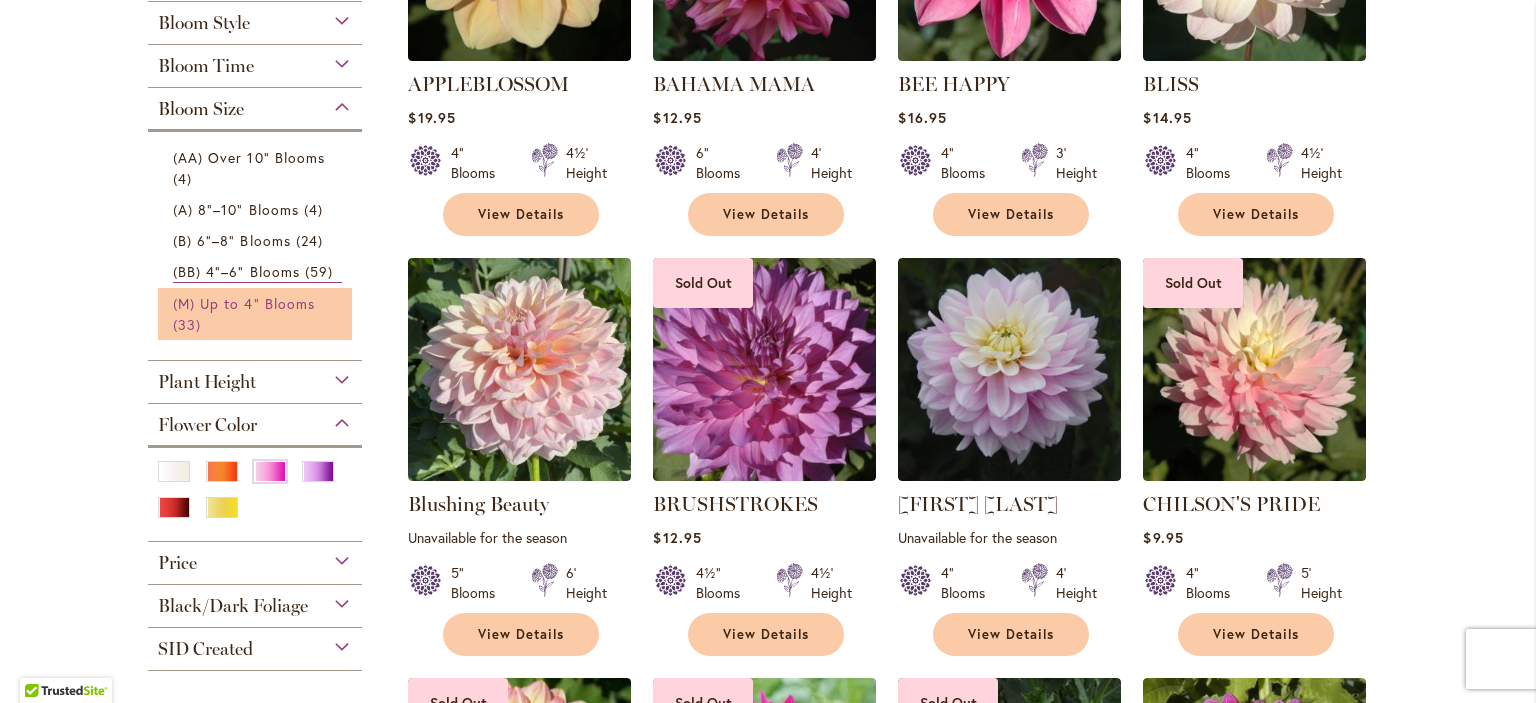 click on "(M) Up to 4" Blooms" at bounding box center [244, 303] 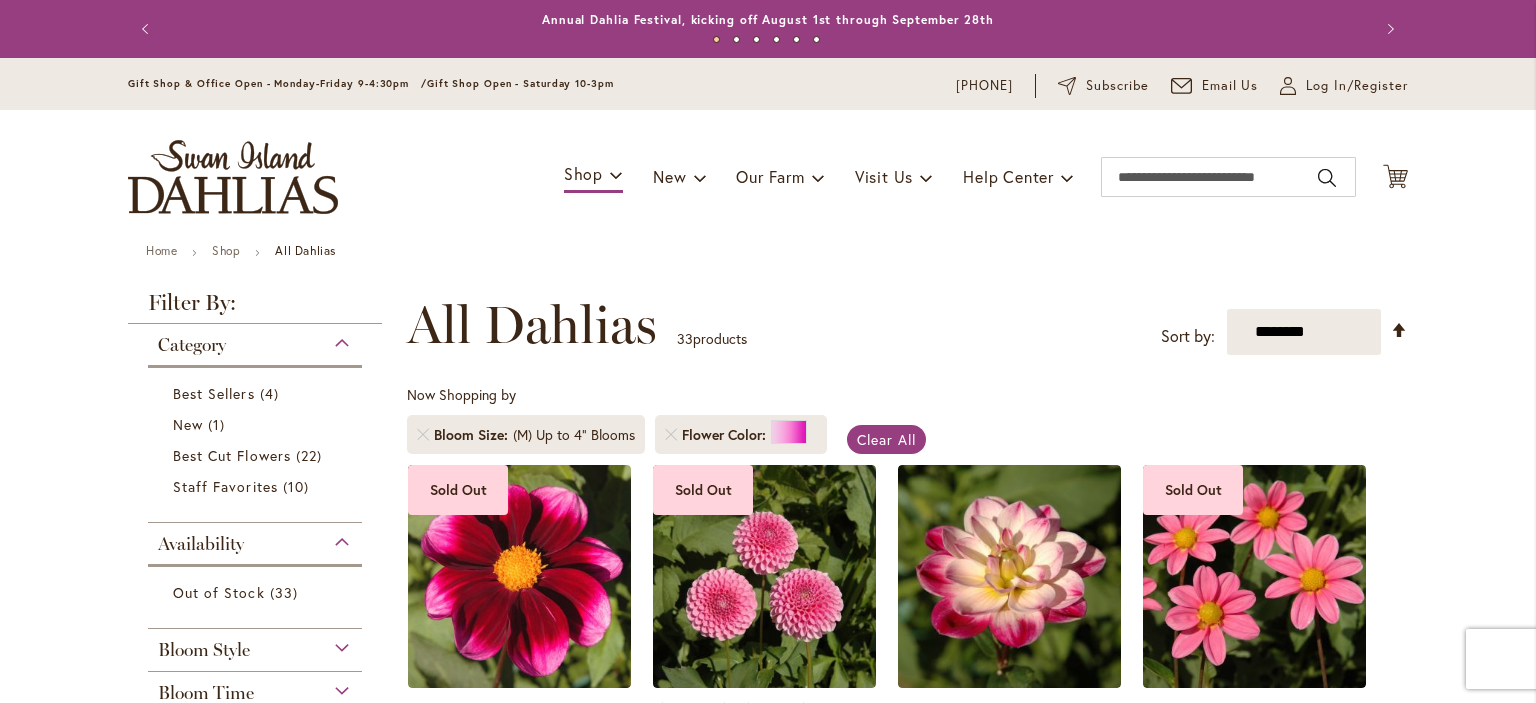 scroll, scrollTop: 0, scrollLeft: 0, axis: both 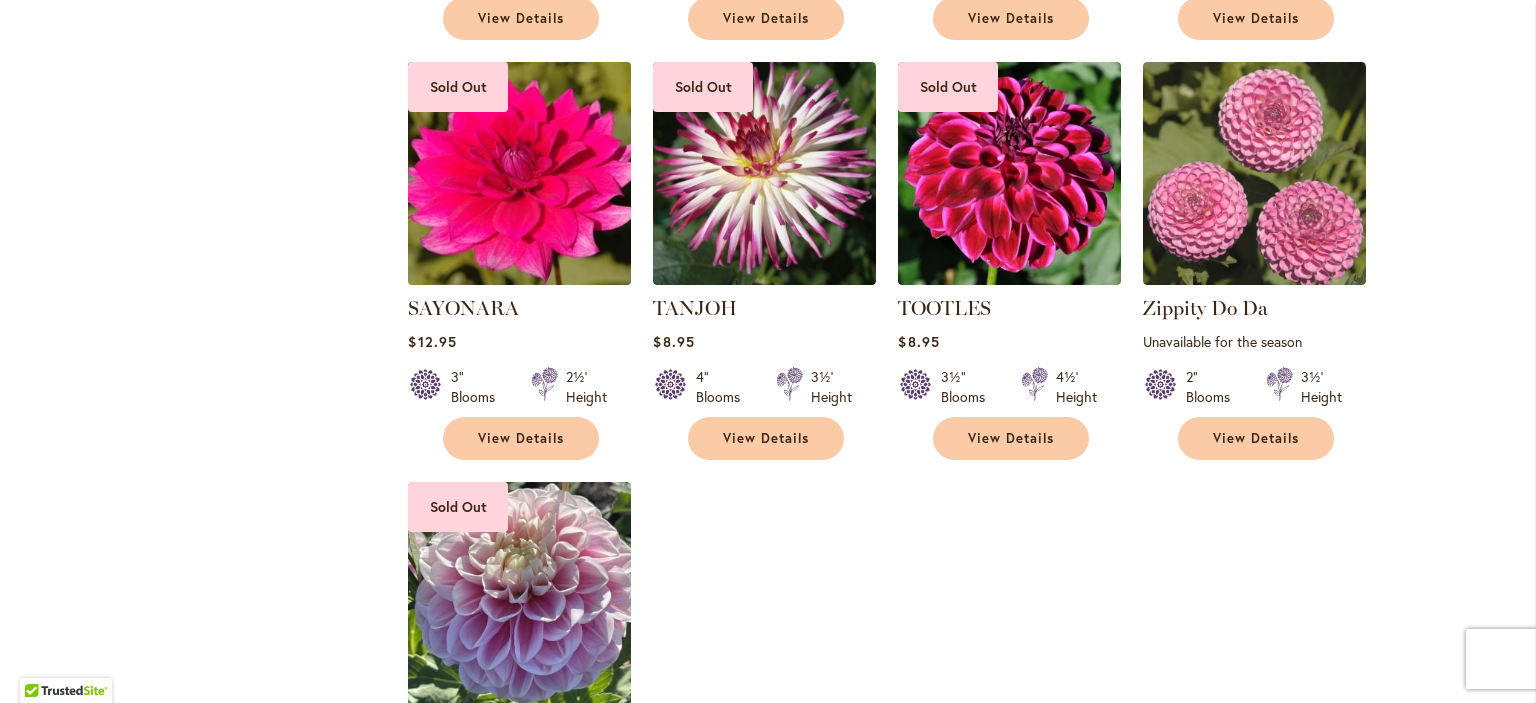 click at bounding box center [520, 173] 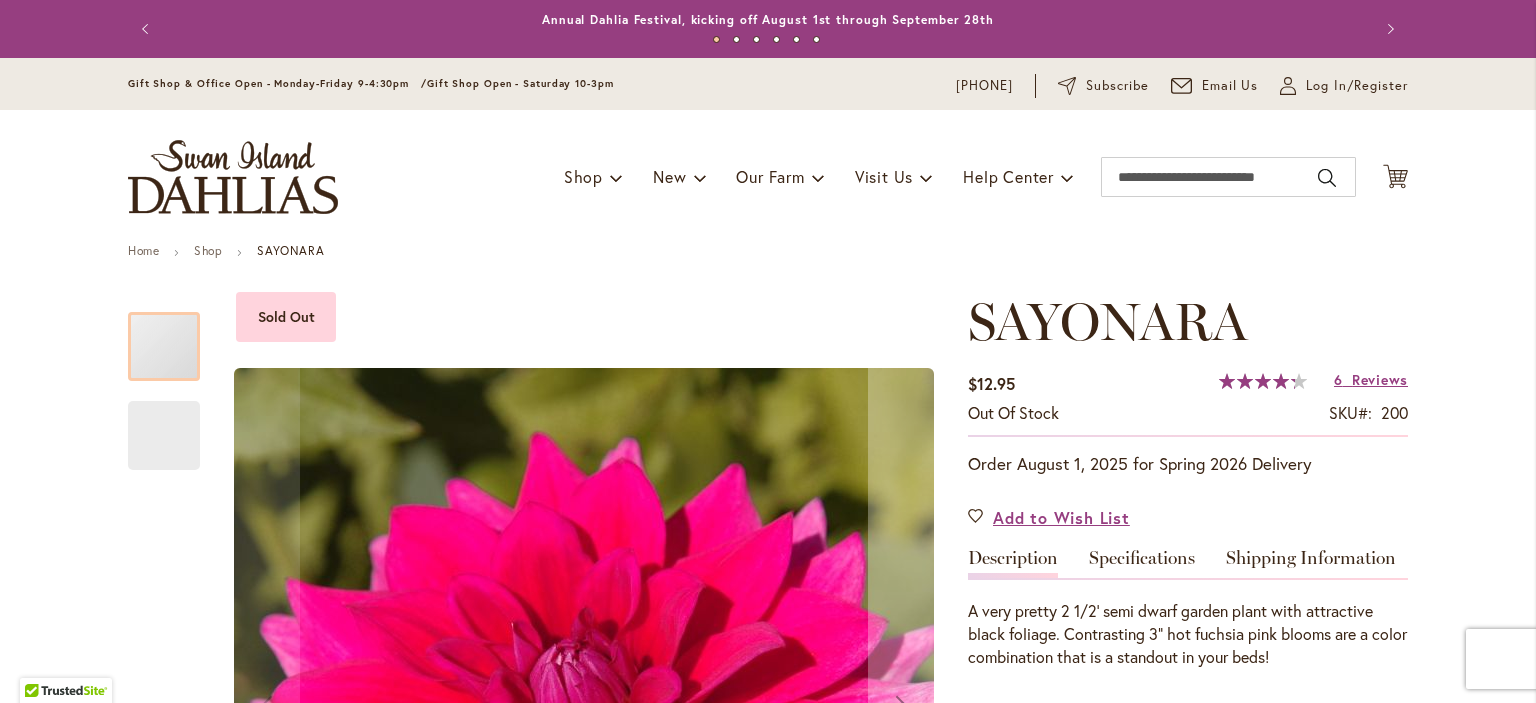 scroll, scrollTop: 0, scrollLeft: 0, axis: both 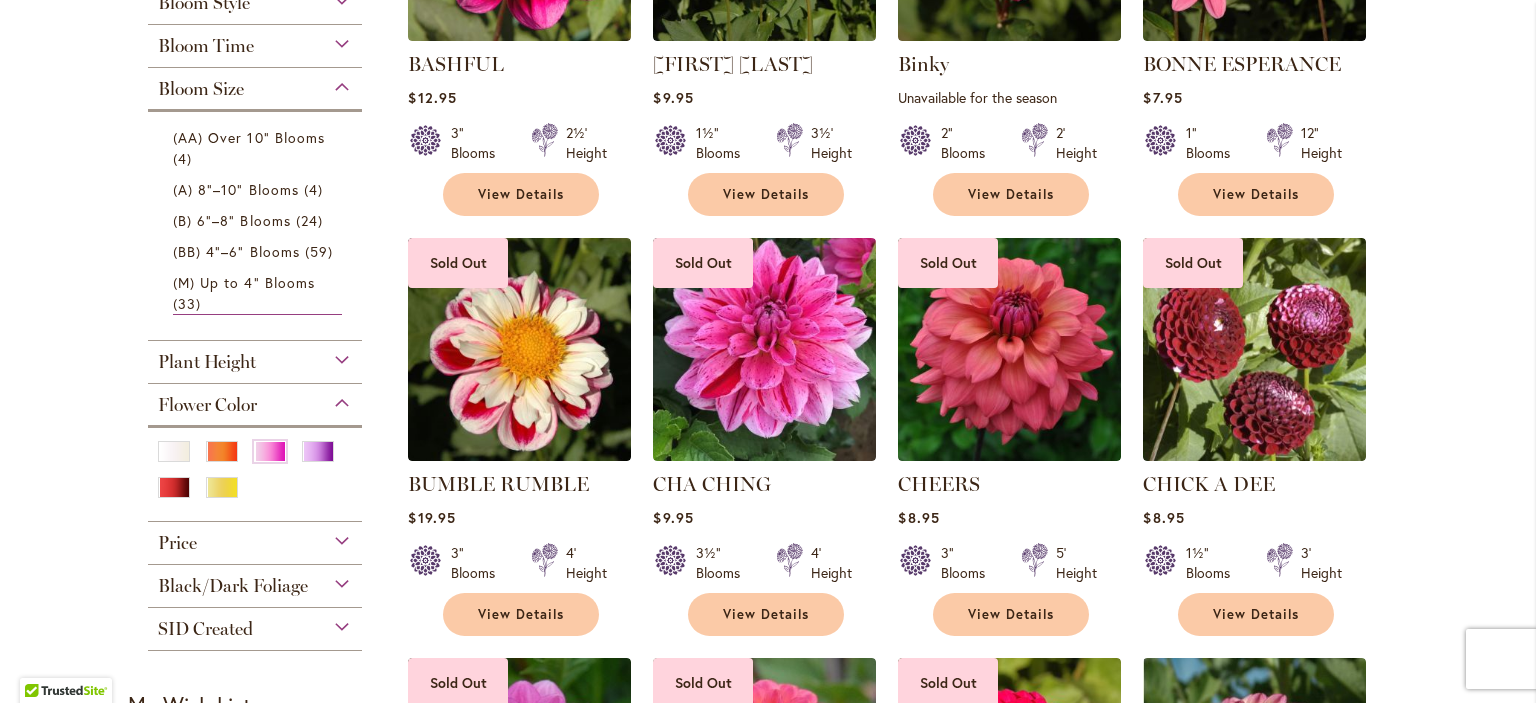 click on "Skip to Content
Gift Shop & Office Open - Monday-Friday 9-4:30pm   /    Gift Shop Open - Saturday 10-3pm
1-866-254-1047
Subscribe
Email Us
My Account
Log In/Register
Toggle Nav
Shop
Dahlia Tubers
Collections
Fresh Cut Dahlias" at bounding box center (768, 2027) 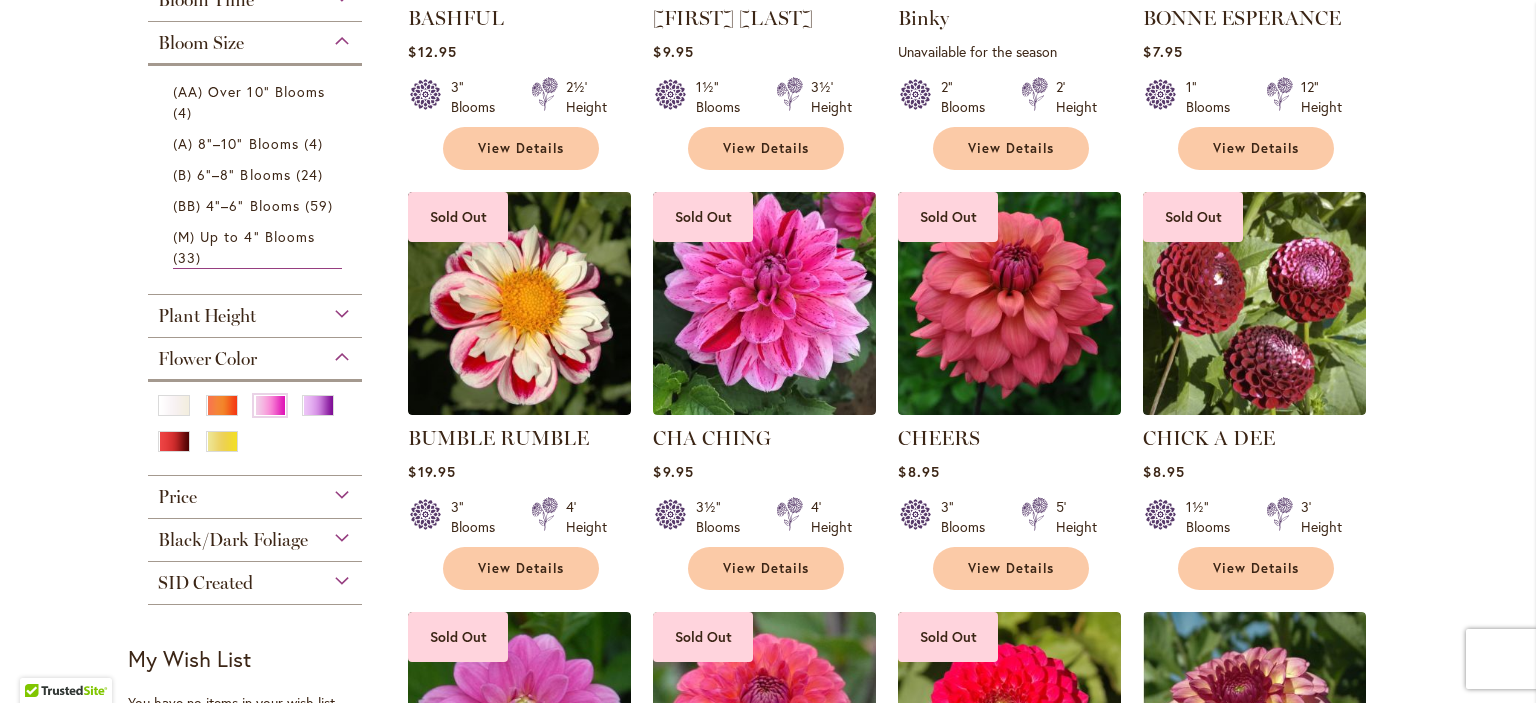 scroll, scrollTop: 699, scrollLeft: 0, axis: vertical 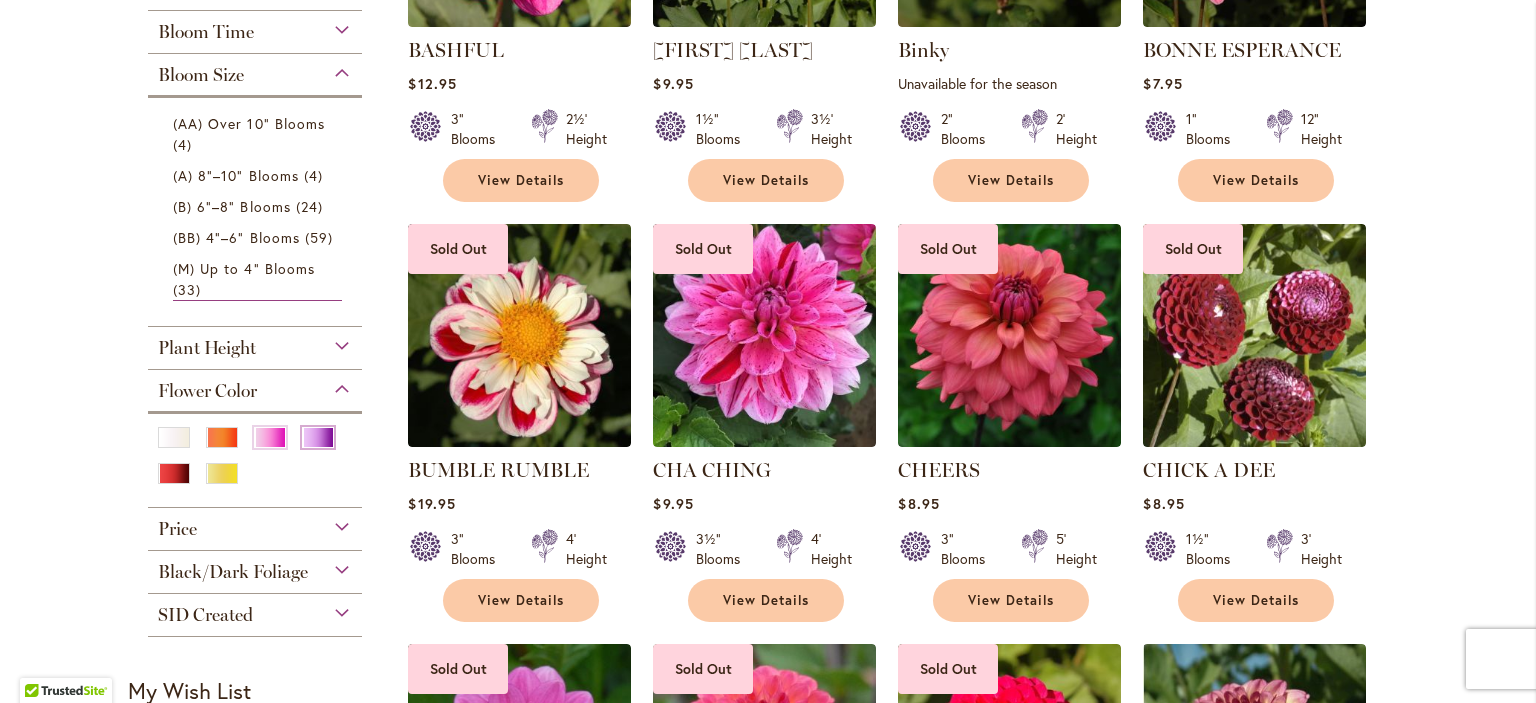 click at bounding box center (318, 437) 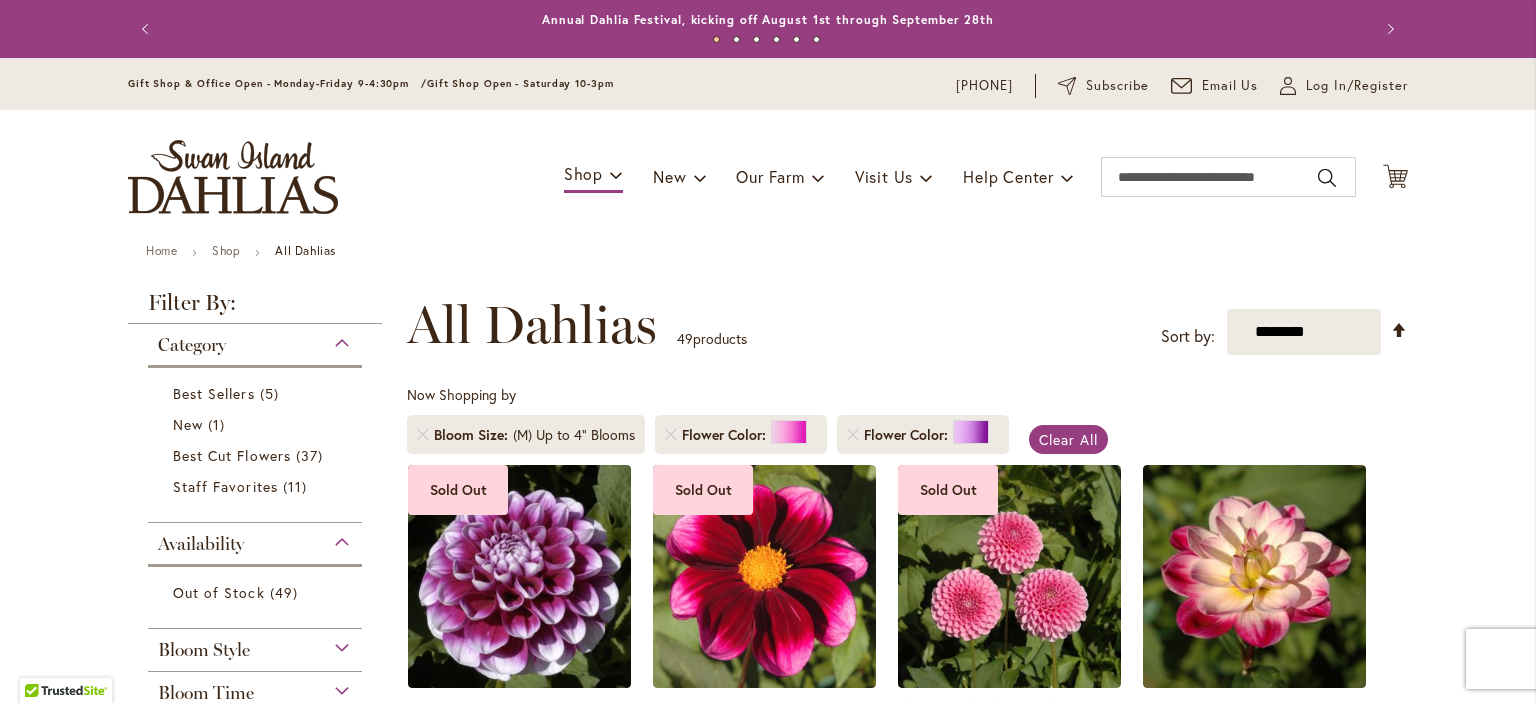 scroll, scrollTop: 0, scrollLeft: 0, axis: both 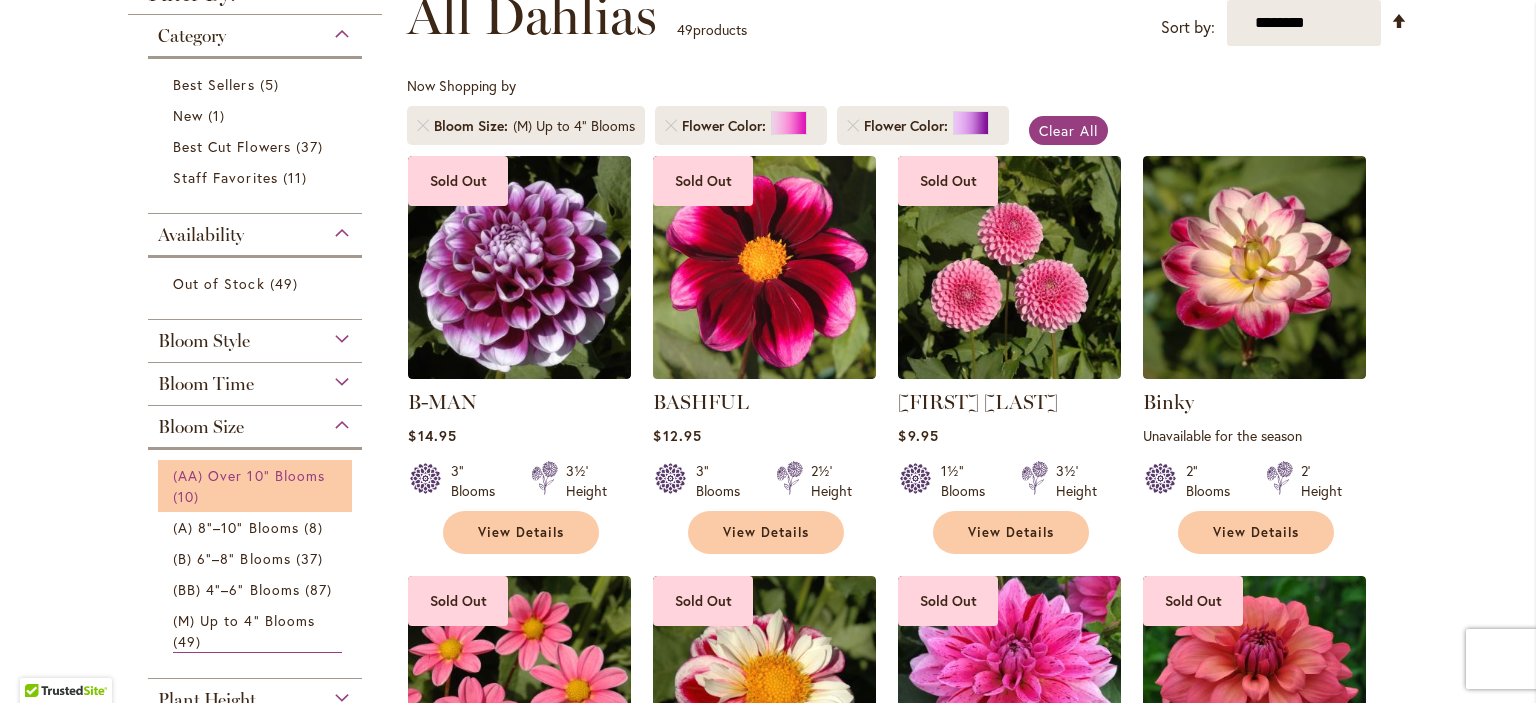 click on "(AA) Over 10" Blooms" at bounding box center [249, 475] 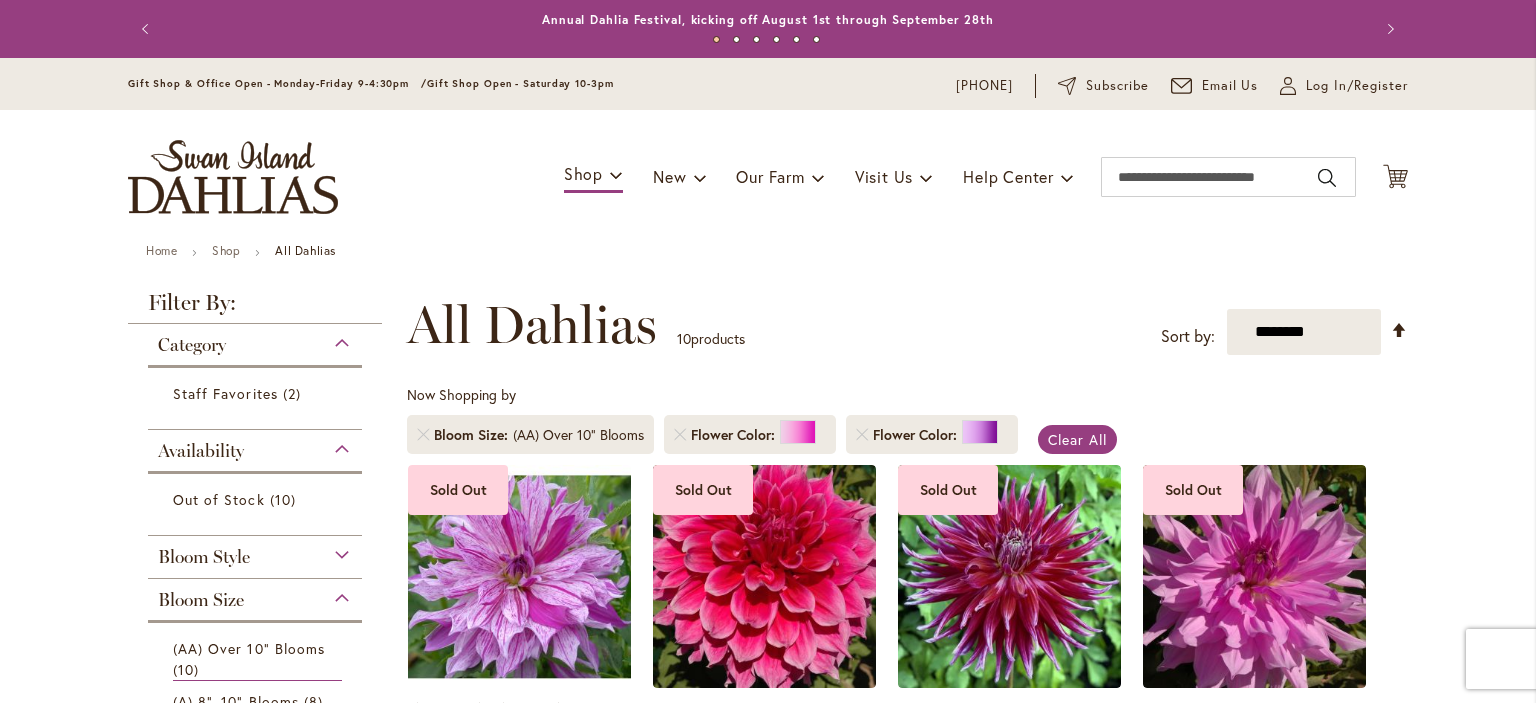 scroll, scrollTop: 0, scrollLeft: 0, axis: both 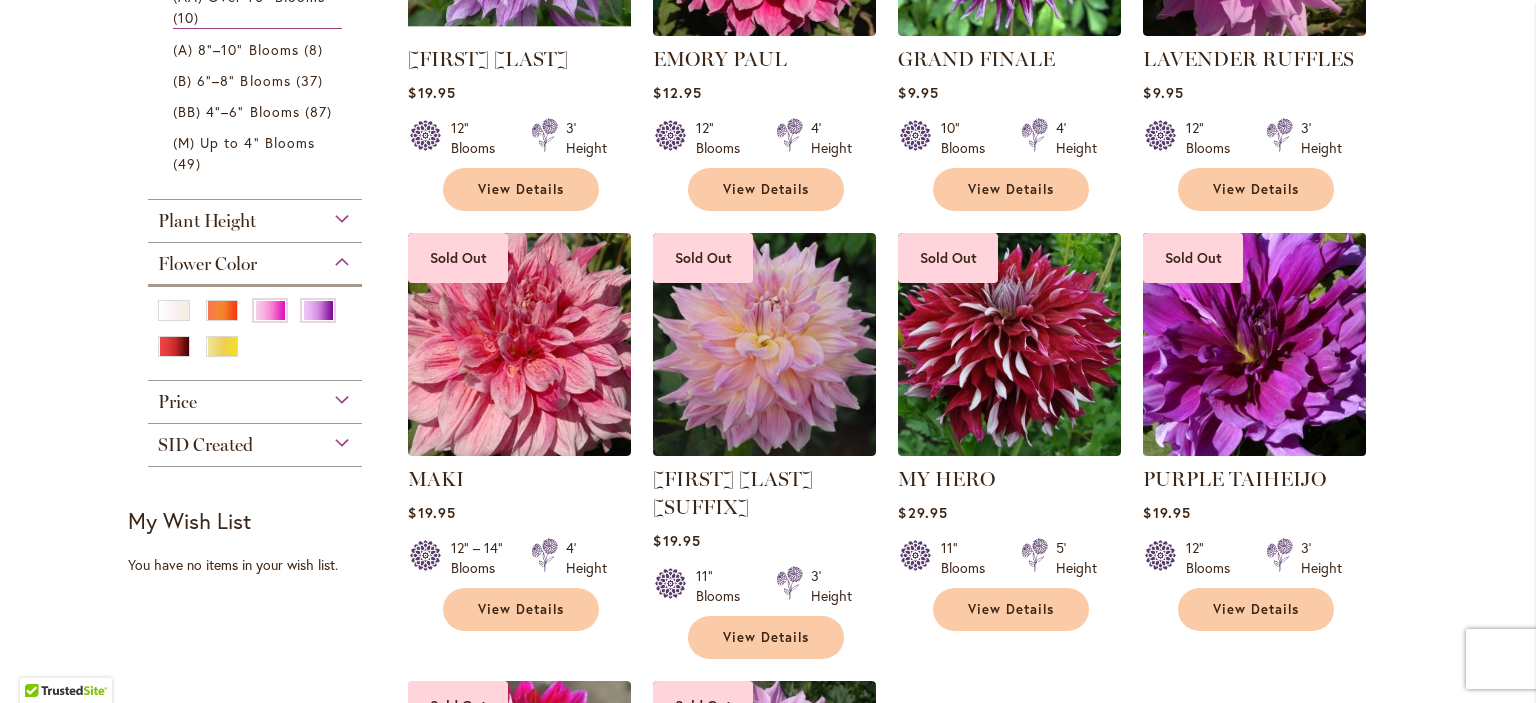 click at bounding box center [1255, 344] 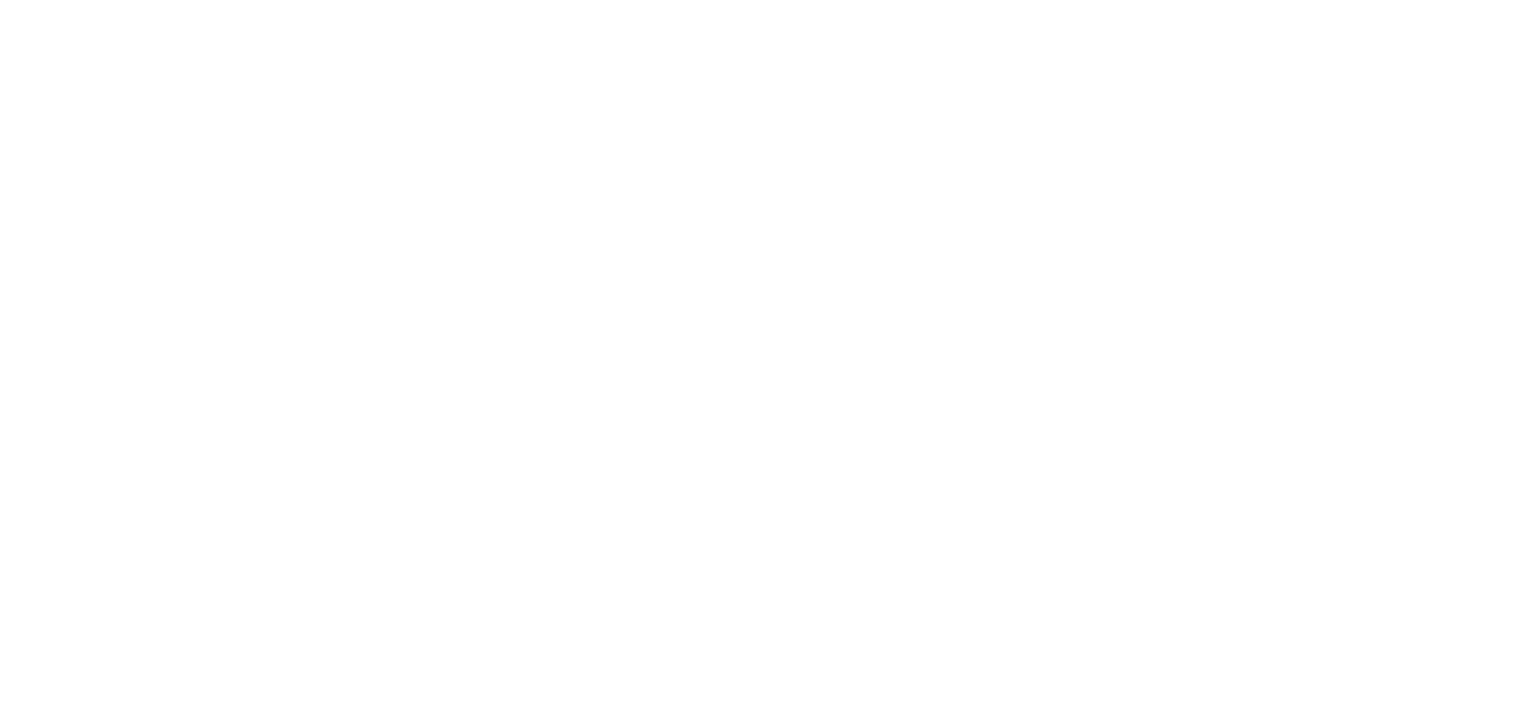 scroll, scrollTop: 0, scrollLeft: 0, axis: both 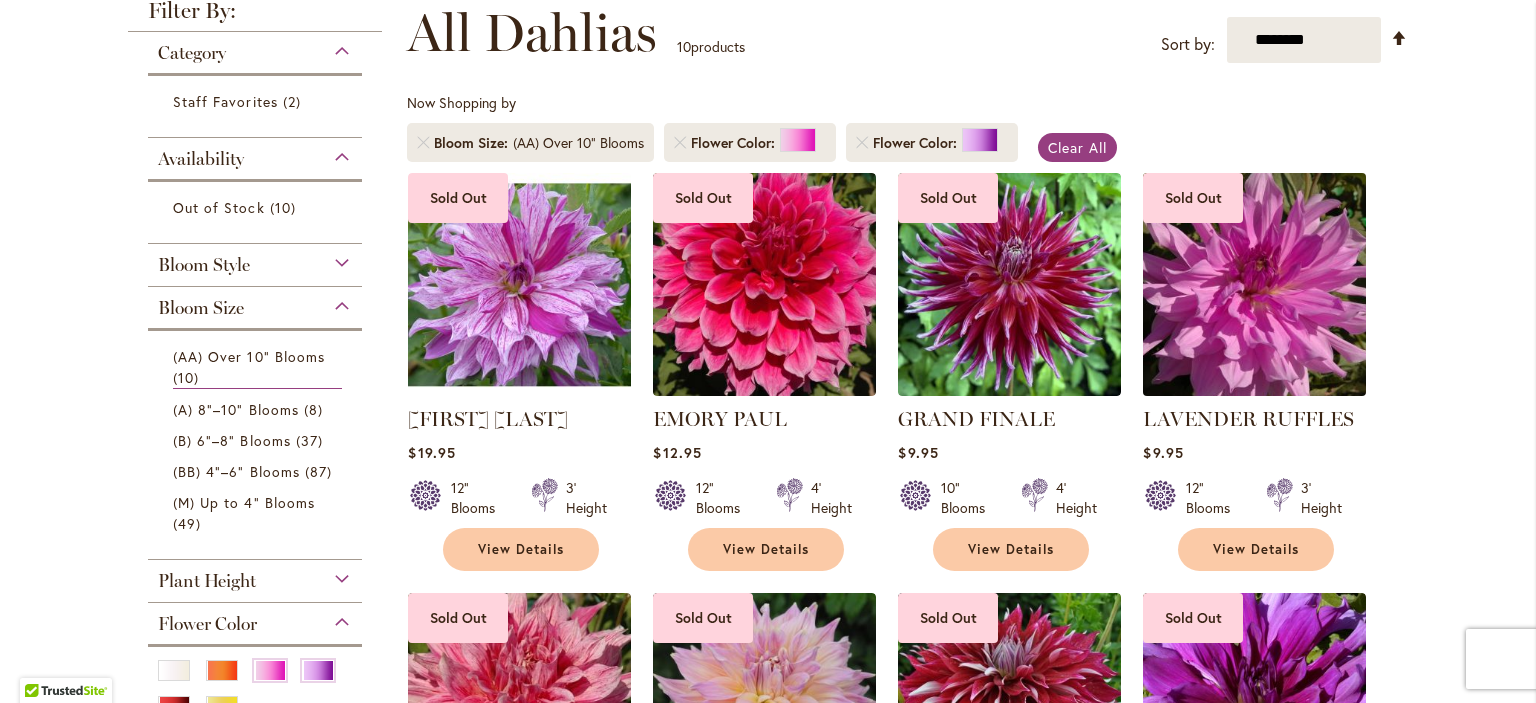 click at bounding box center [1255, 284] 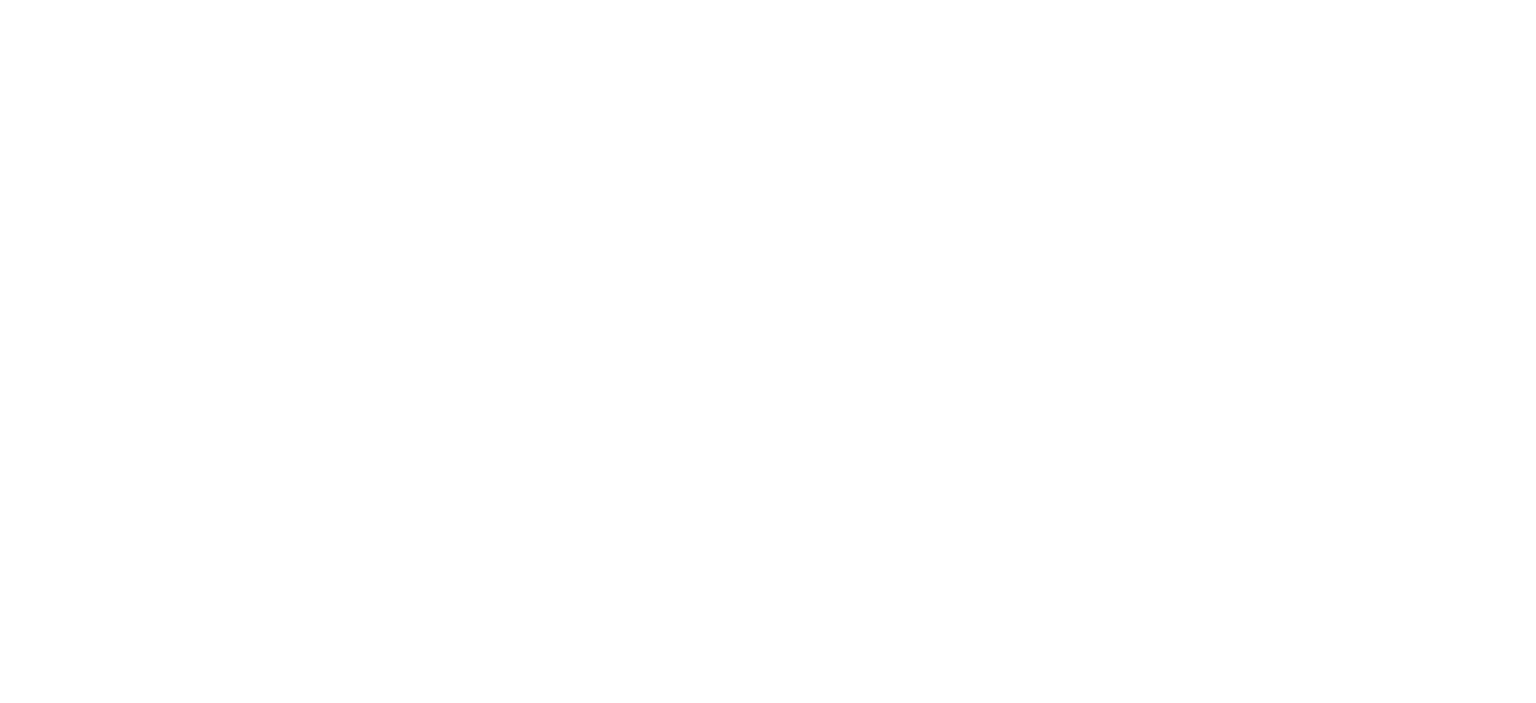 scroll, scrollTop: 0, scrollLeft: 0, axis: both 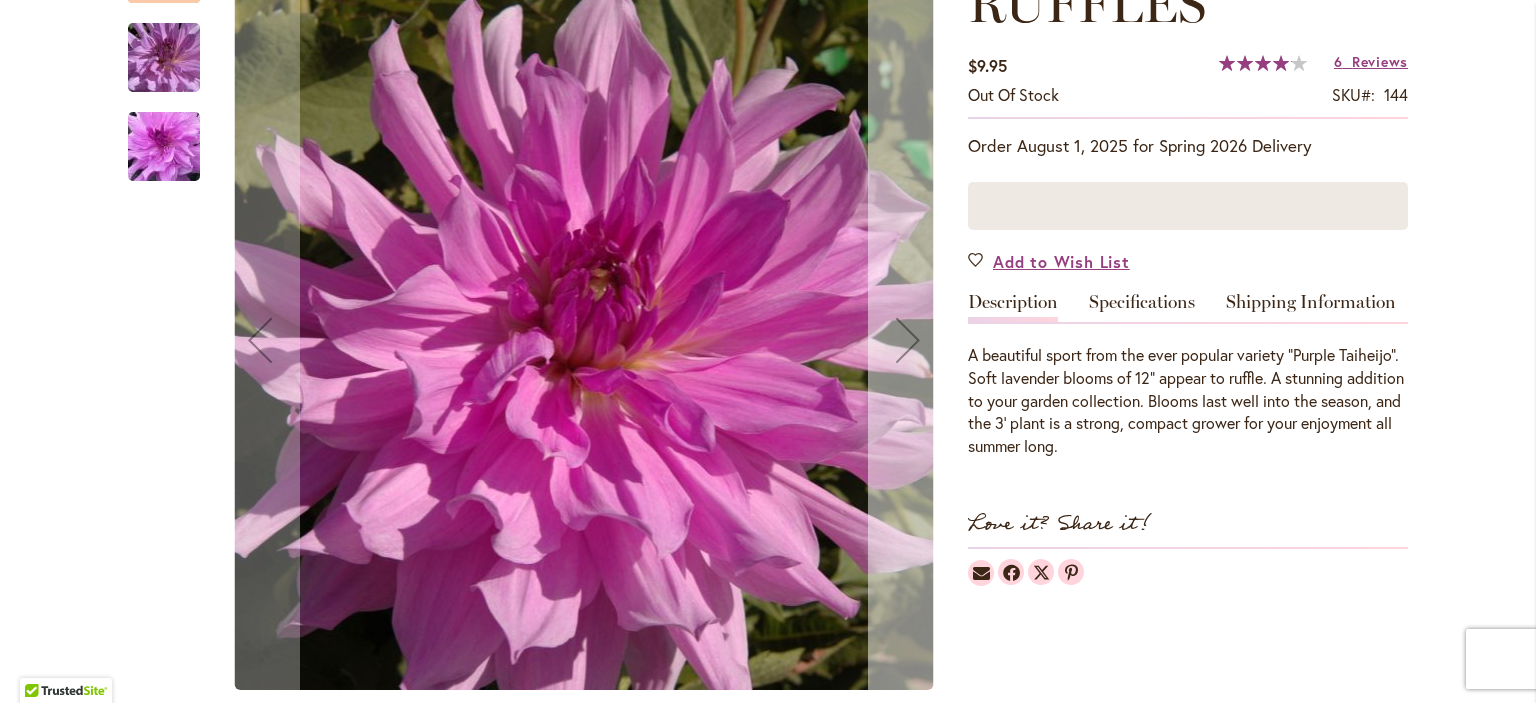 click at bounding box center (908, 340) 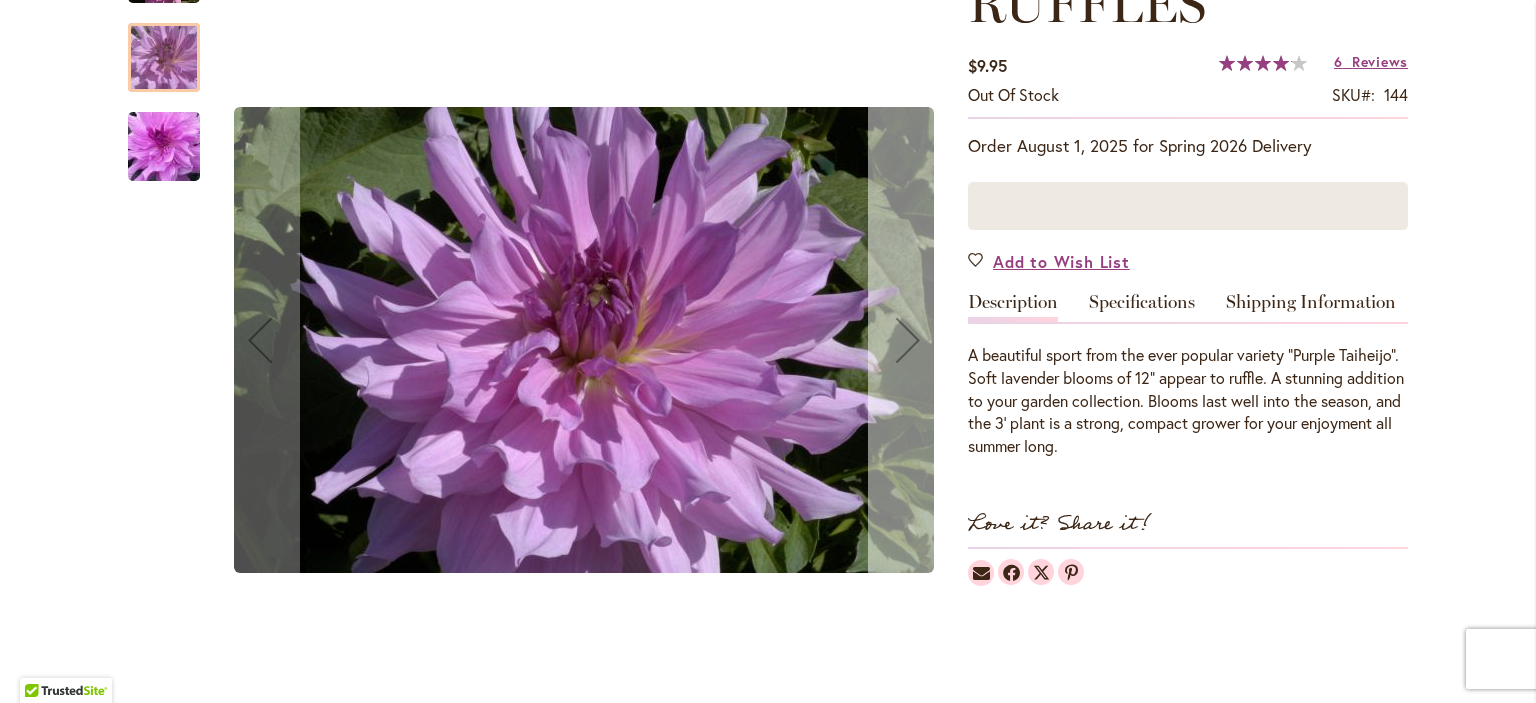 click at bounding box center (908, 340) 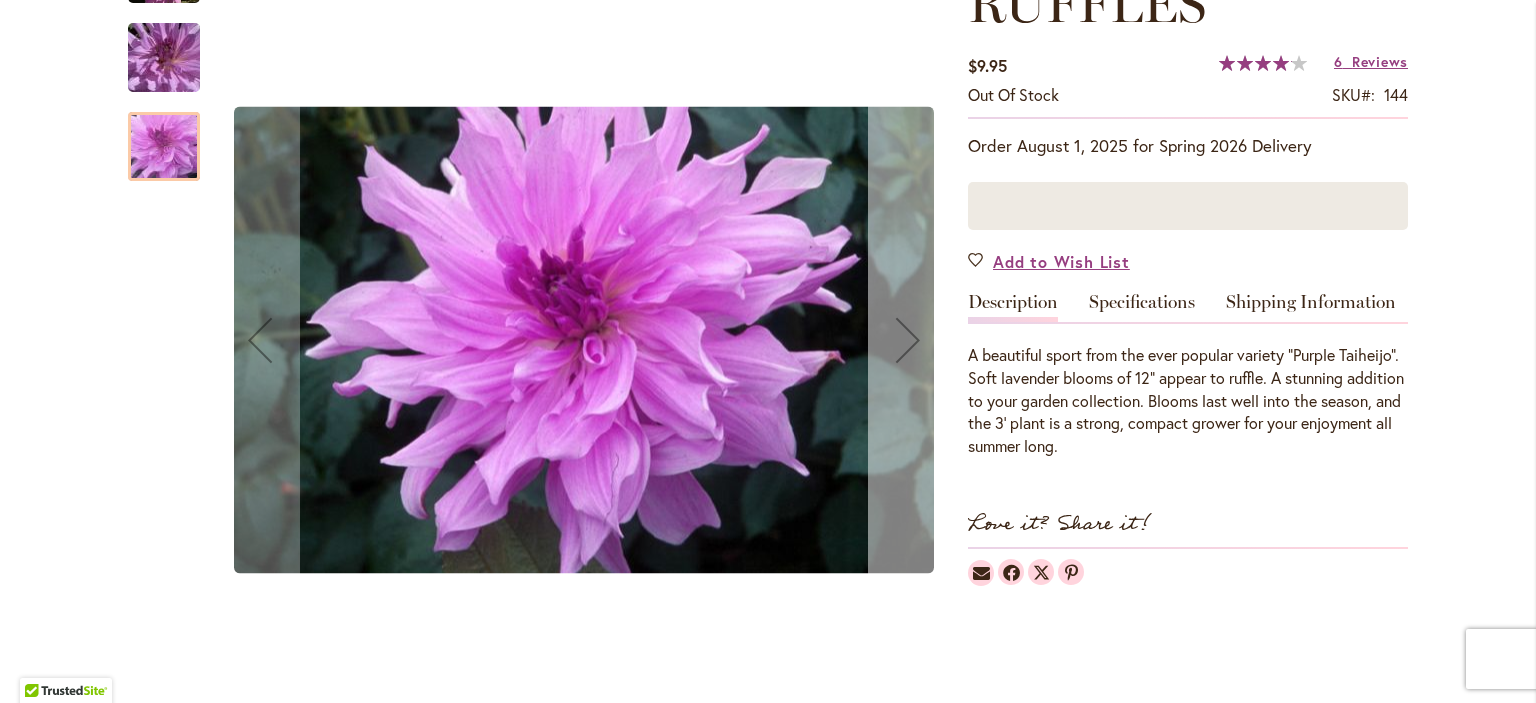 click at bounding box center [908, 340] 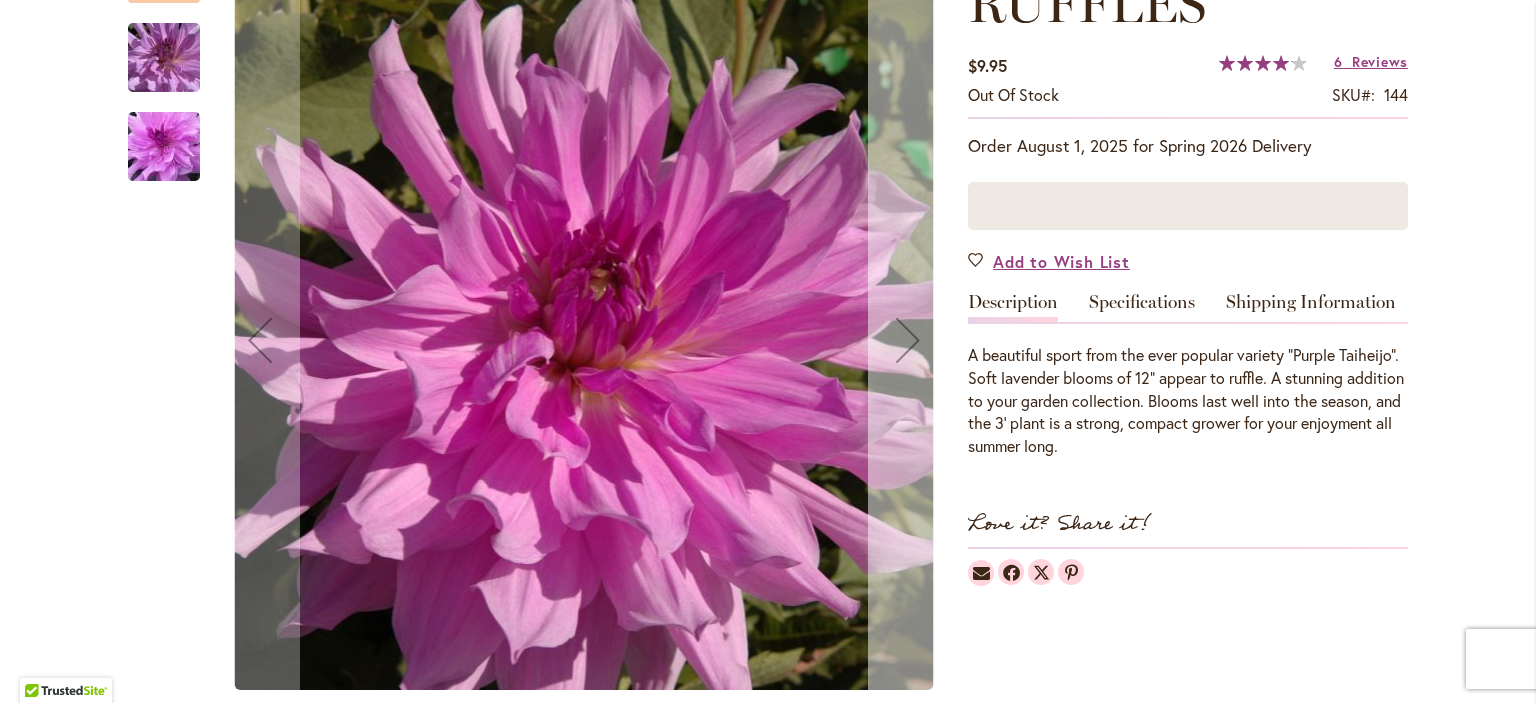 click at bounding box center [908, 340] 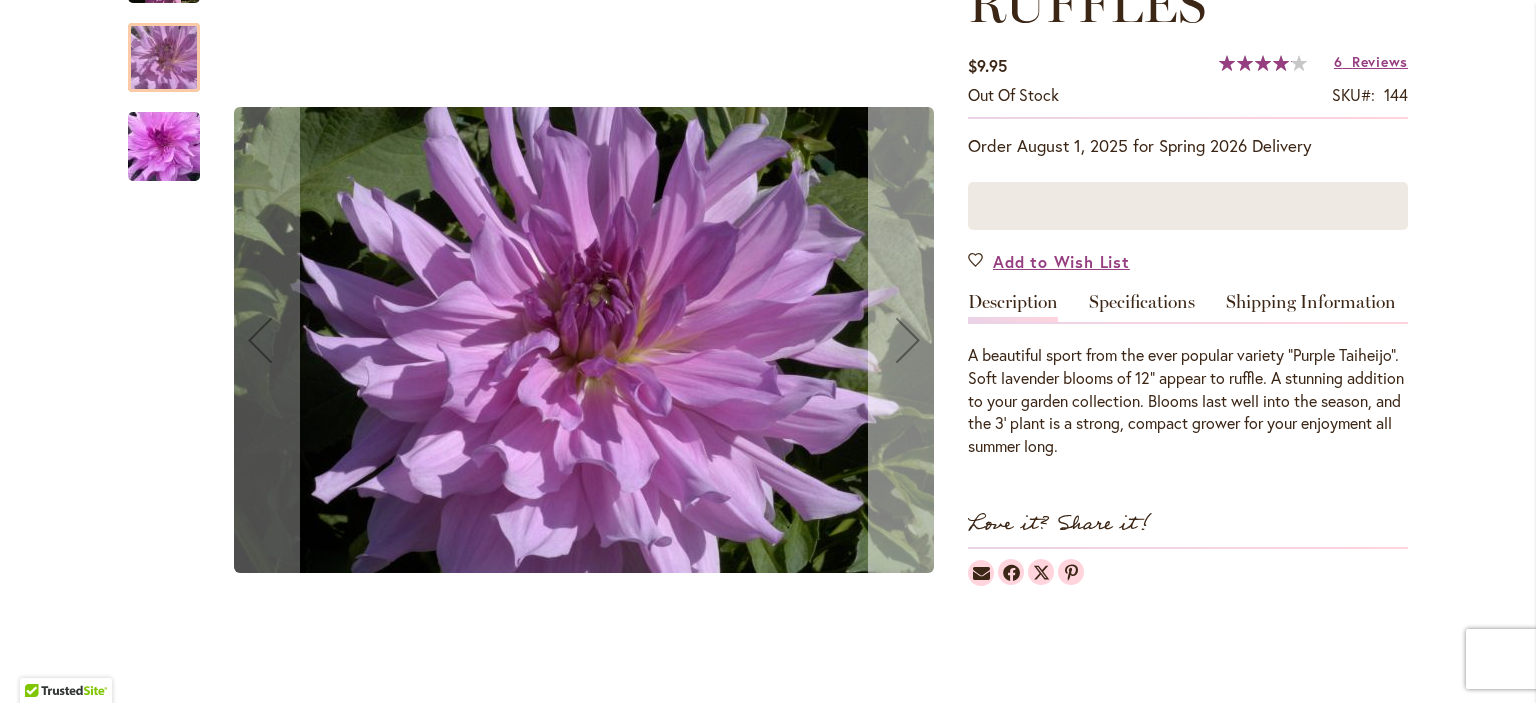 click at bounding box center [908, 340] 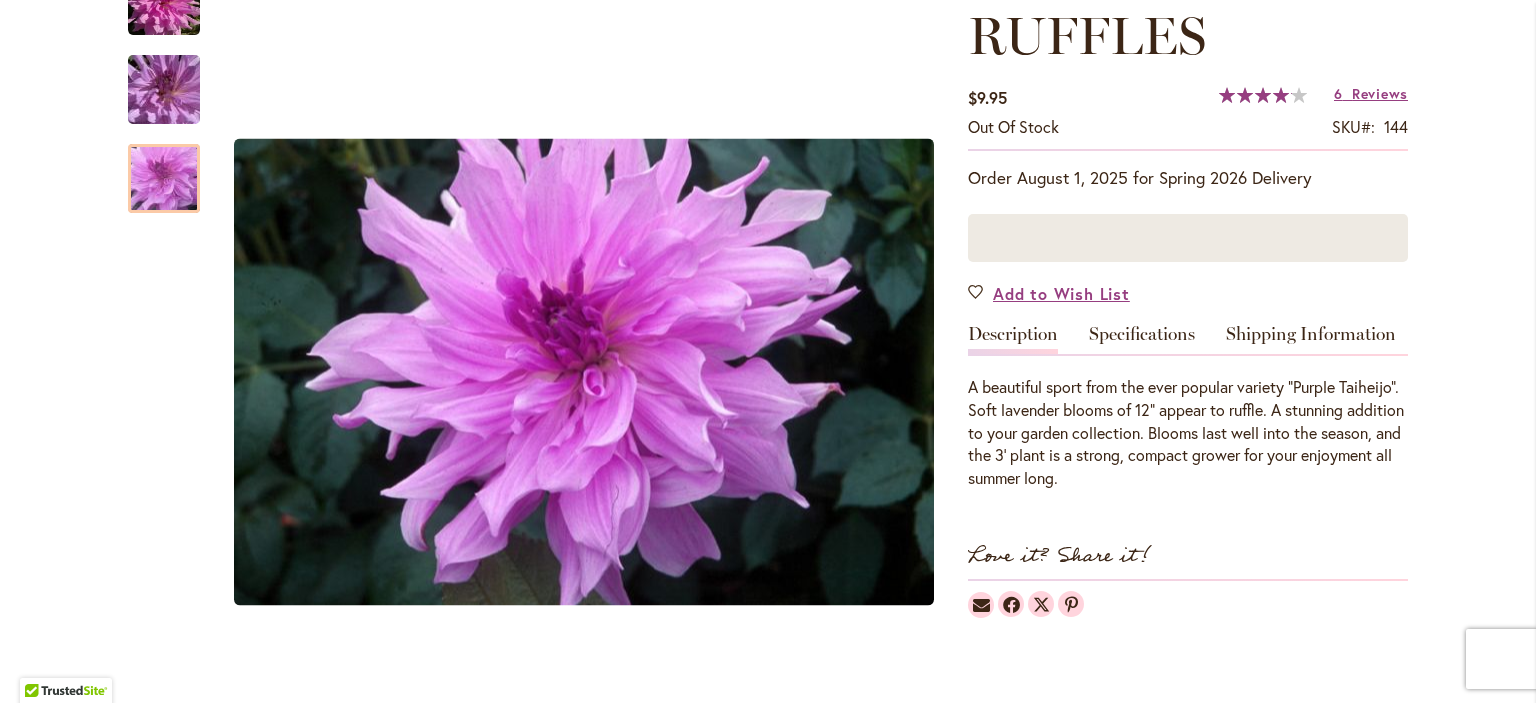 scroll, scrollTop: 352, scrollLeft: 0, axis: vertical 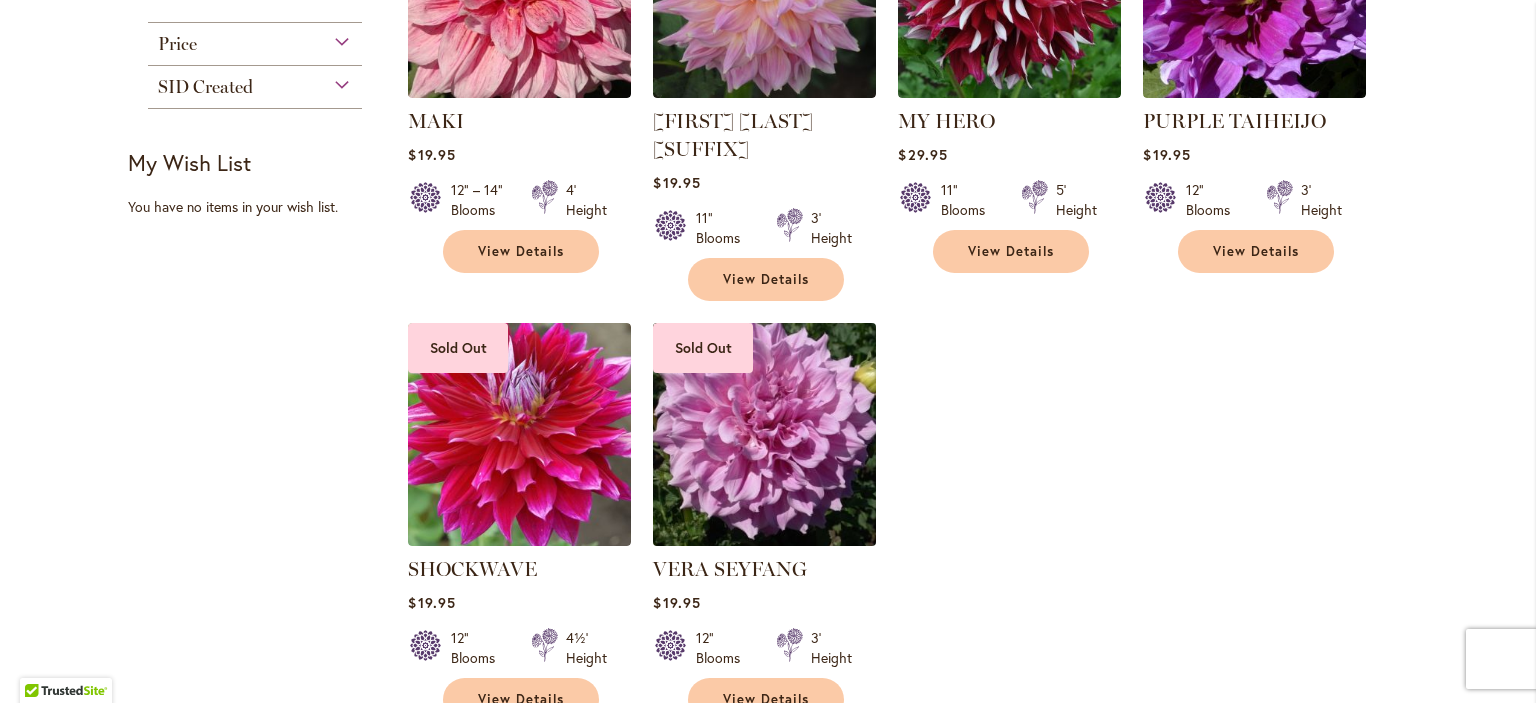 click at bounding box center (765, 434) 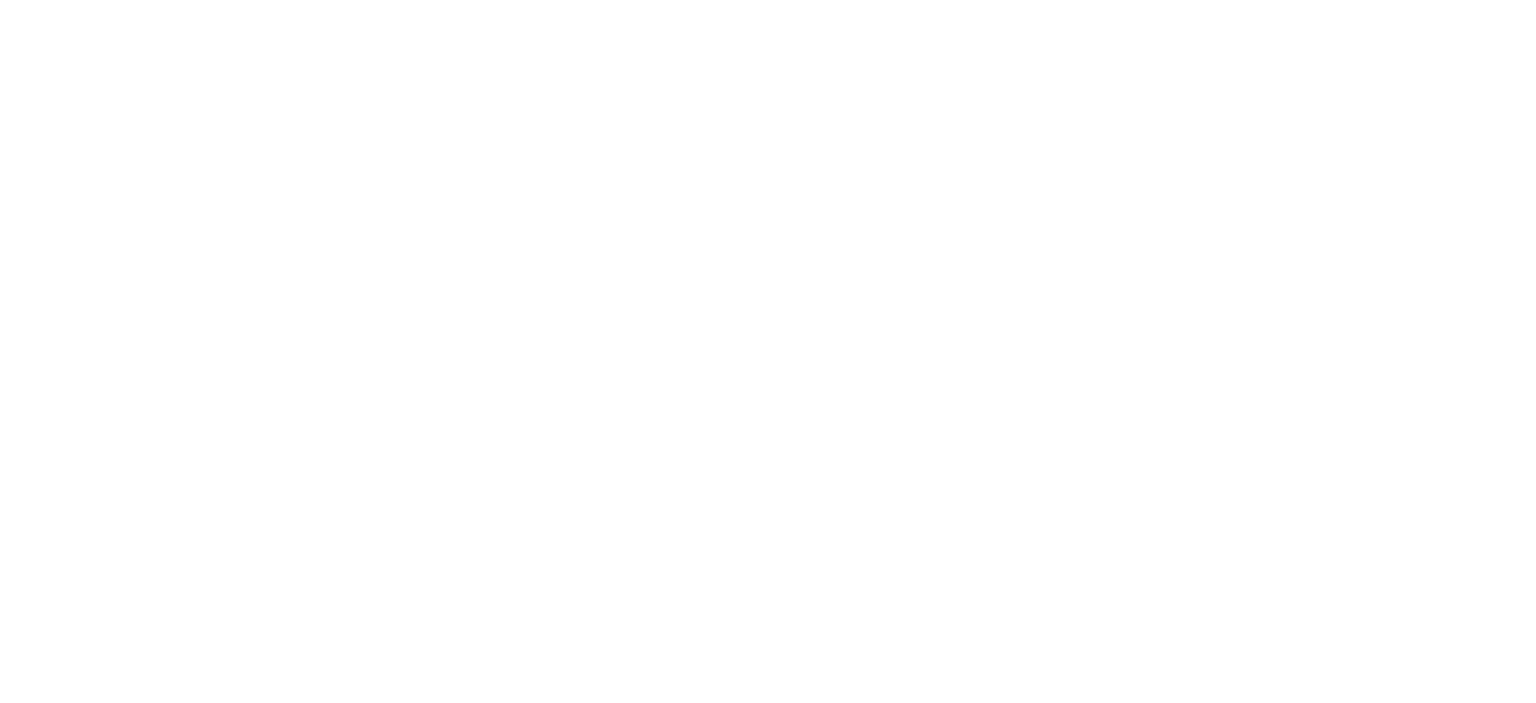 scroll, scrollTop: 0, scrollLeft: 0, axis: both 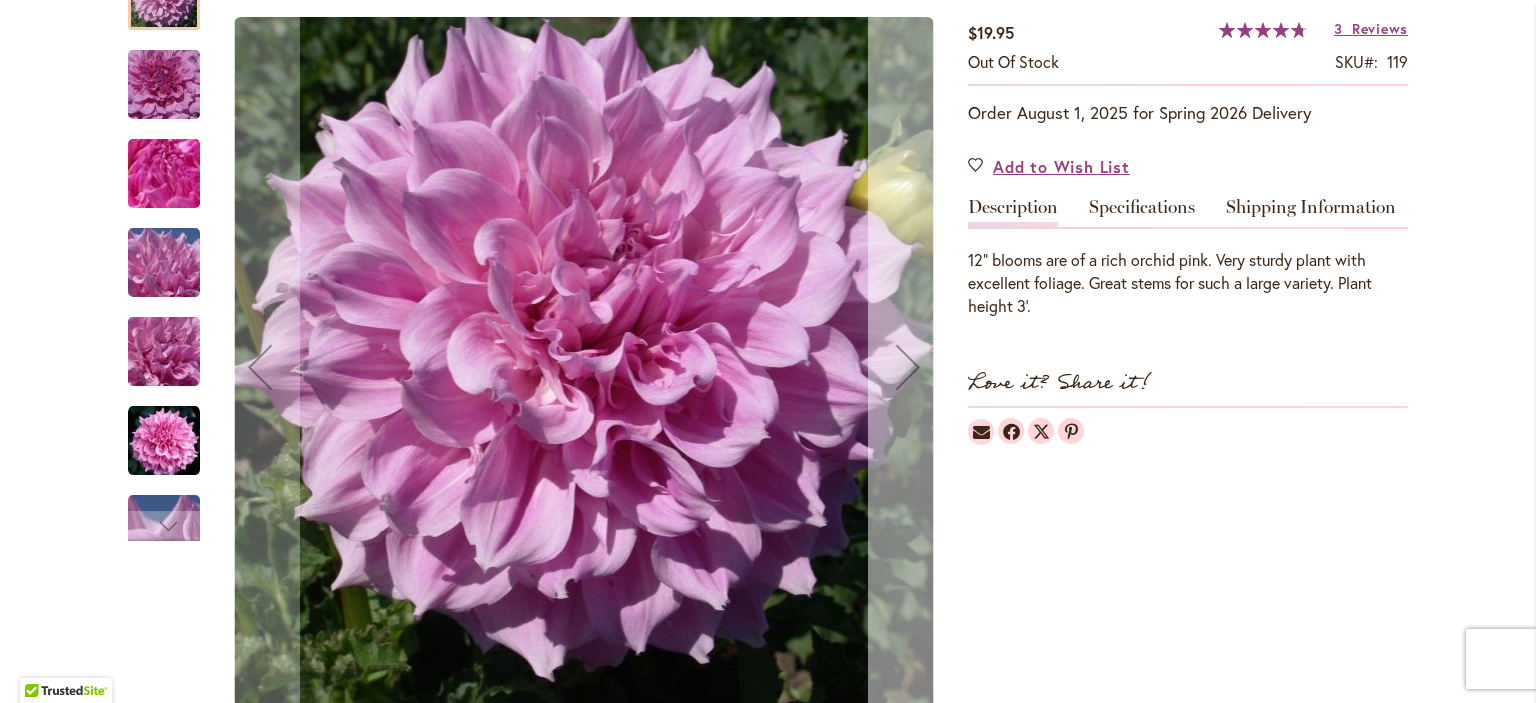 click at bounding box center [908, 367] 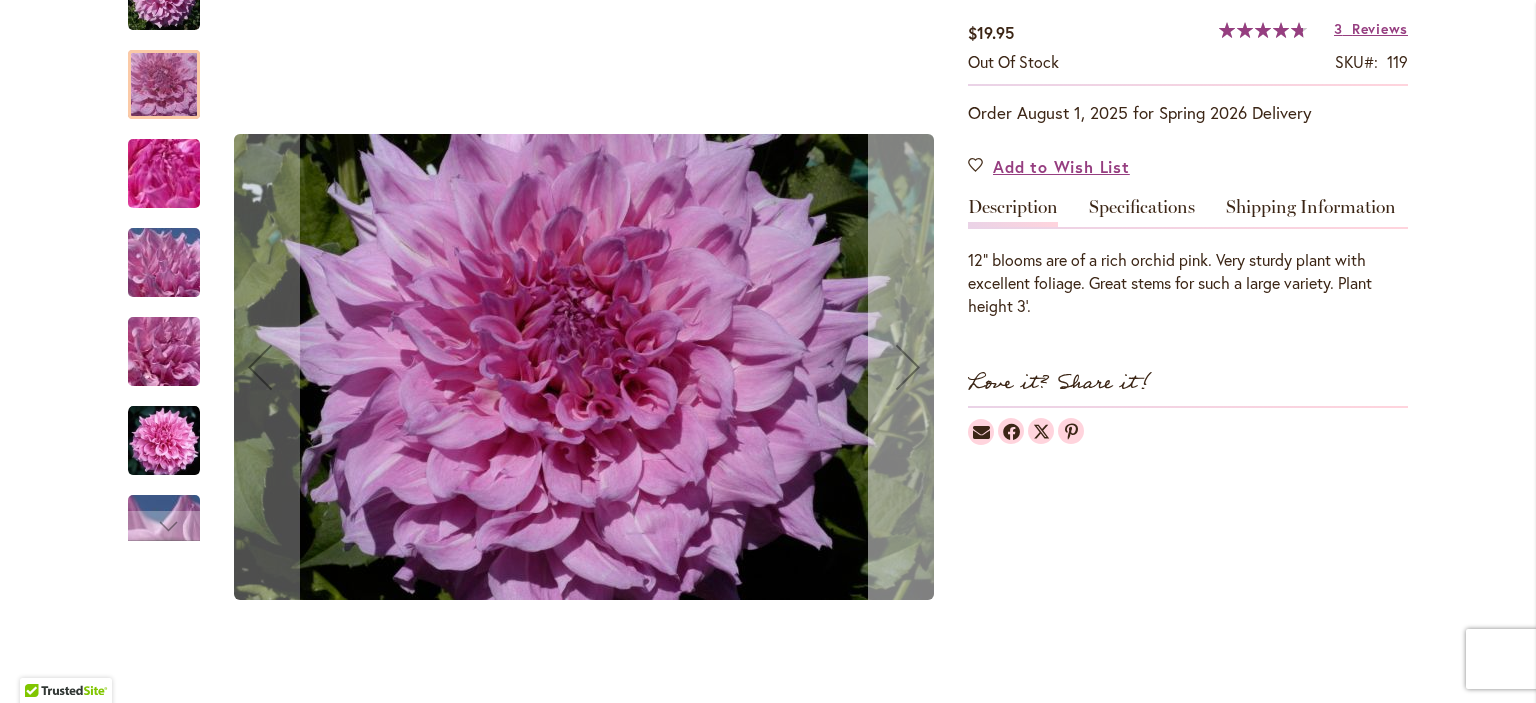 click at bounding box center [908, 367] 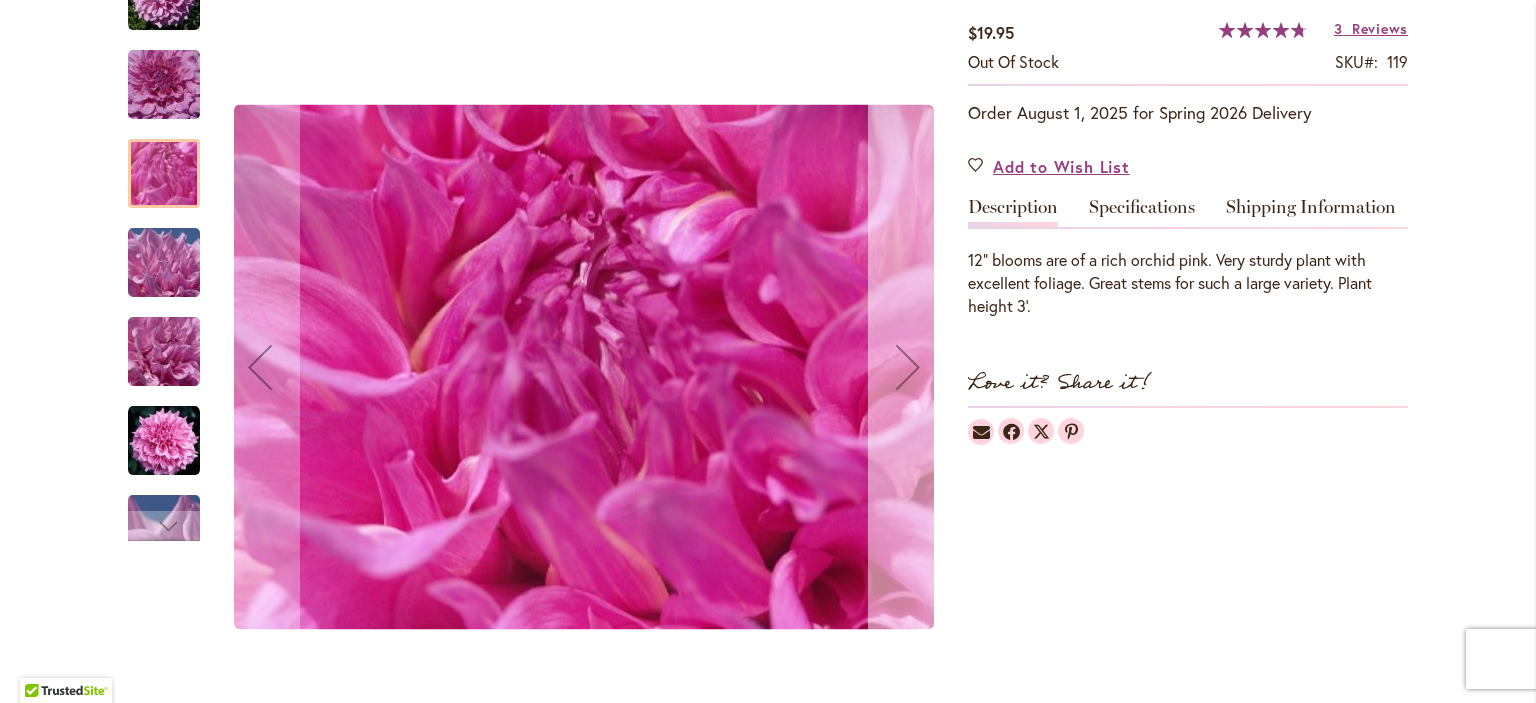 click at bounding box center [908, 367] 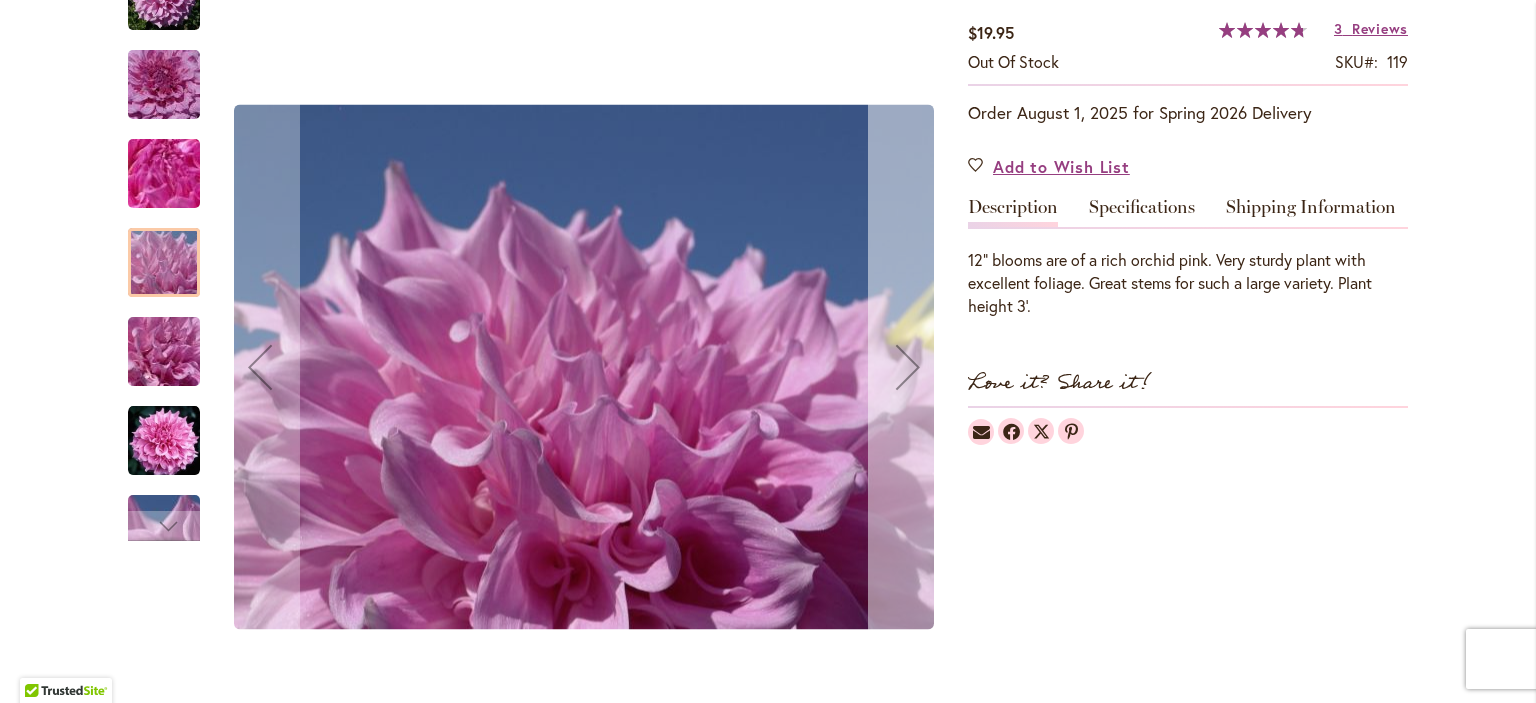 click at bounding box center (908, 367) 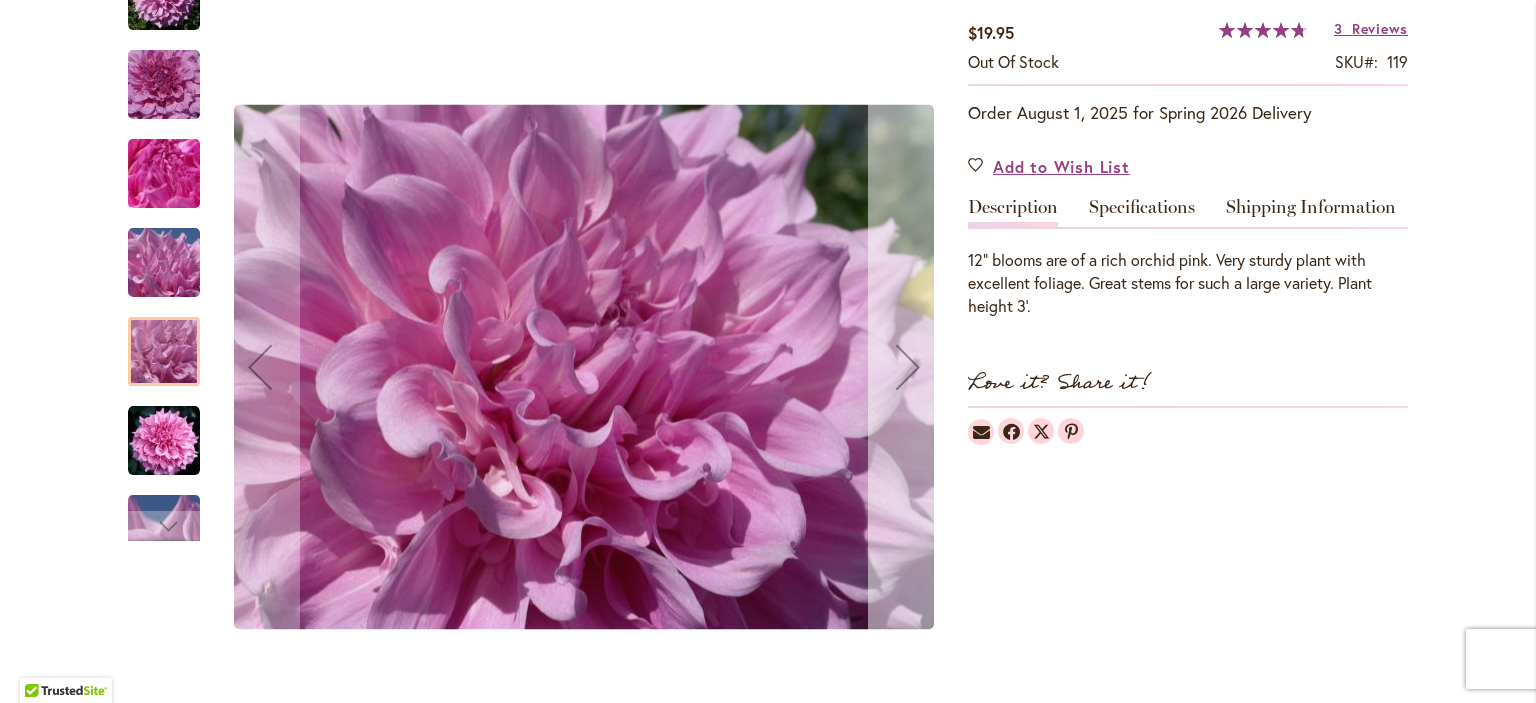 click at bounding box center (908, 367) 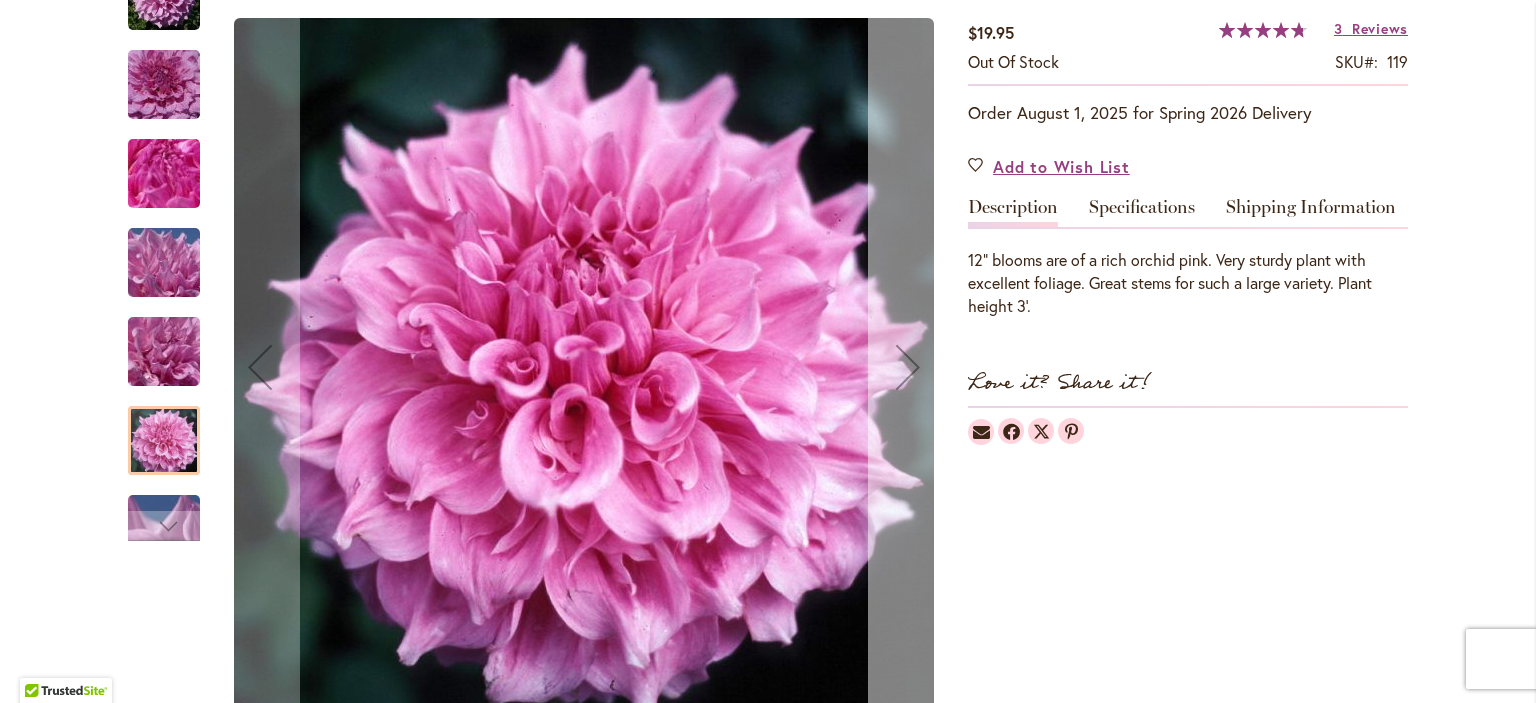 click at bounding box center (908, 367) 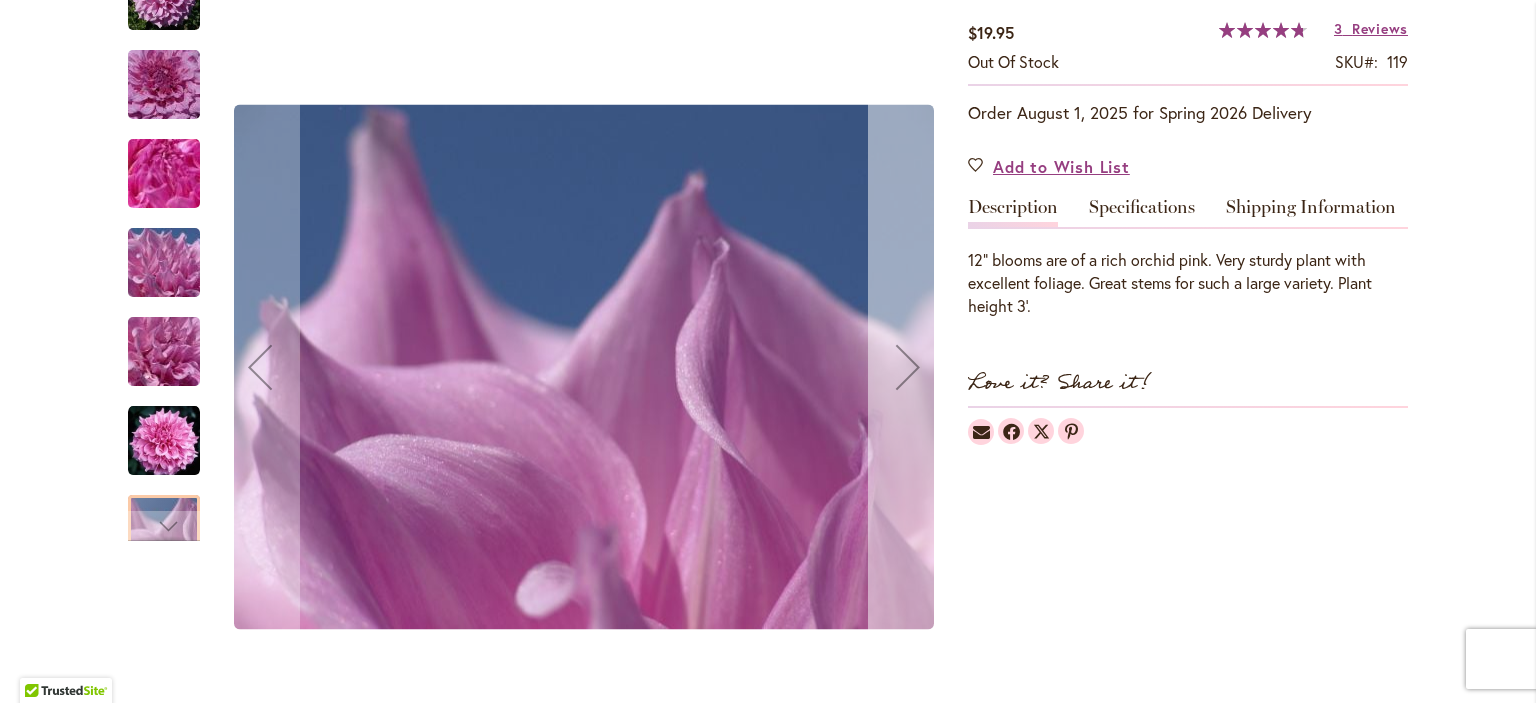 click at bounding box center (908, 367) 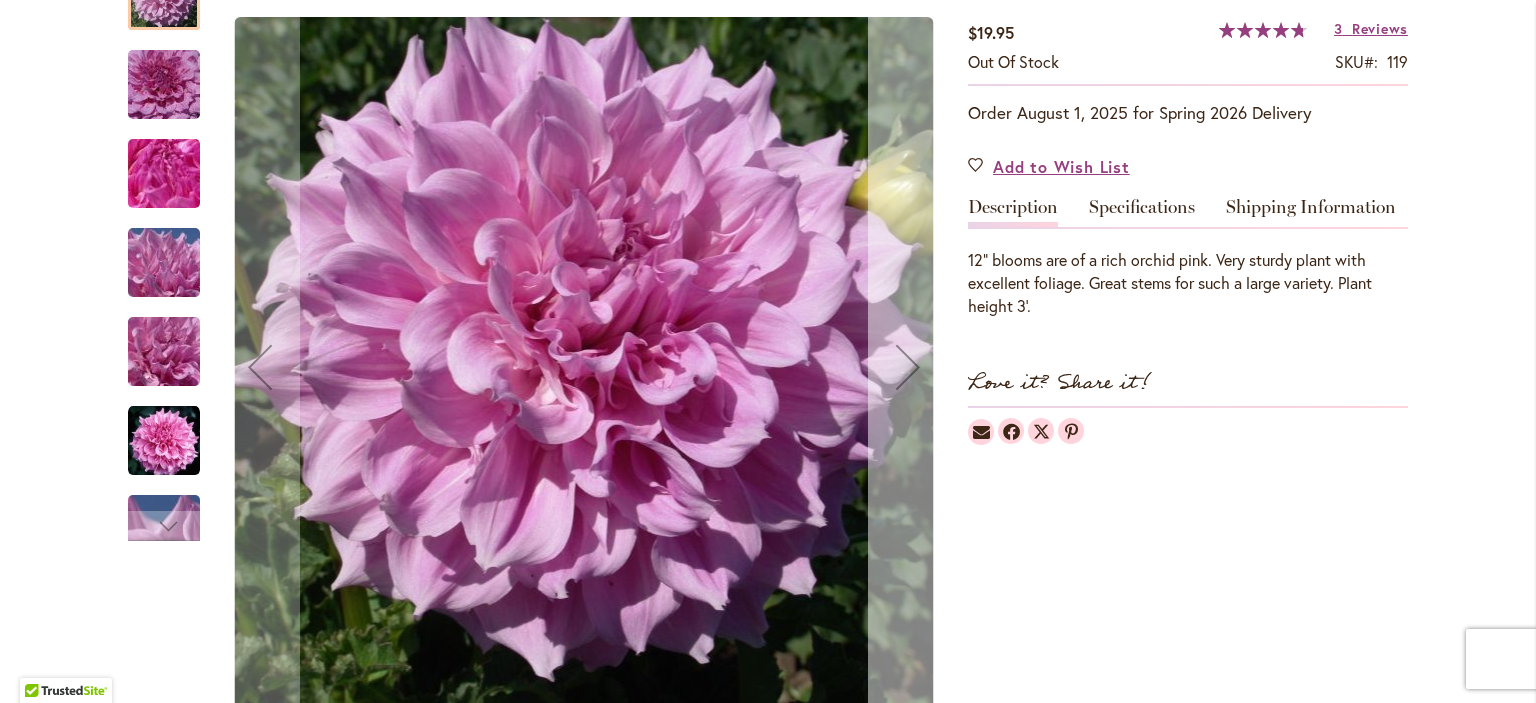 click at bounding box center (908, 367) 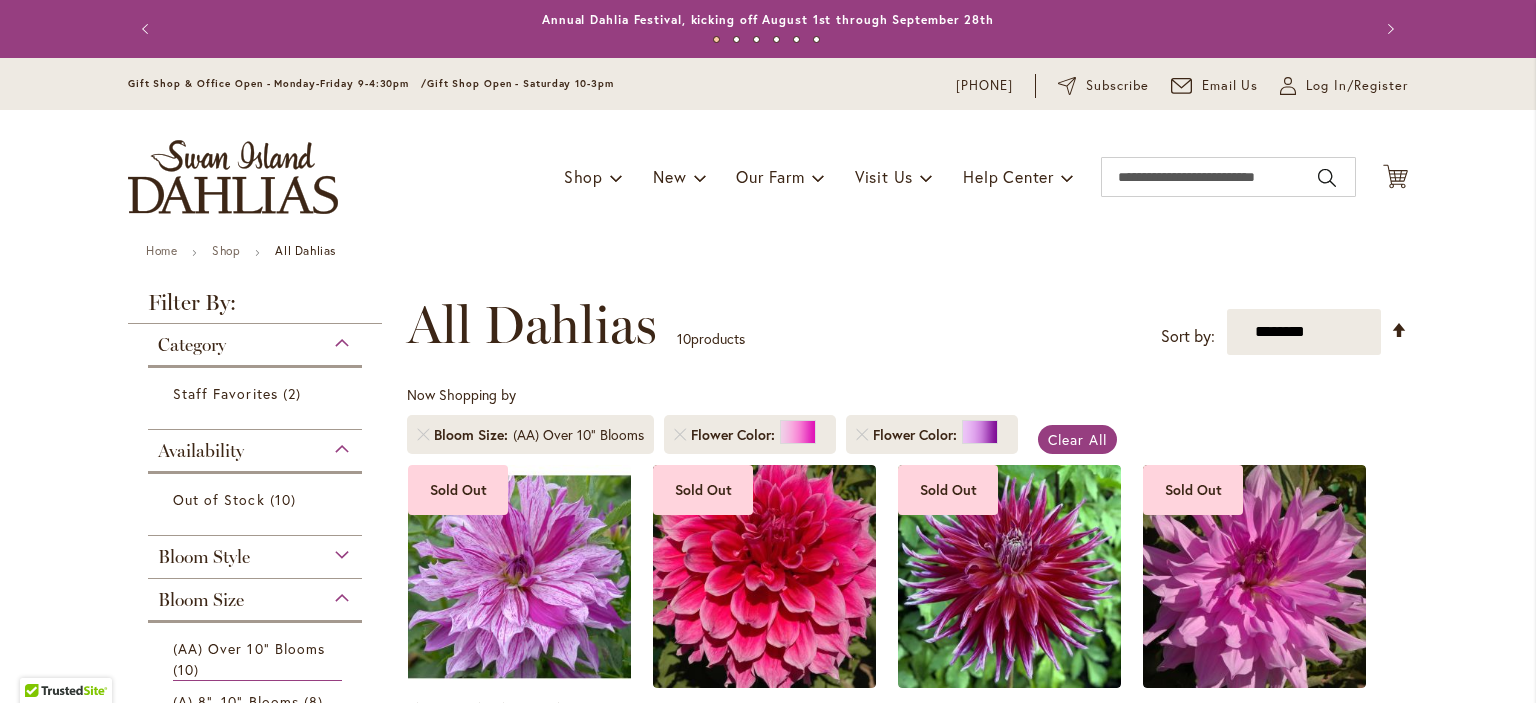 scroll, scrollTop: 0, scrollLeft: 0, axis: both 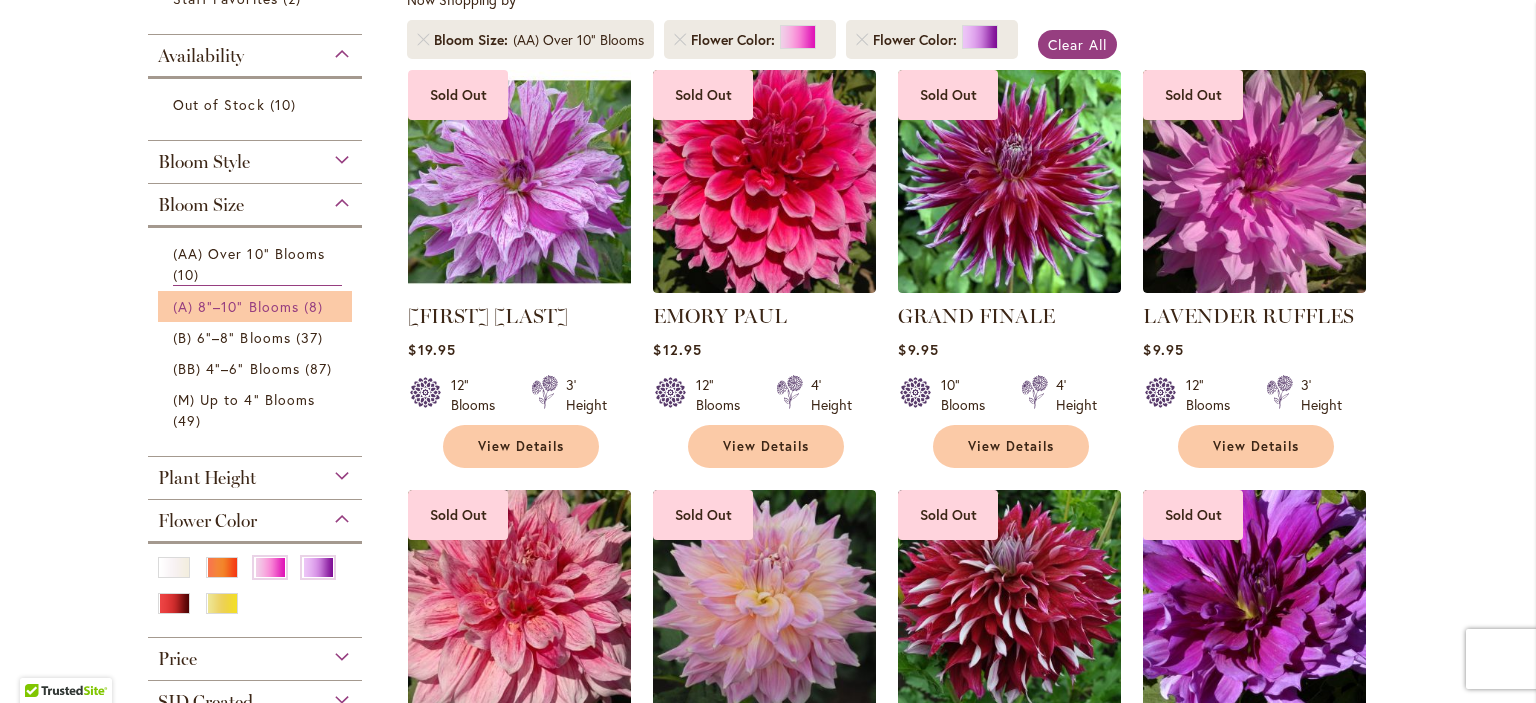 click on "8
items" at bounding box center [316, 306] 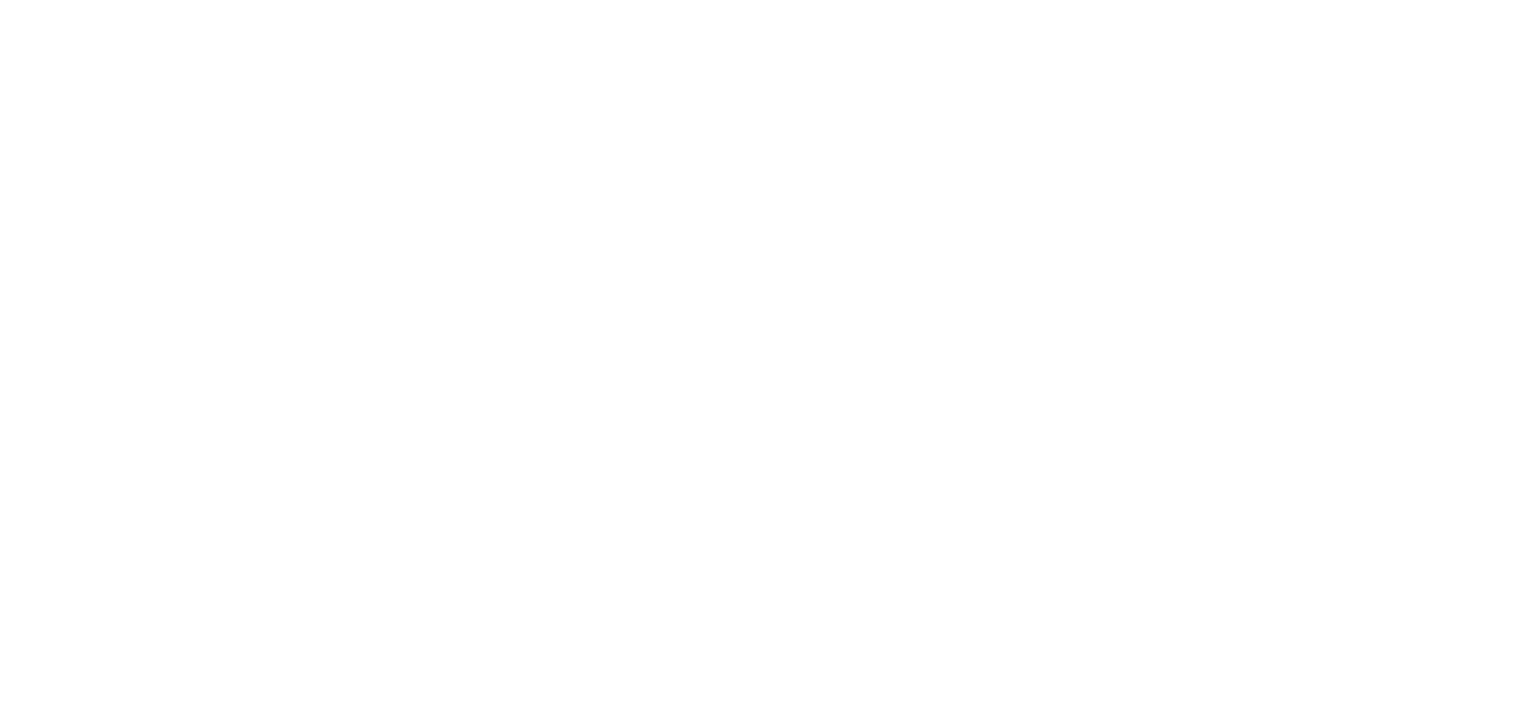 scroll, scrollTop: 0, scrollLeft: 0, axis: both 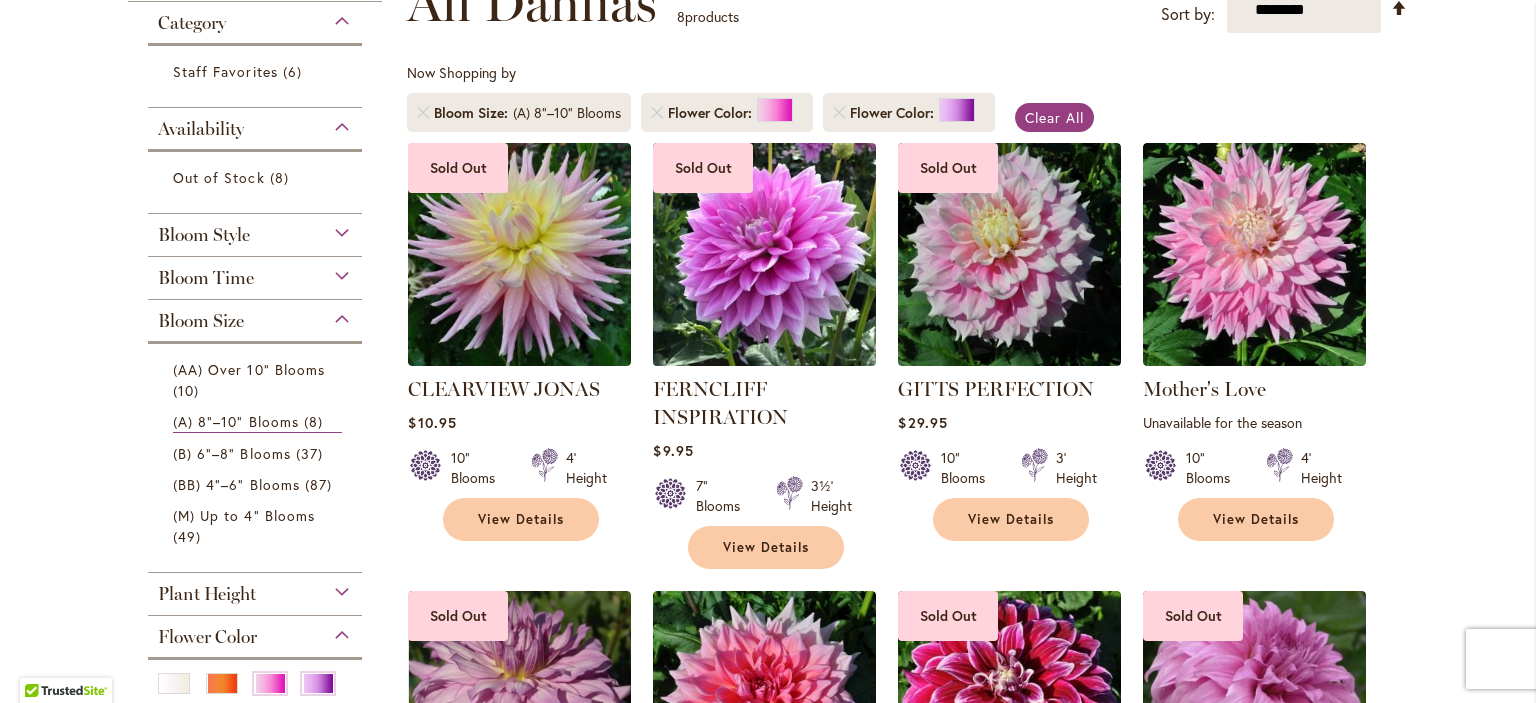 click at bounding box center [765, 254] 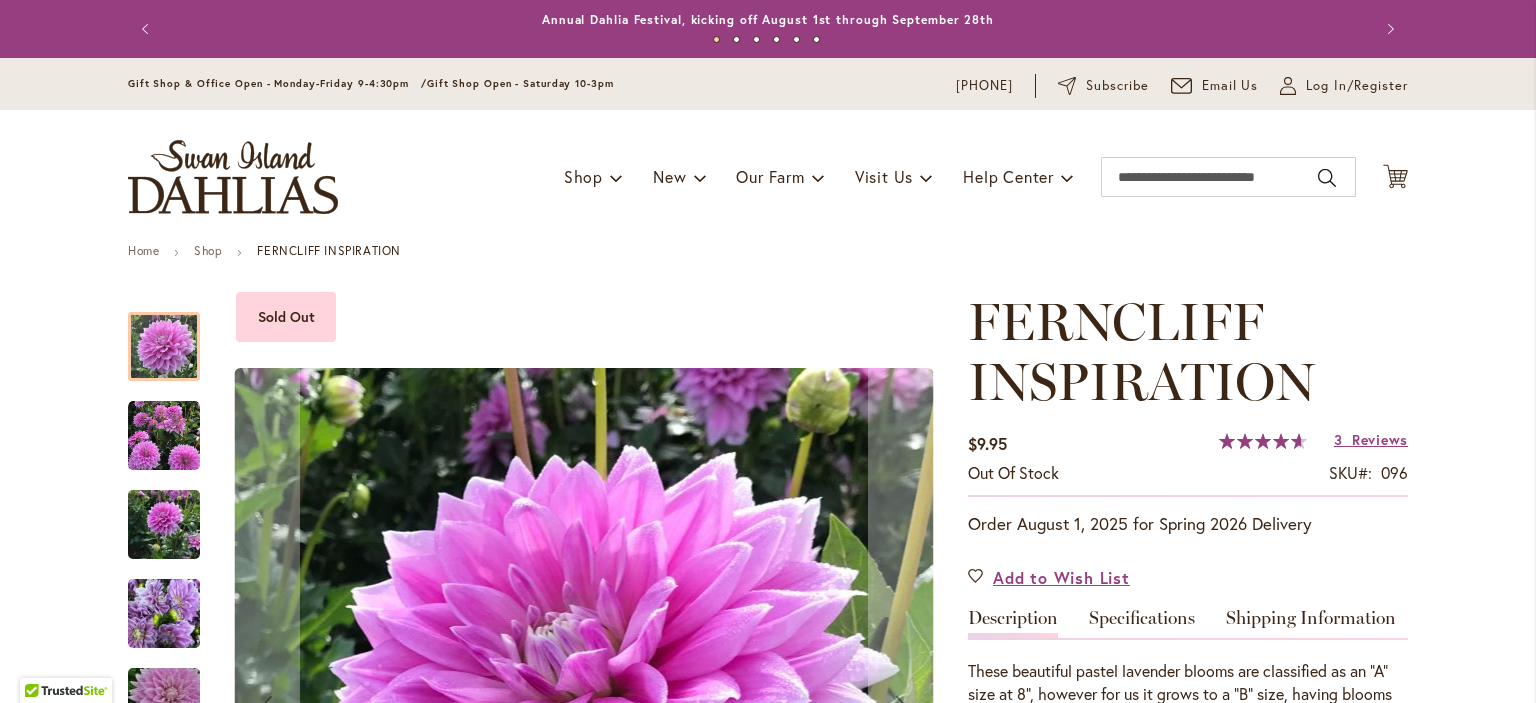scroll, scrollTop: 0, scrollLeft: 0, axis: both 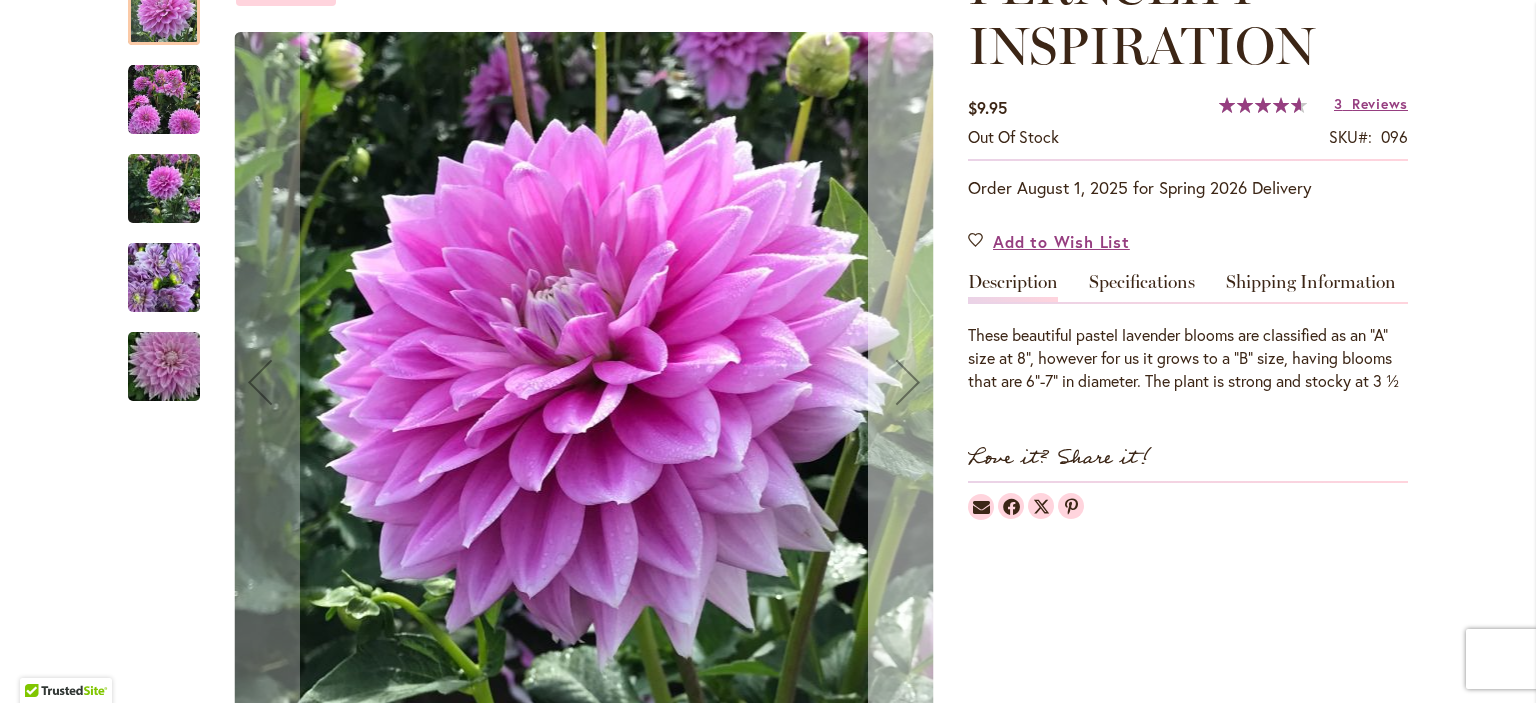 click at bounding box center (908, 382) 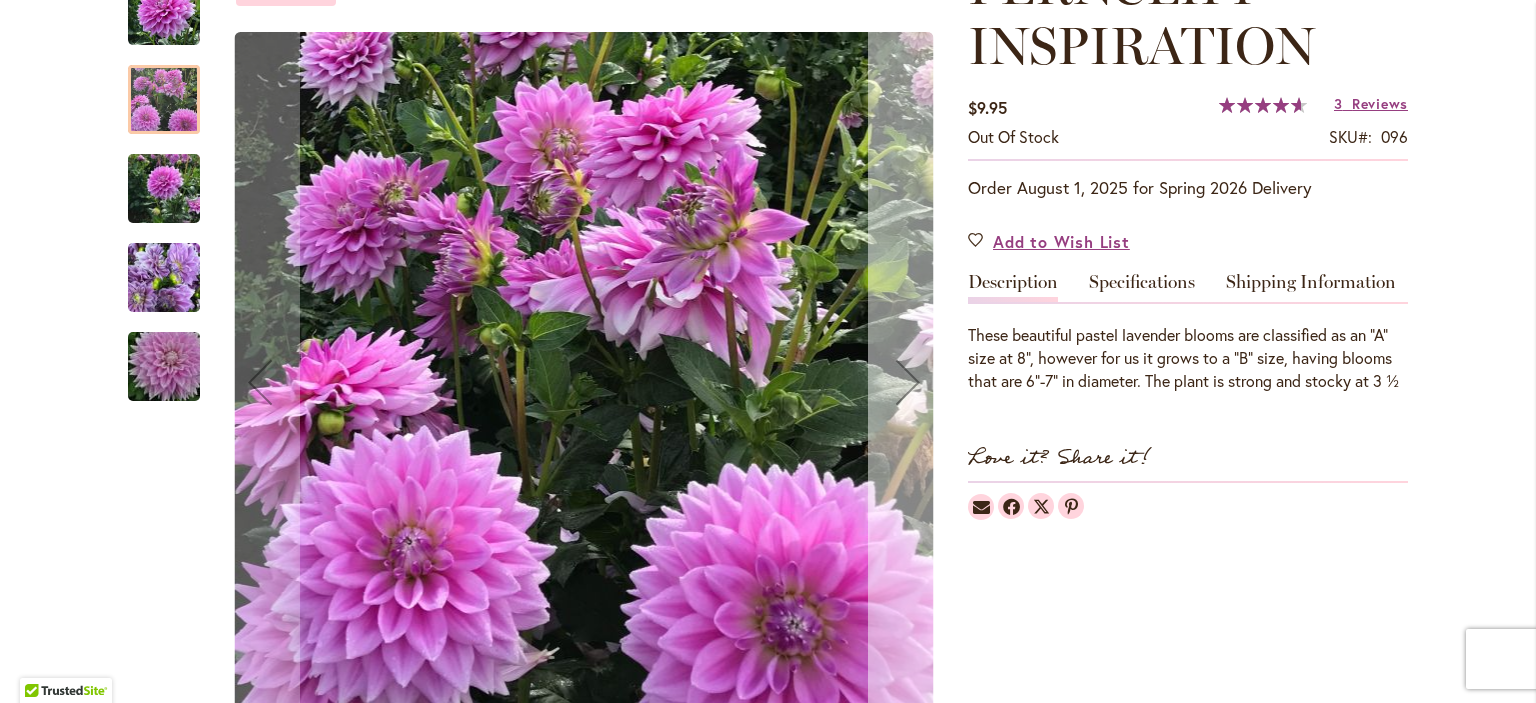 click at bounding box center [908, 382] 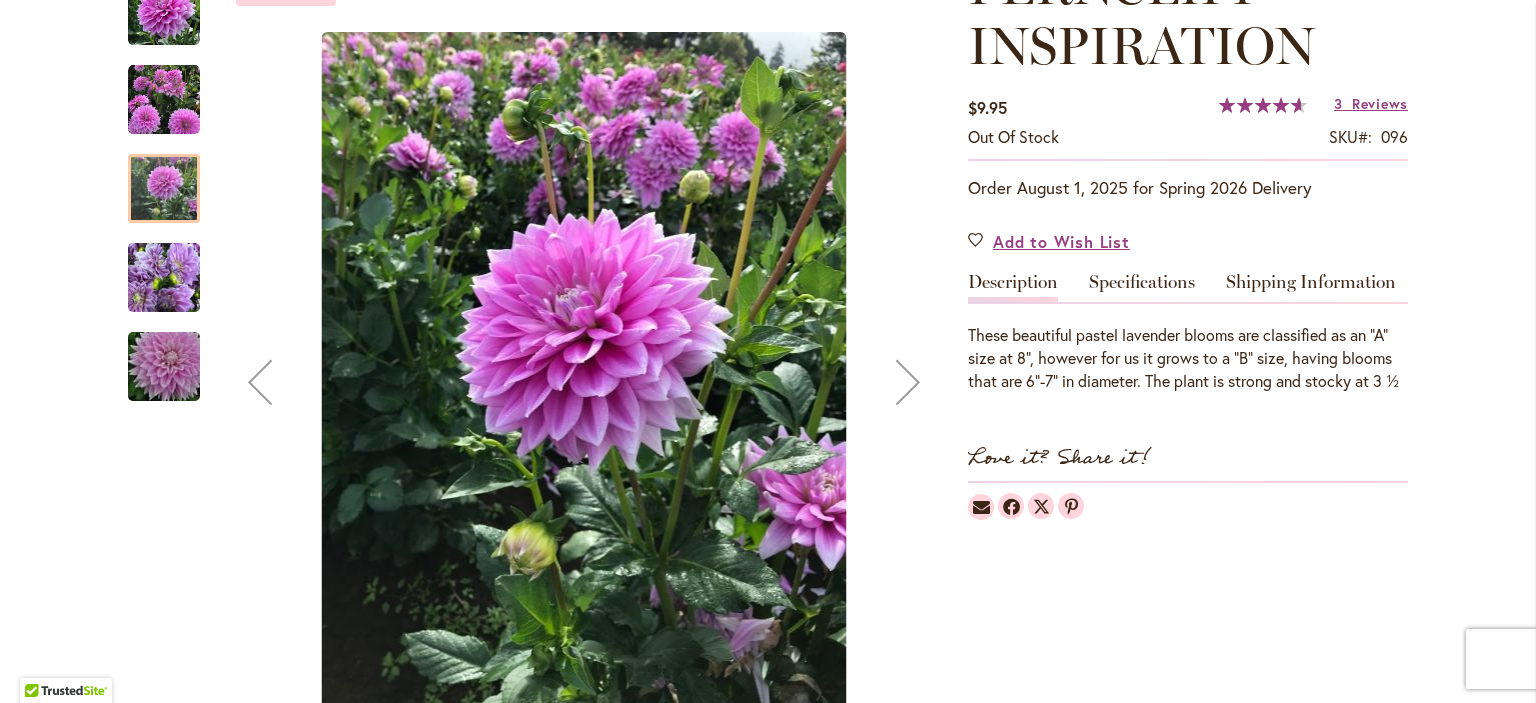 click at bounding box center [908, 382] 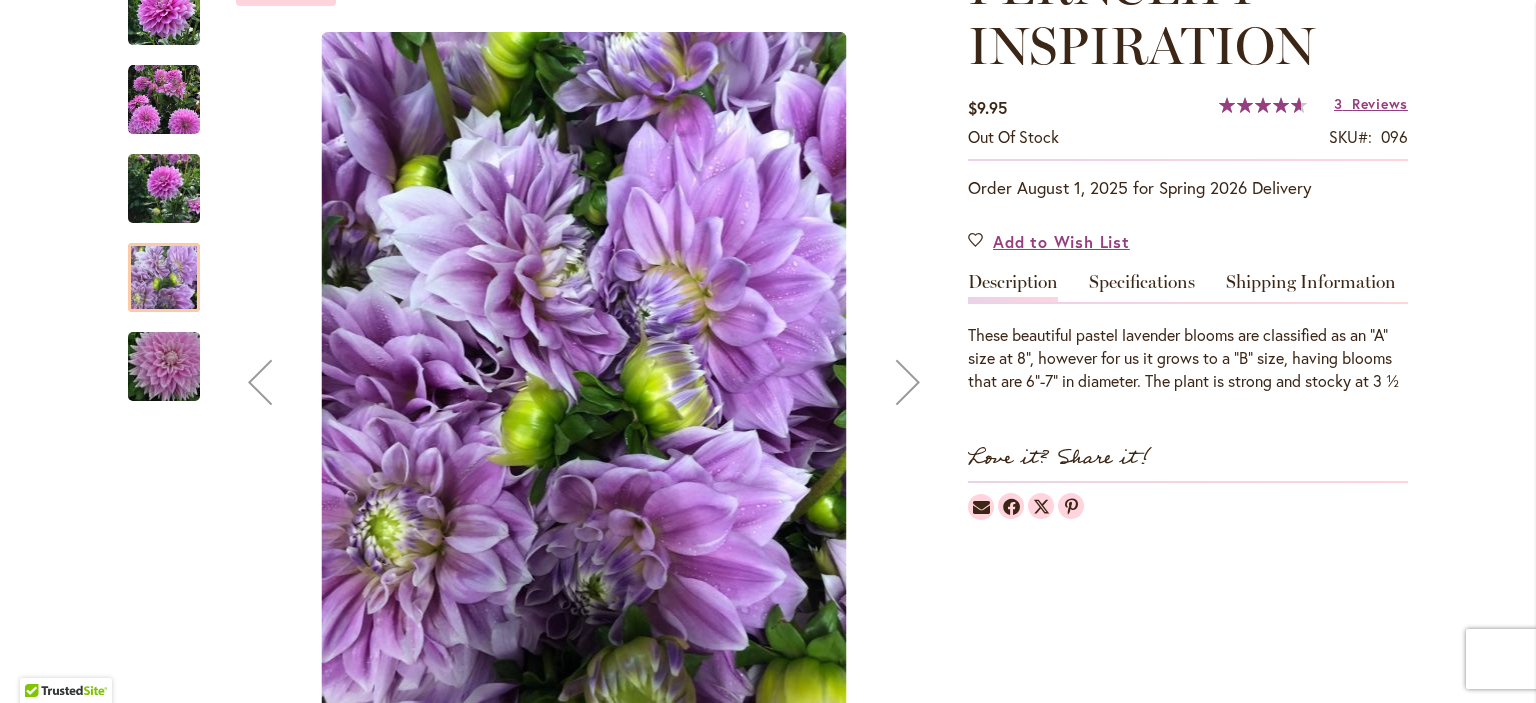 click at bounding box center (908, 382) 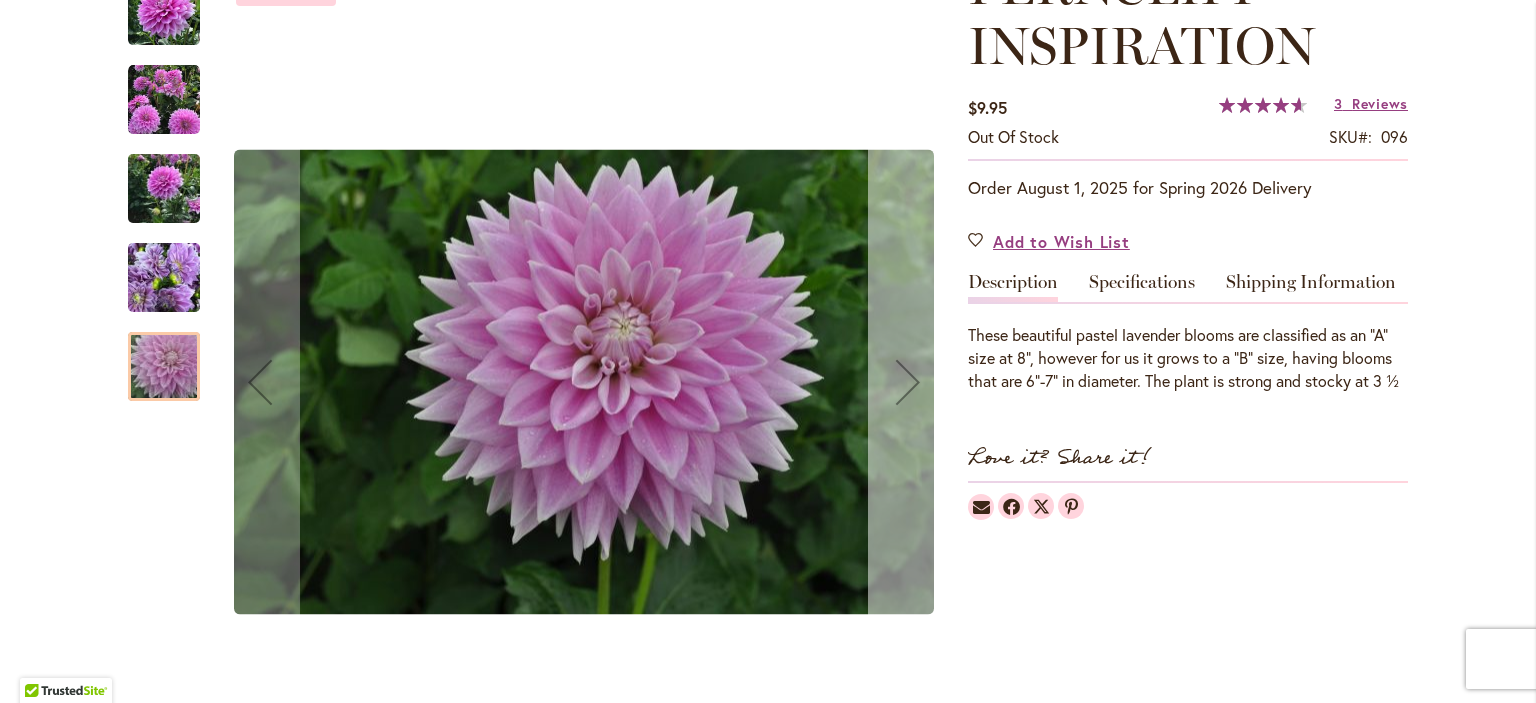 click at bounding box center [908, 382] 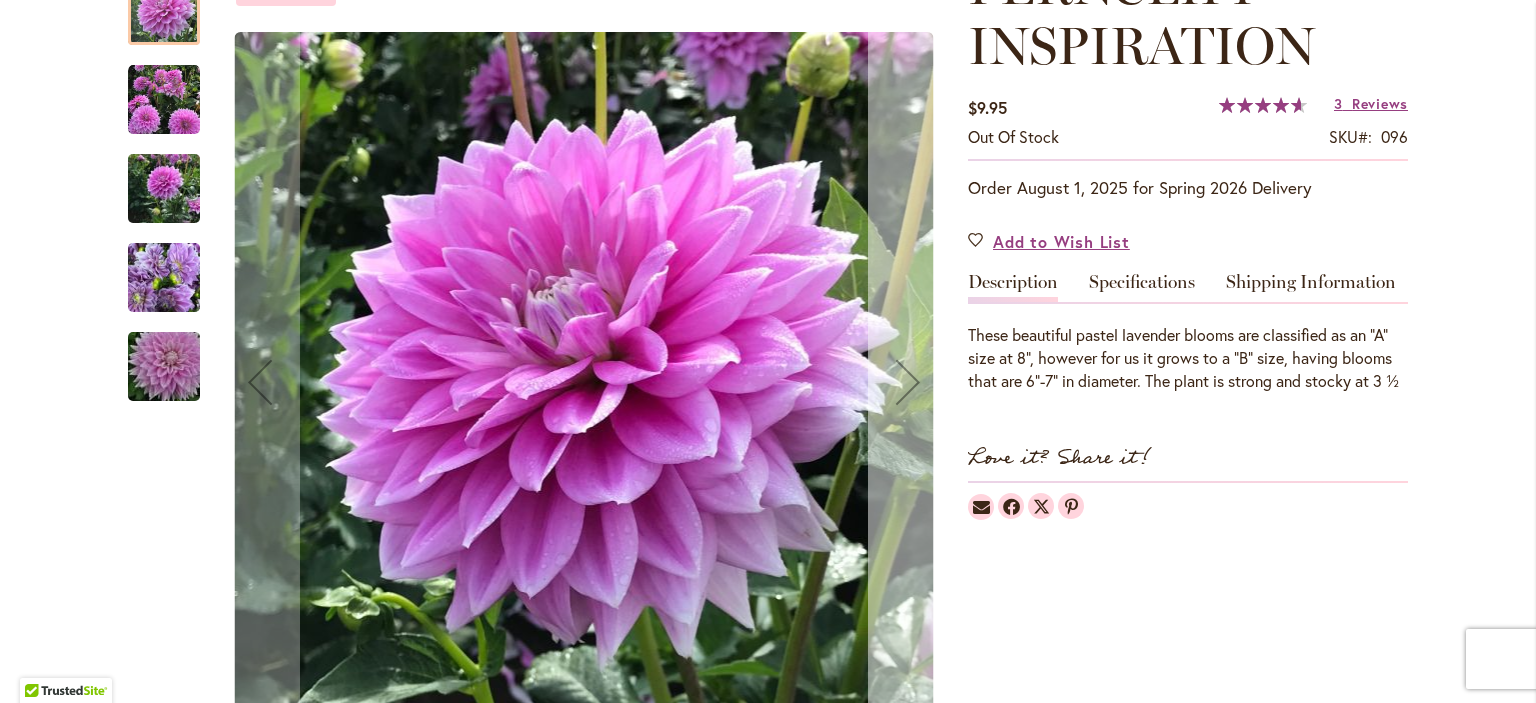 click at bounding box center (908, 382) 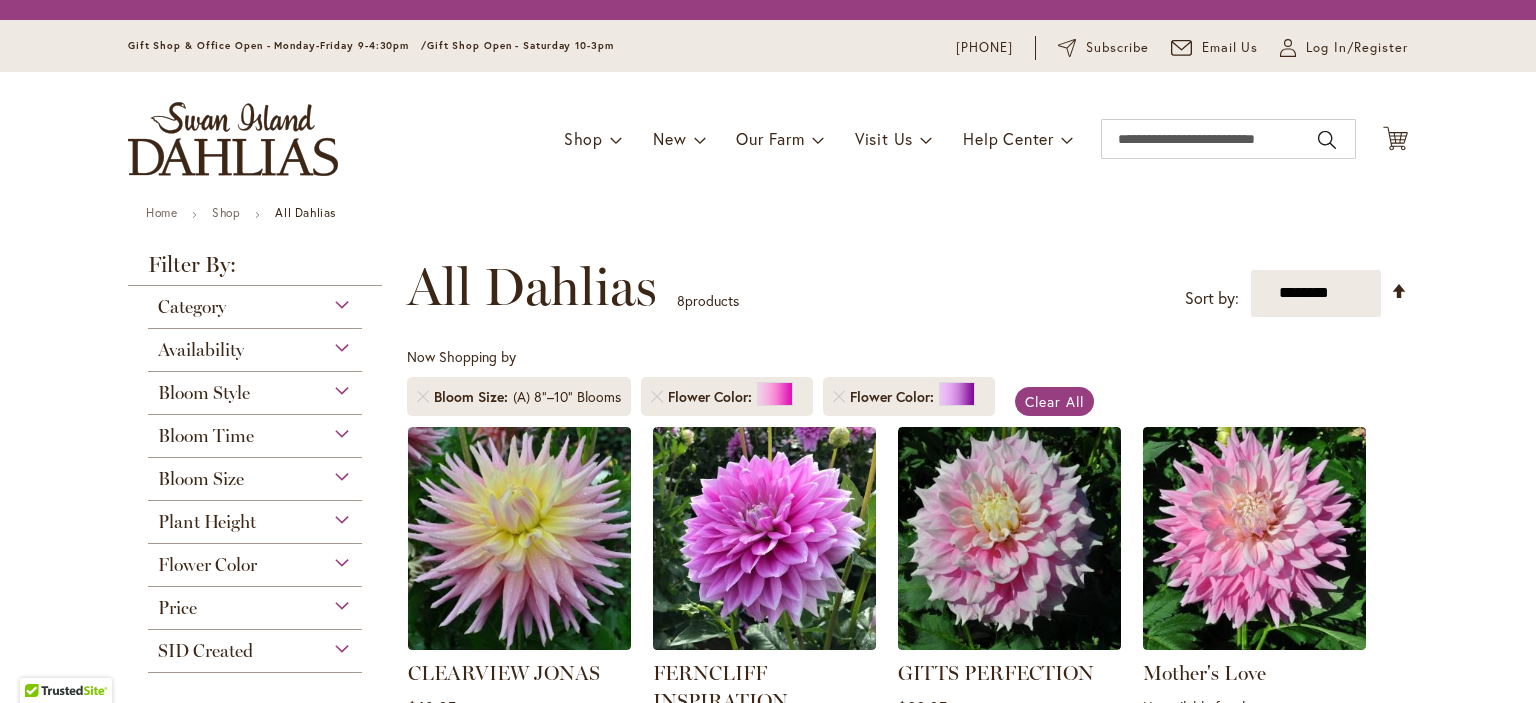 scroll, scrollTop: 0, scrollLeft: 0, axis: both 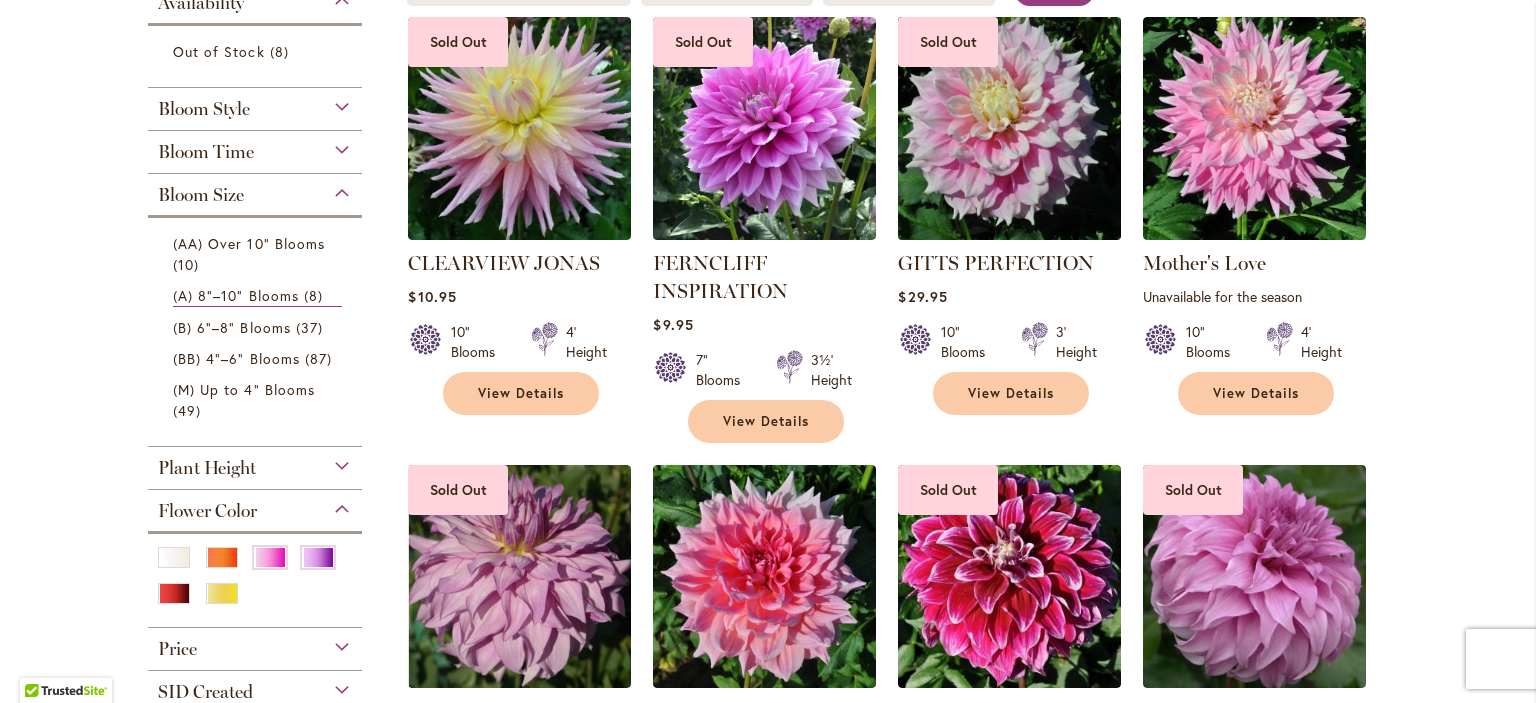 click at bounding box center [1010, 128] 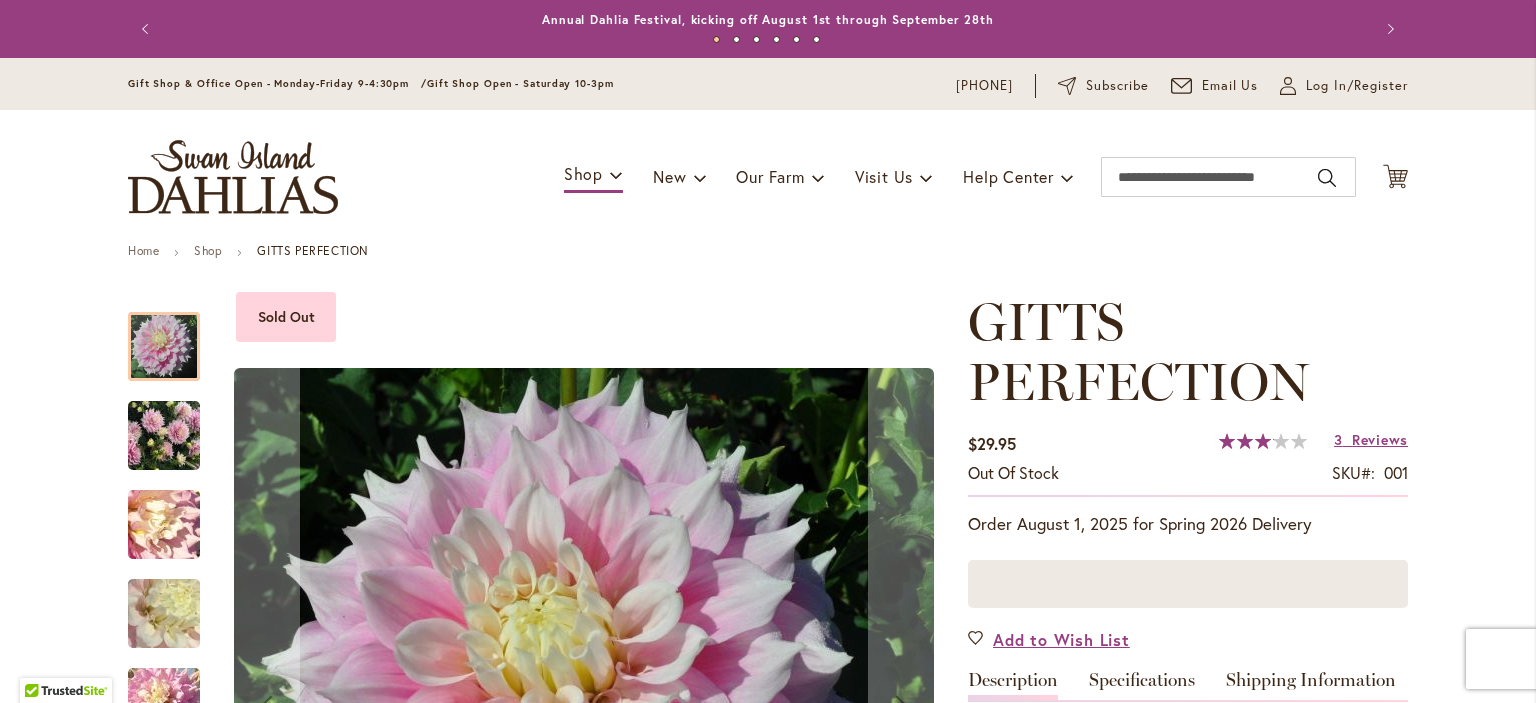 scroll, scrollTop: 0, scrollLeft: 0, axis: both 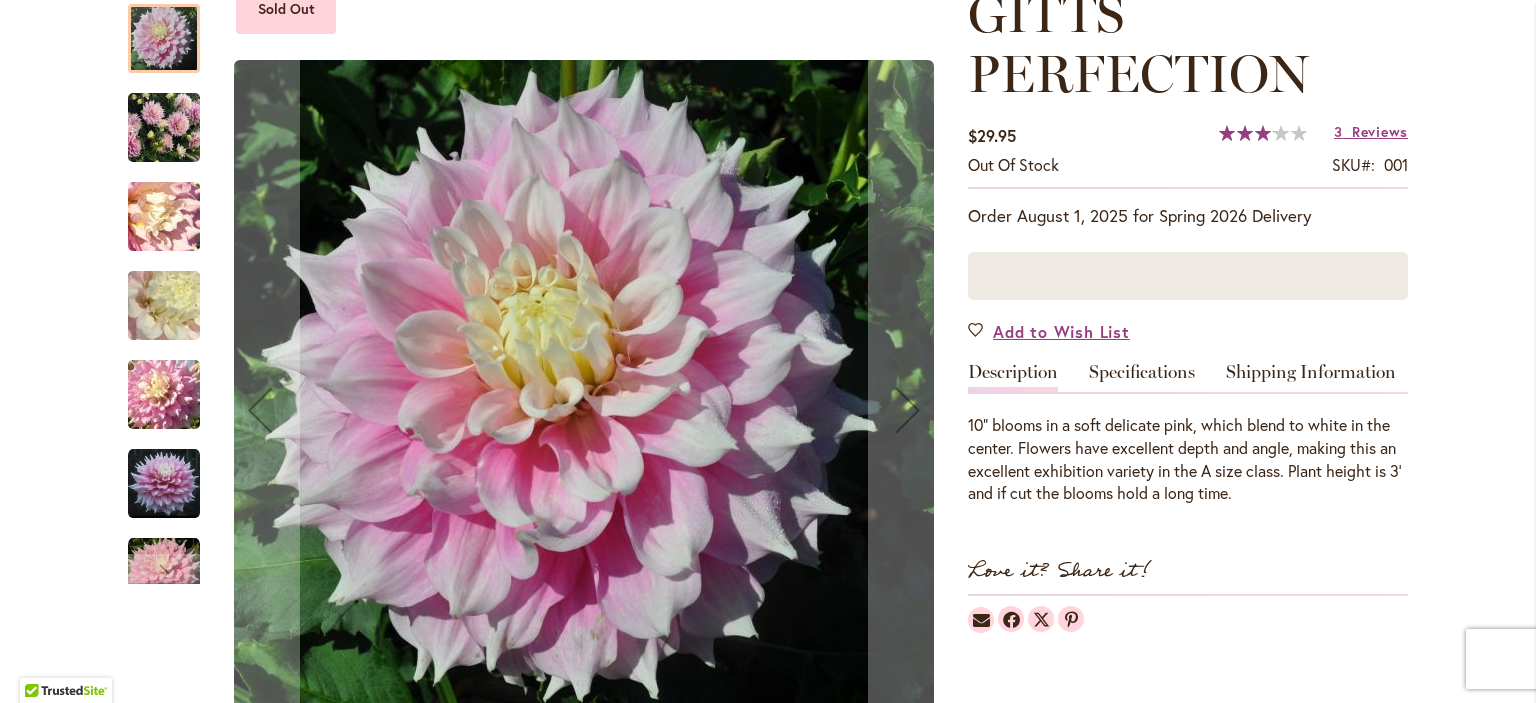 click at bounding box center (164, 484) 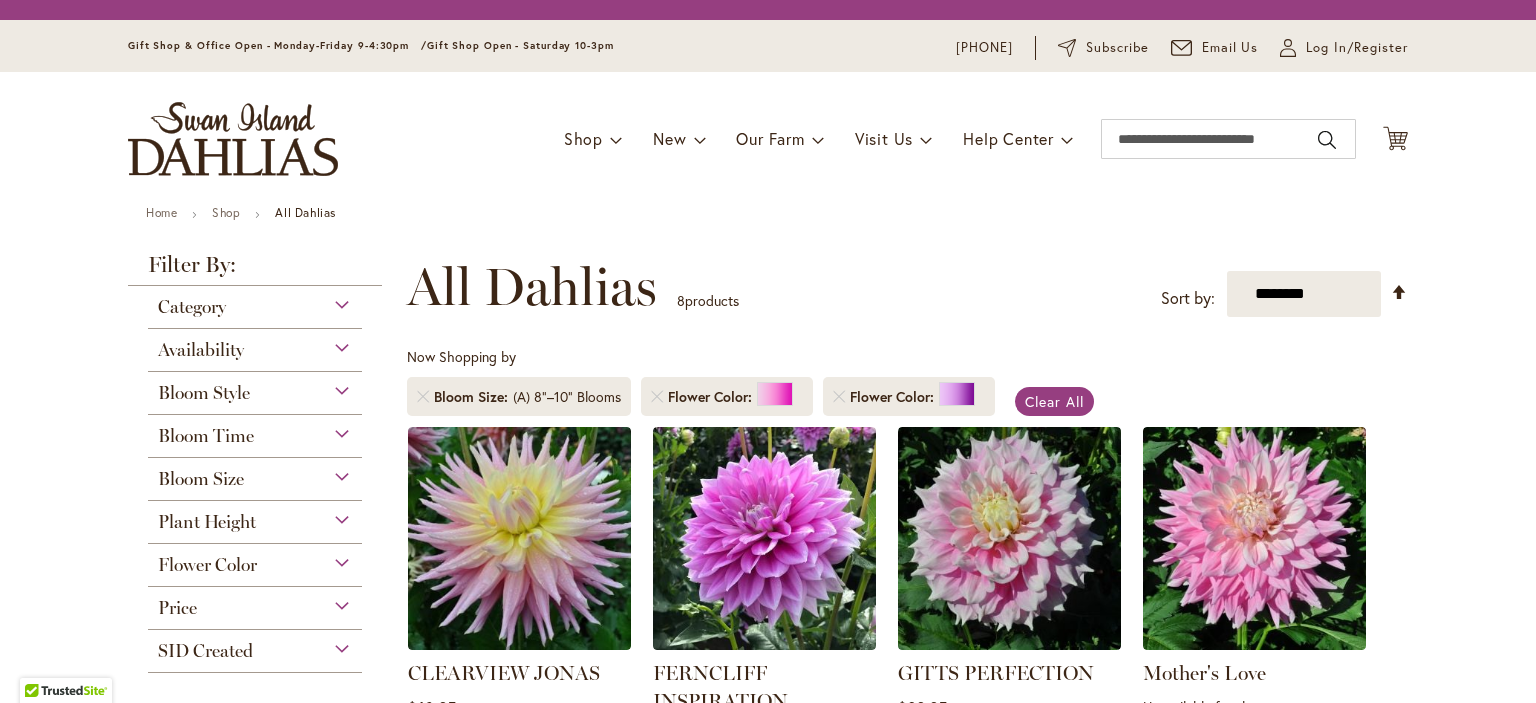 scroll, scrollTop: 0, scrollLeft: 0, axis: both 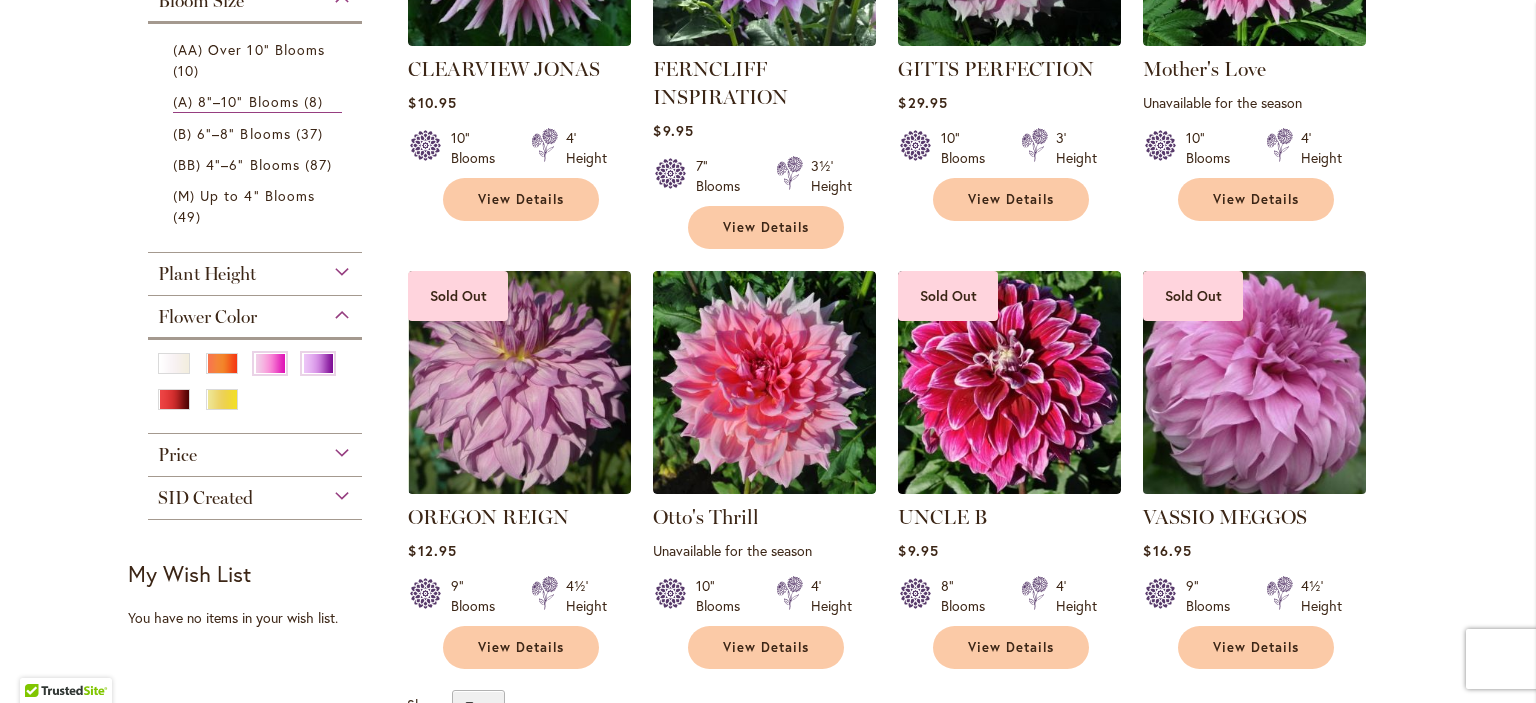 click at bounding box center (1255, 382) 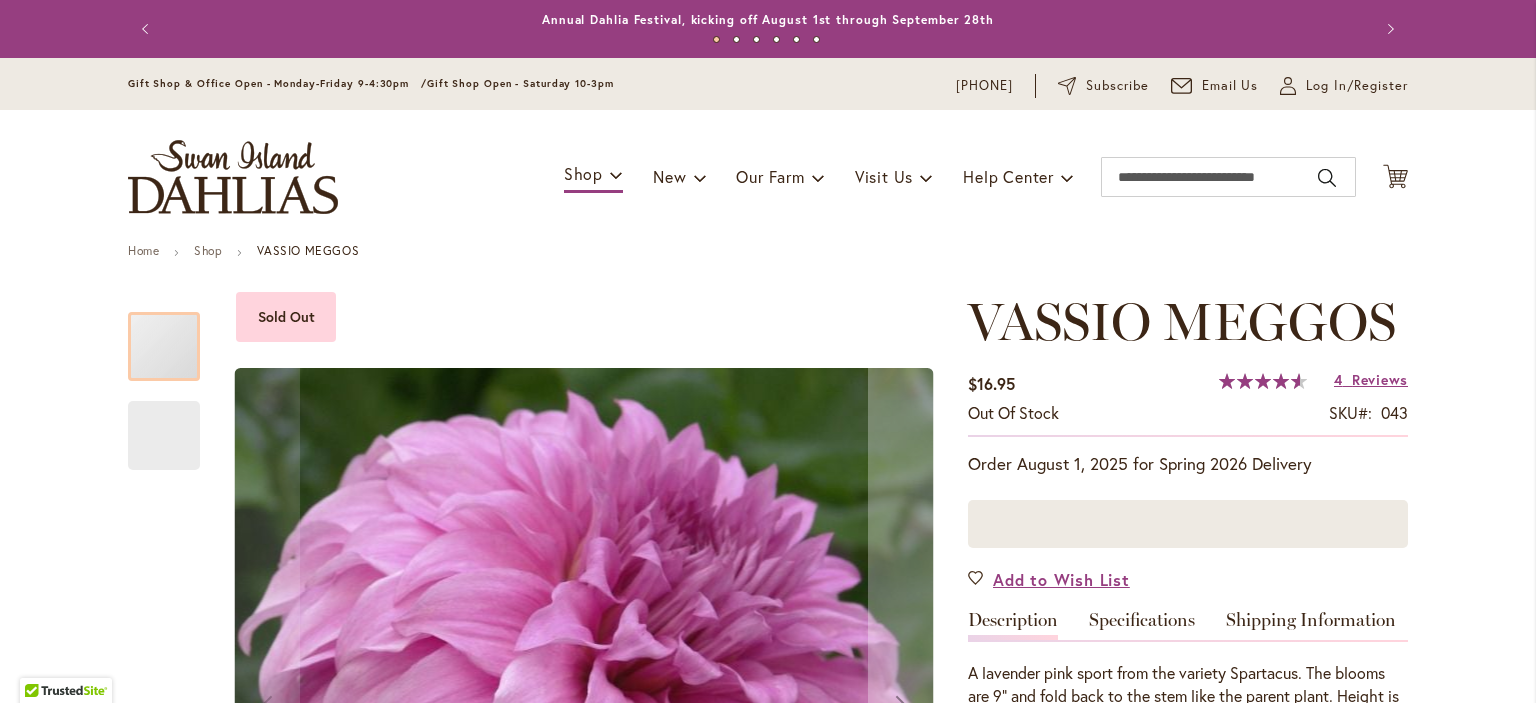 scroll, scrollTop: 0, scrollLeft: 0, axis: both 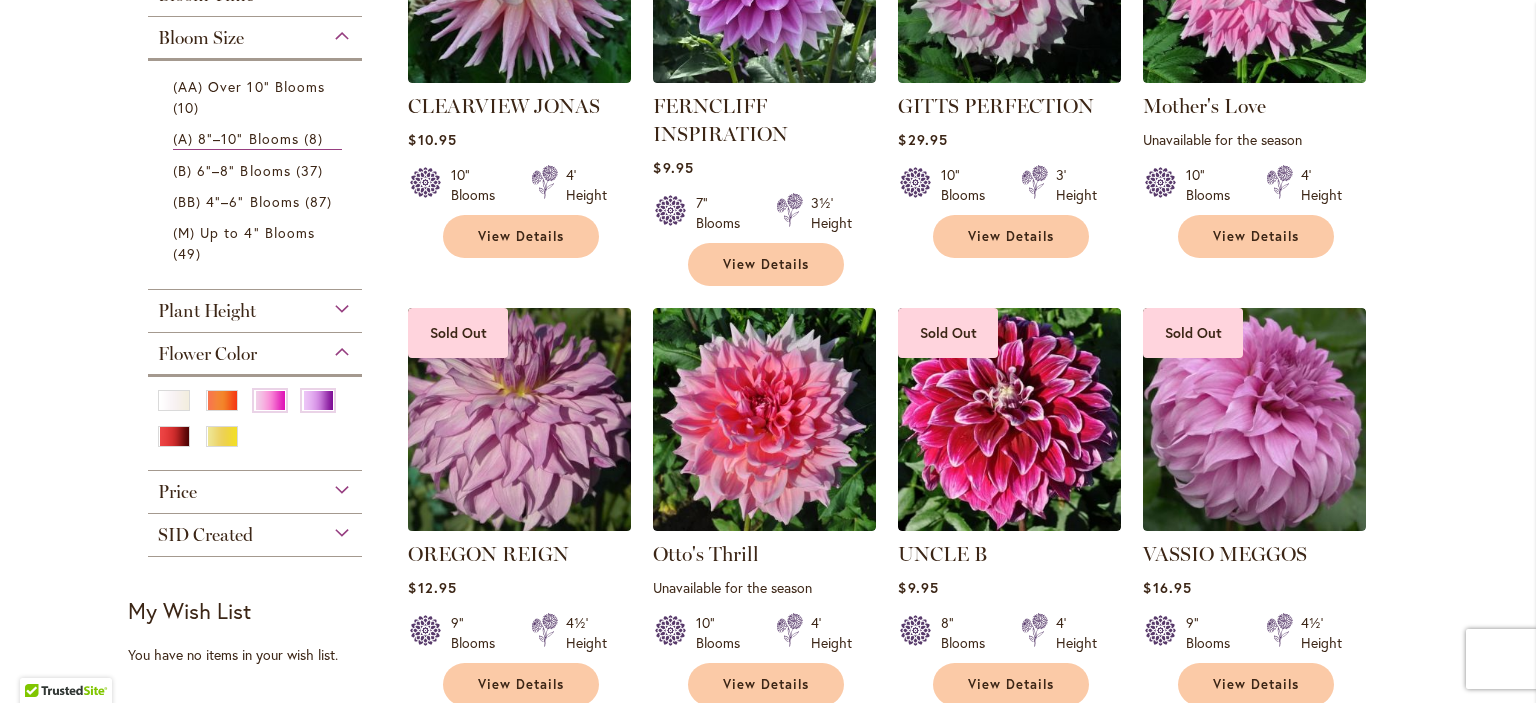 click at bounding box center [520, 419] 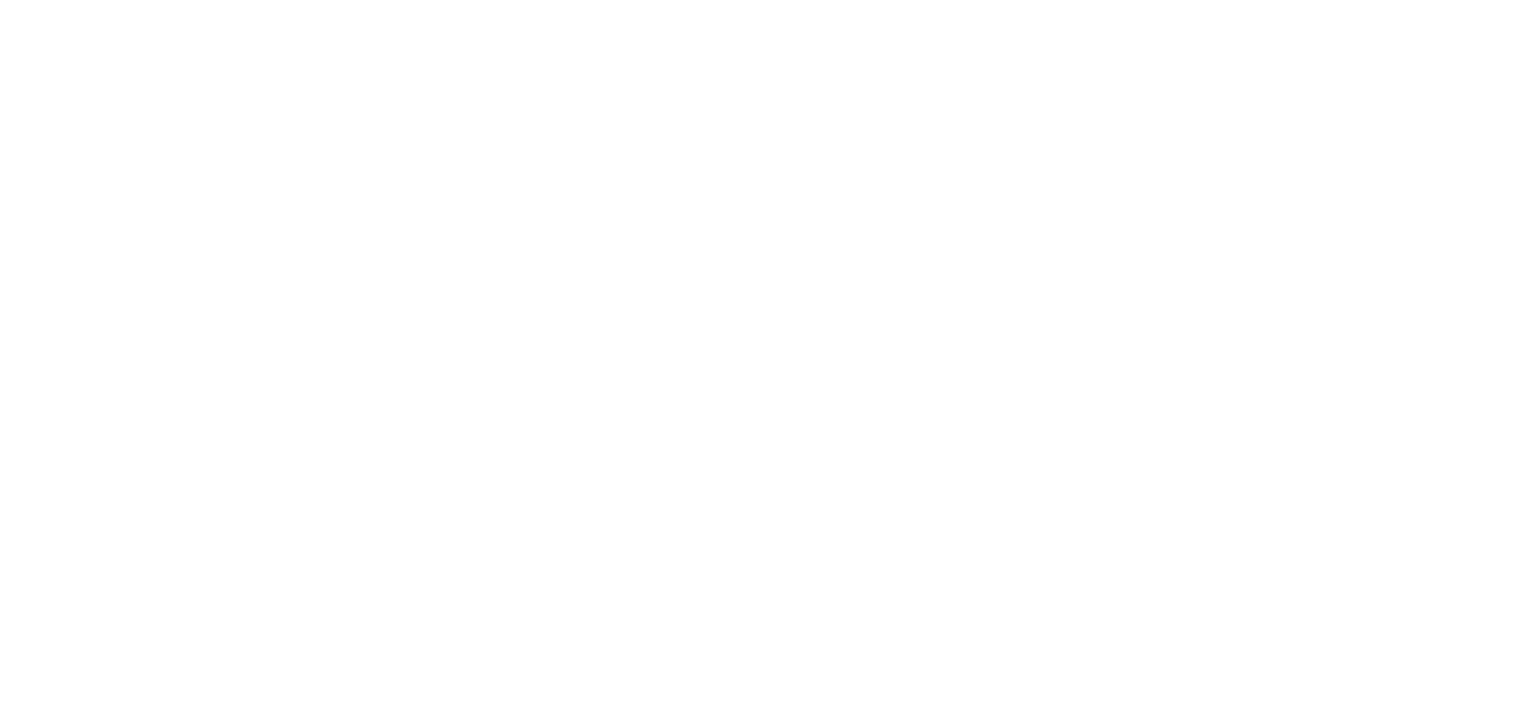 scroll, scrollTop: 0, scrollLeft: 0, axis: both 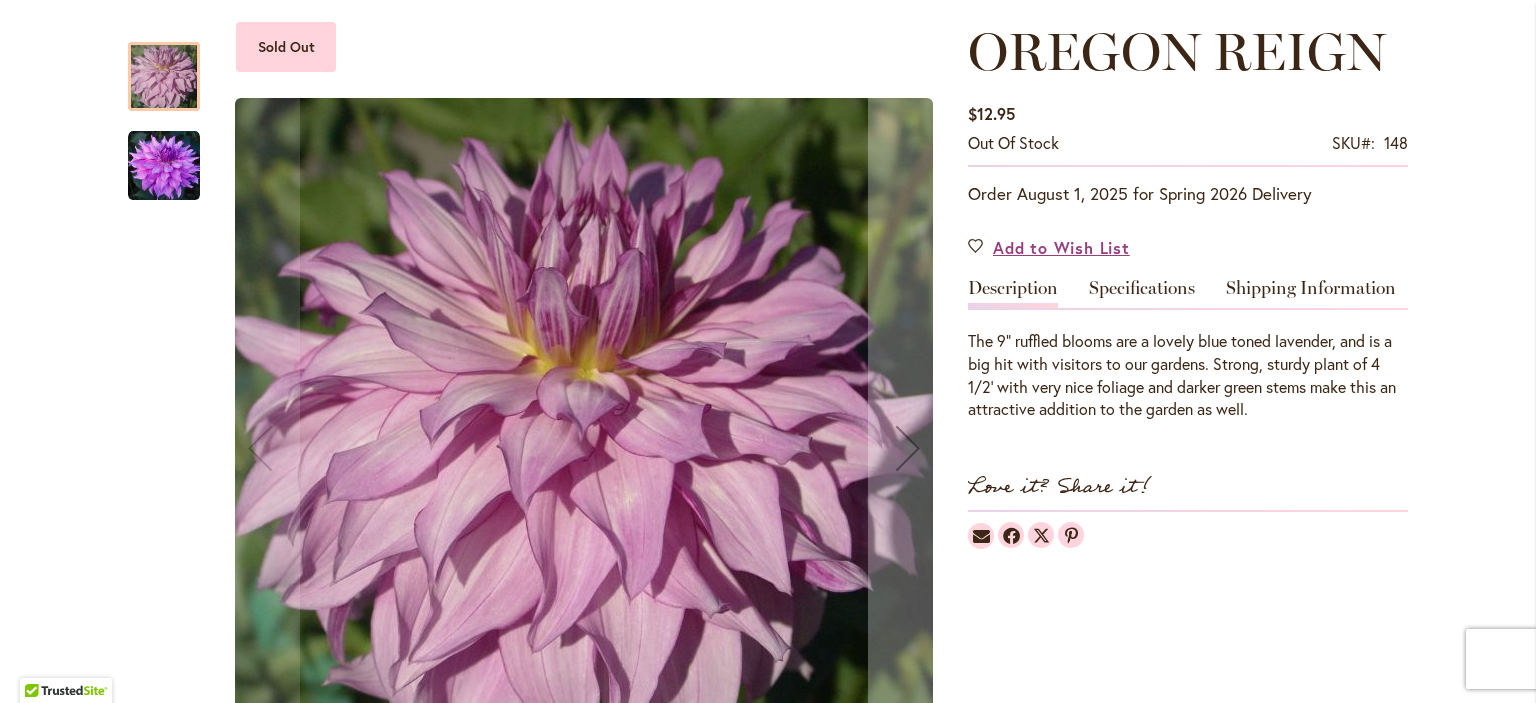click at bounding box center (164, 166) 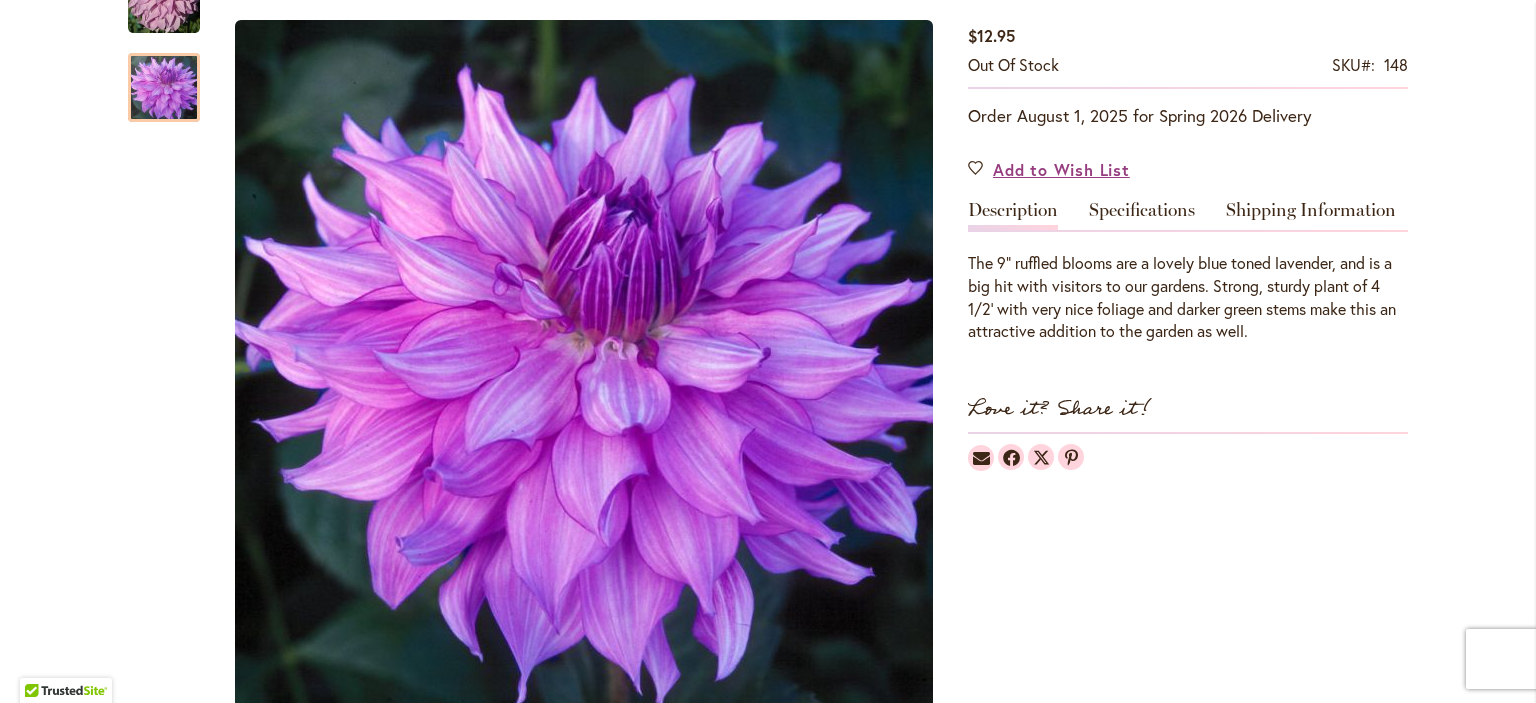 scroll, scrollTop: 350, scrollLeft: 0, axis: vertical 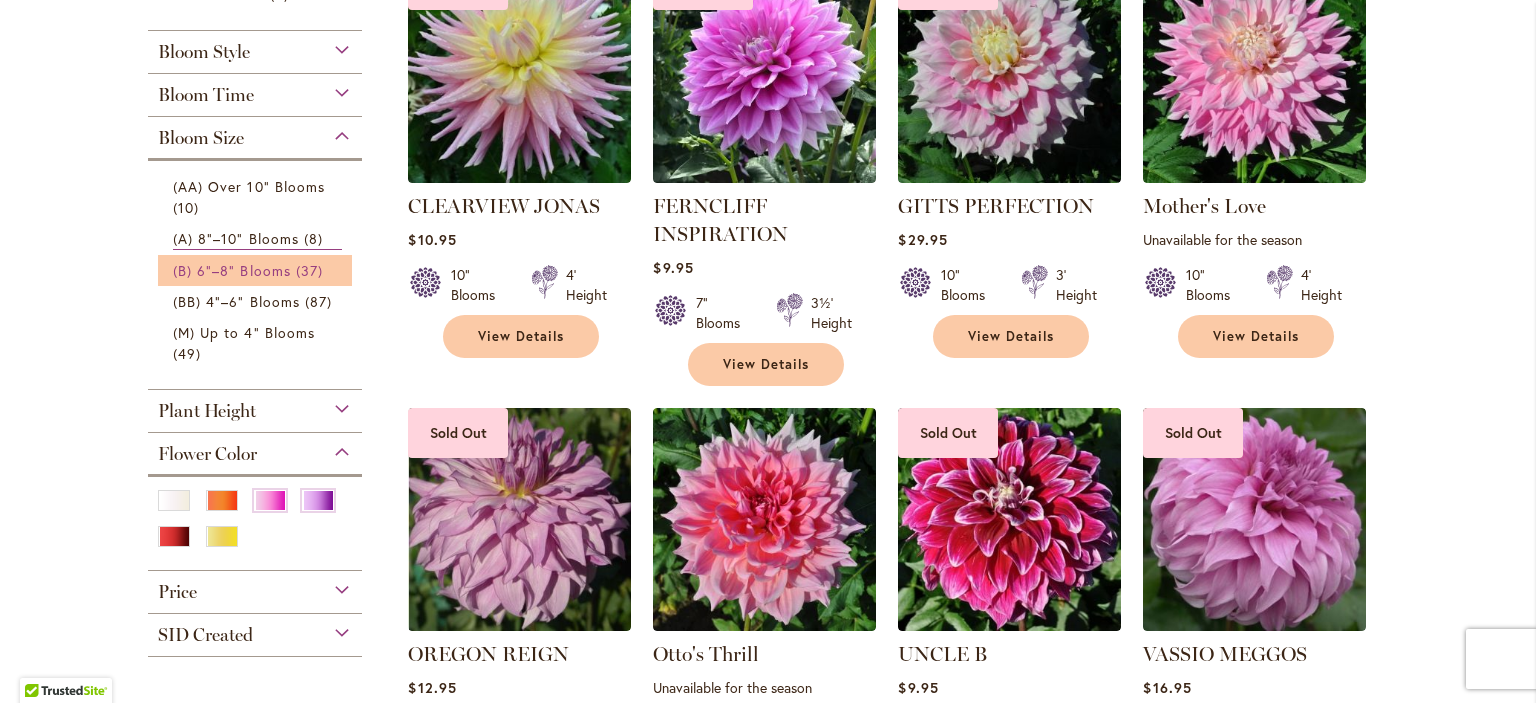 click on "(B) 6"–8" Blooms" at bounding box center (232, 270) 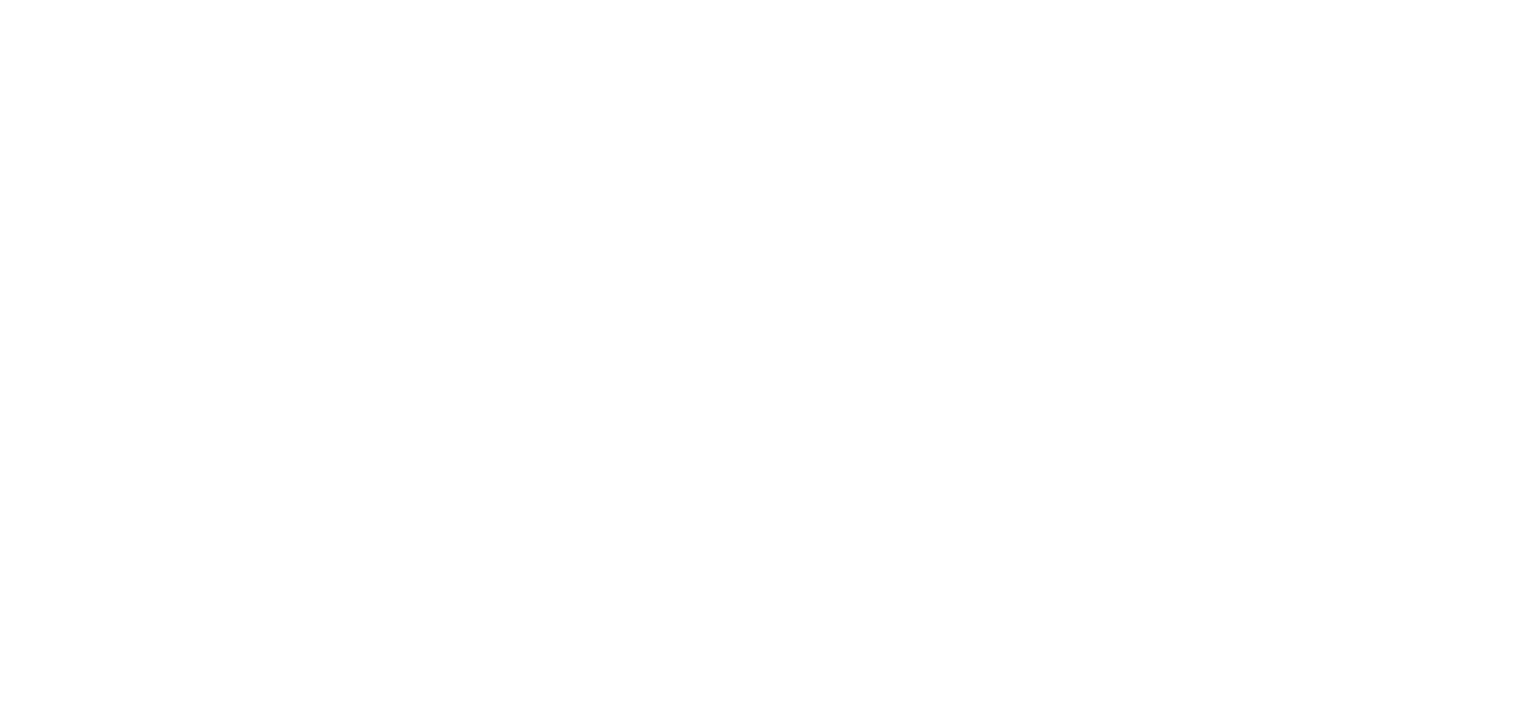 scroll, scrollTop: 0, scrollLeft: 0, axis: both 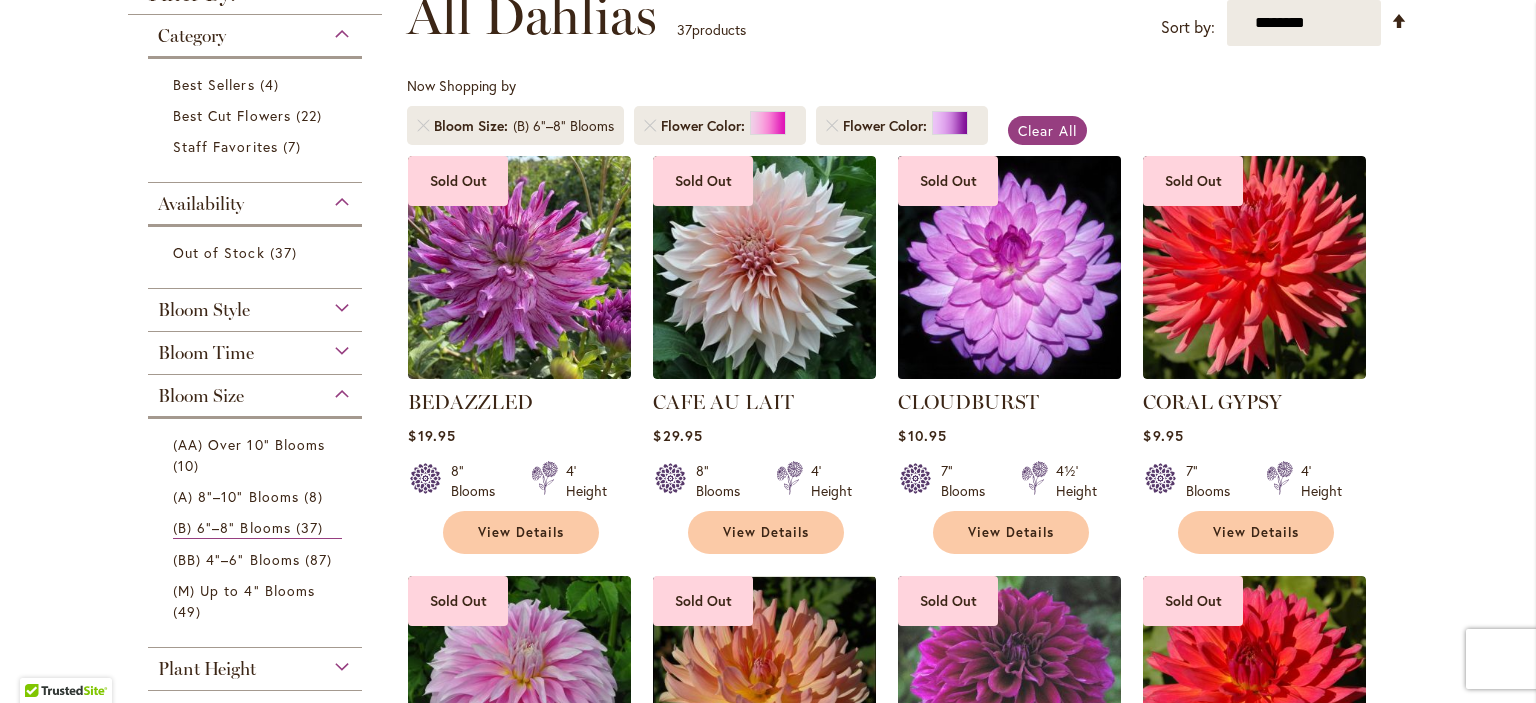 click at bounding box center [1010, 267] 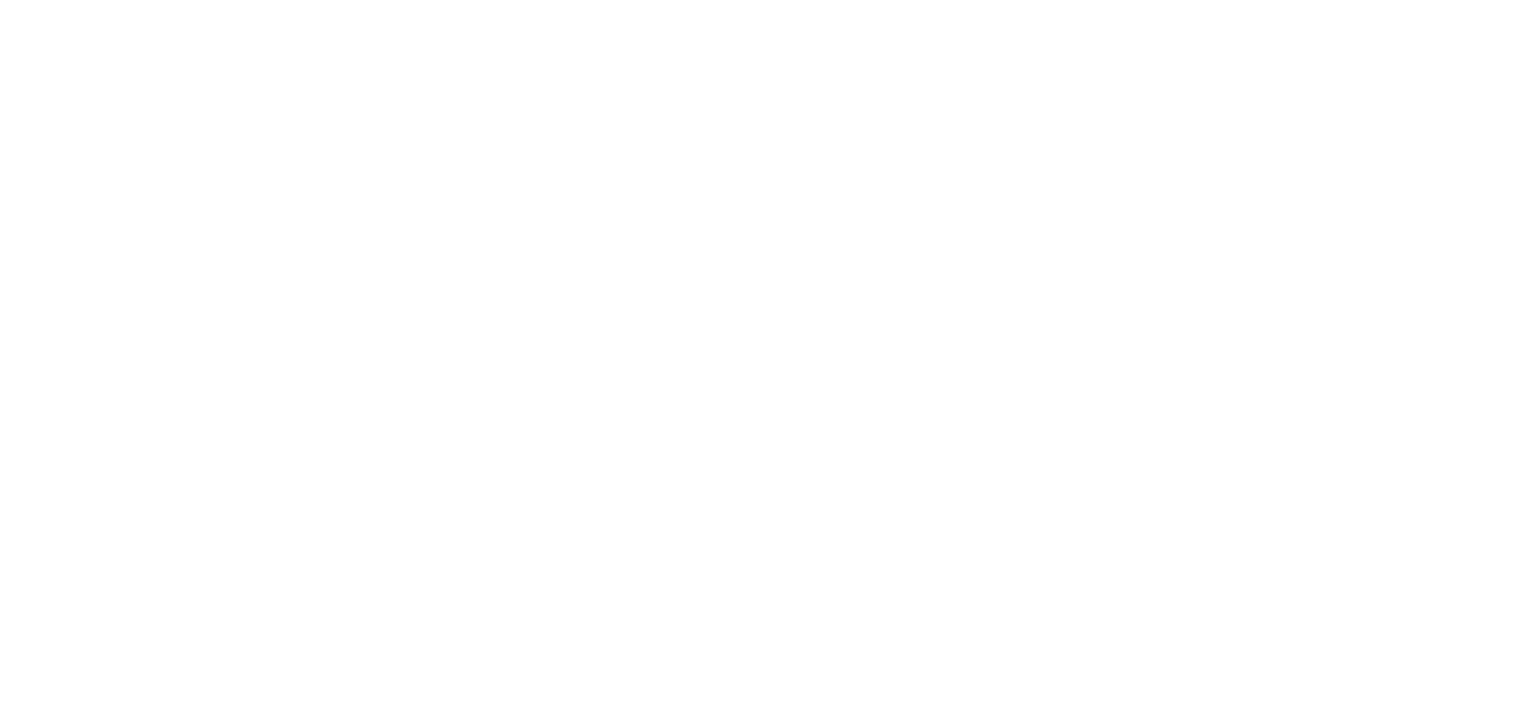 scroll, scrollTop: 0, scrollLeft: 0, axis: both 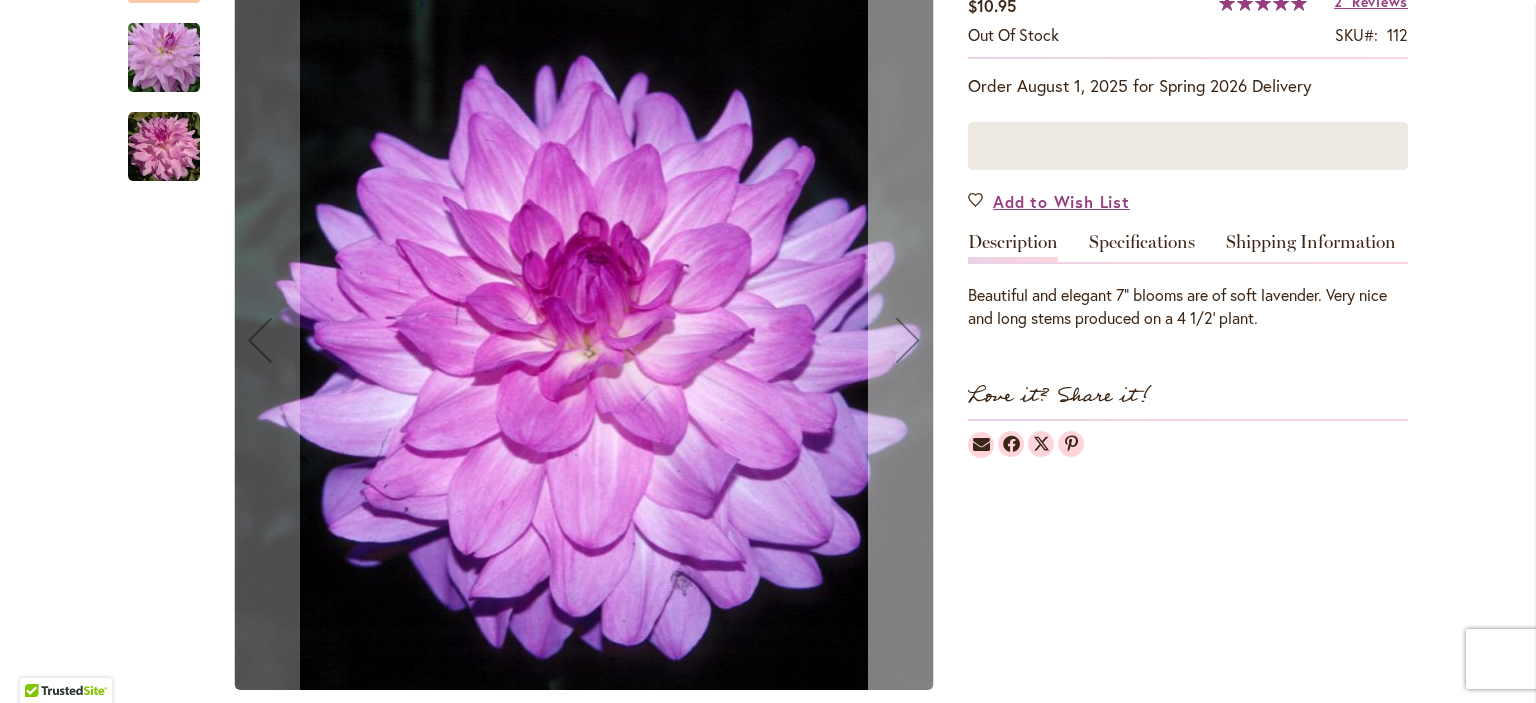 click at bounding box center (908, 340) 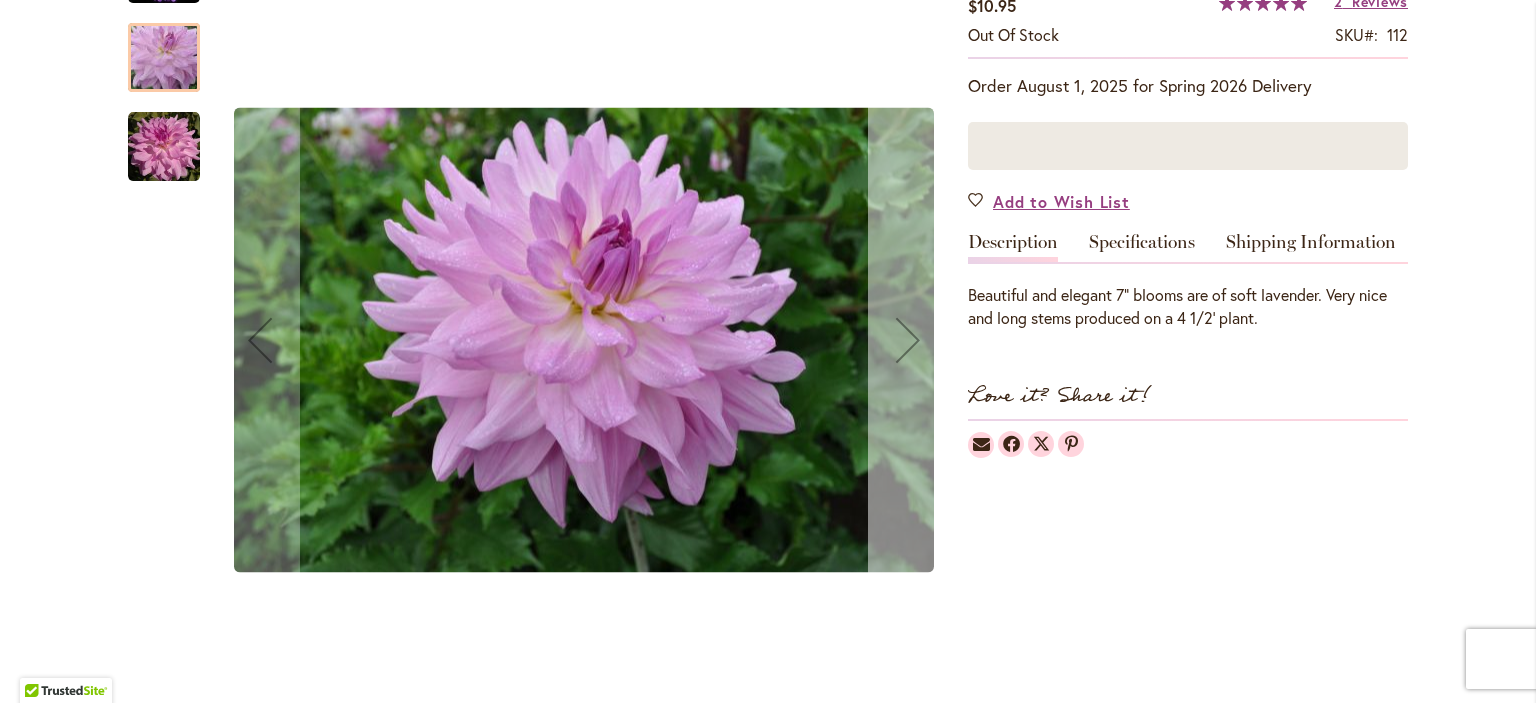 click at bounding box center [908, 340] 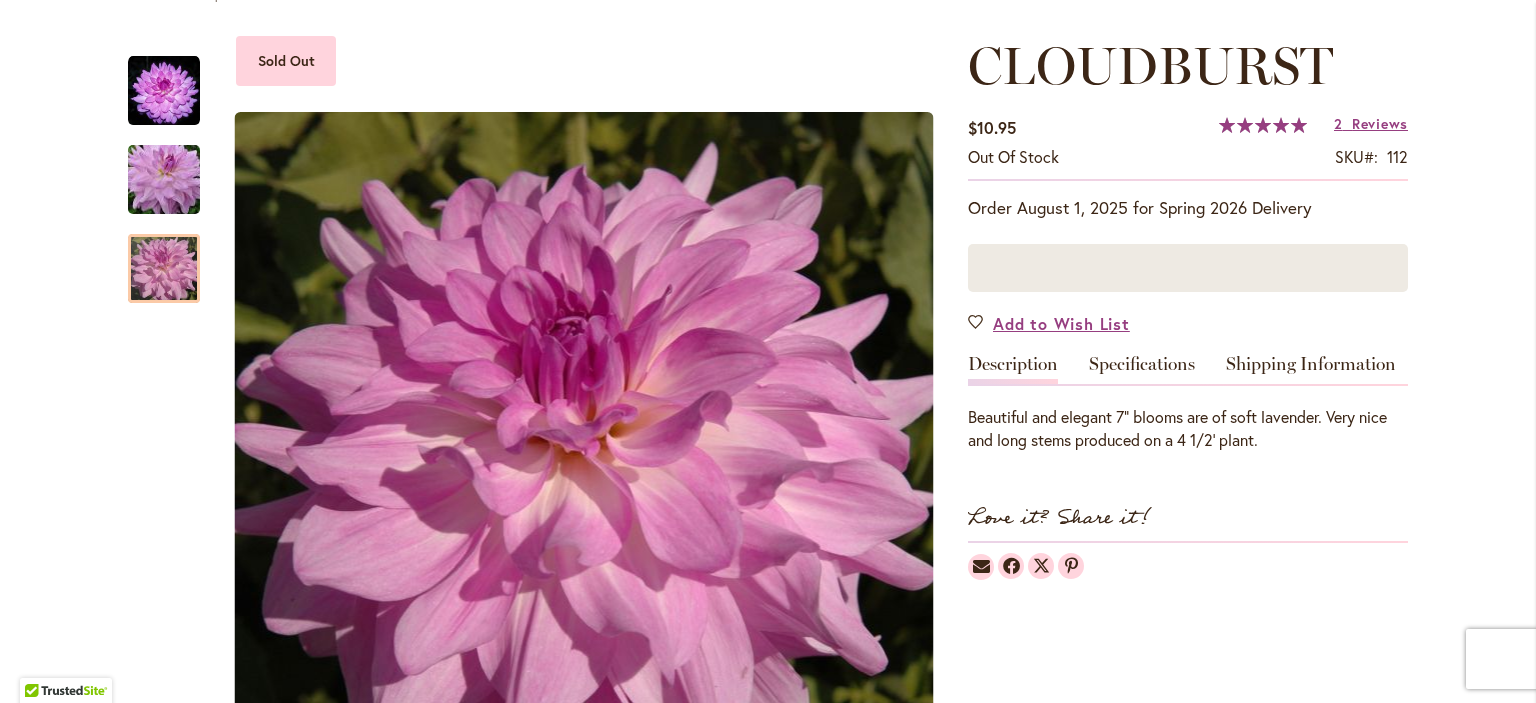 scroll, scrollTop: 269, scrollLeft: 0, axis: vertical 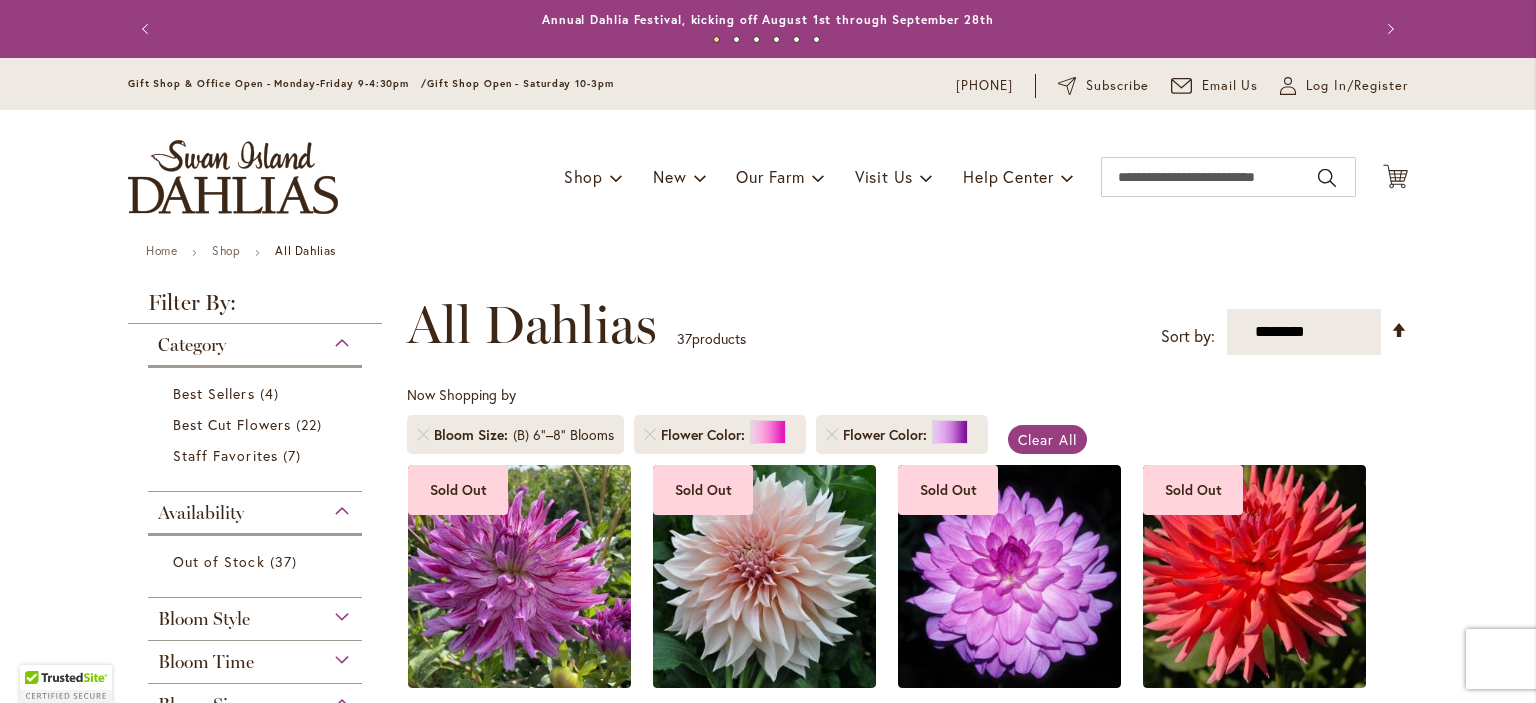 click on "Skip to Content
Gift Shop & Office Open - Monday-Friday 9-4:30pm   /    Gift Shop Open - Saturday 10-3pm
1-866-254-1047
Subscribe
Email Us
My Account
Log In/Register
Toggle Nav
Shop
Dahlia Tubers
Collections
Fresh Cut Dahlias" at bounding box center (768, 151) 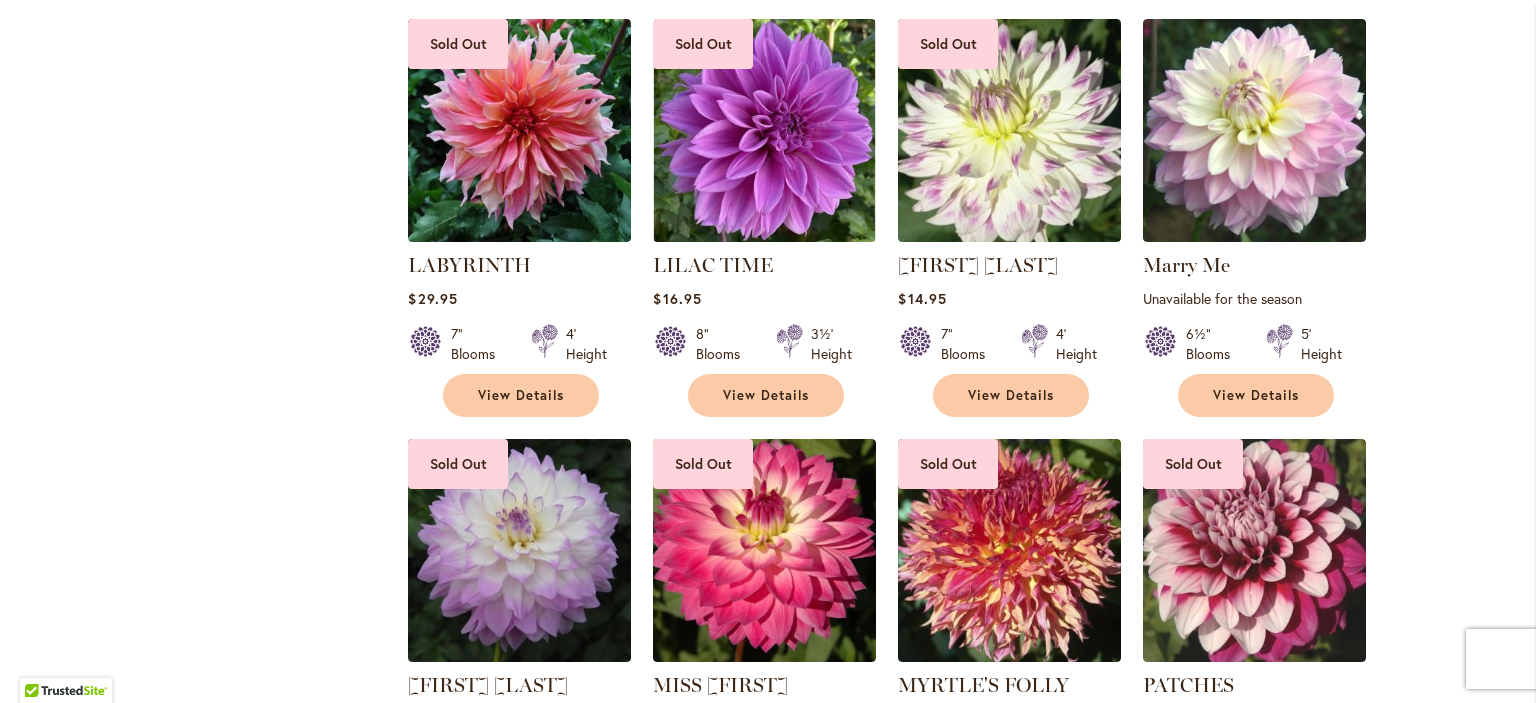 scroll, scrollTop: 2160, scrollLeft: 0, axis: vertical 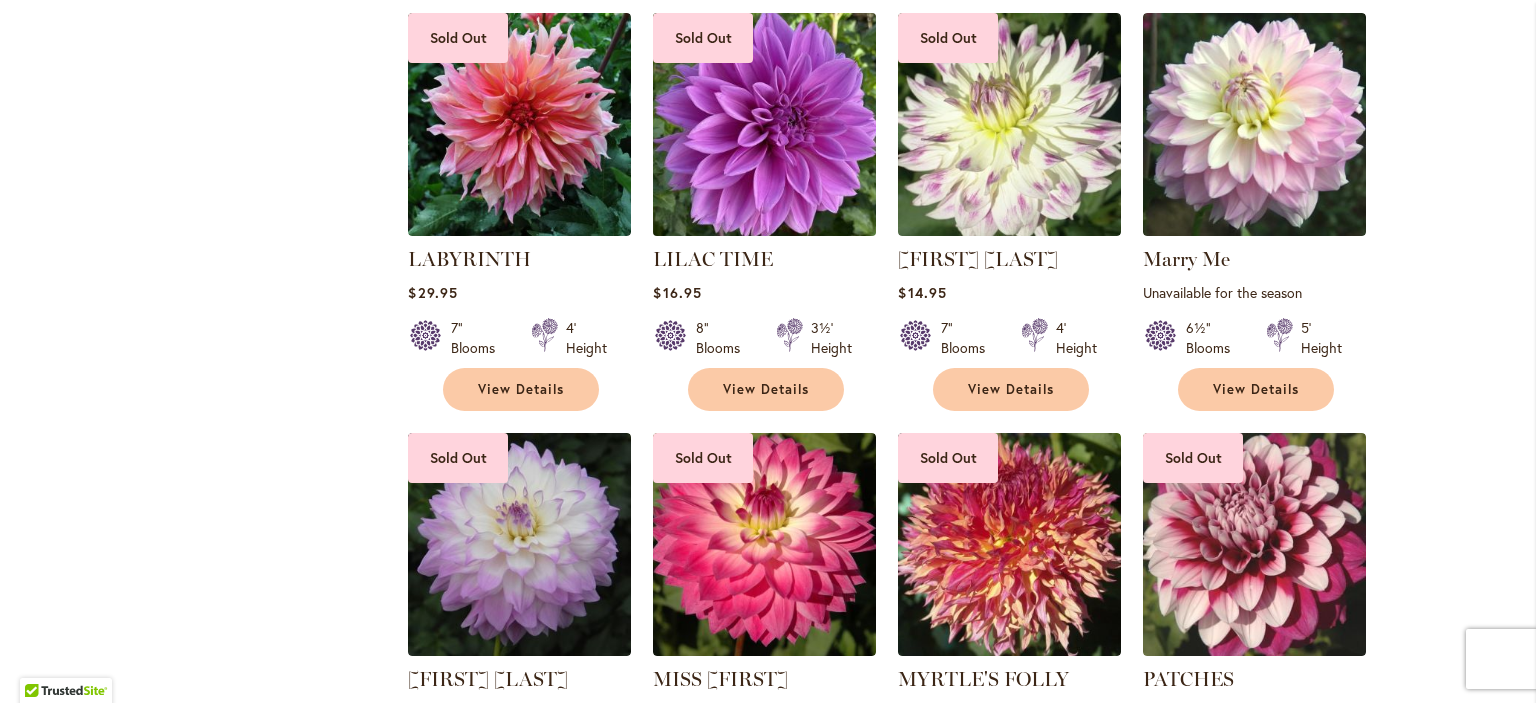 click at bounding box center (765, 124) 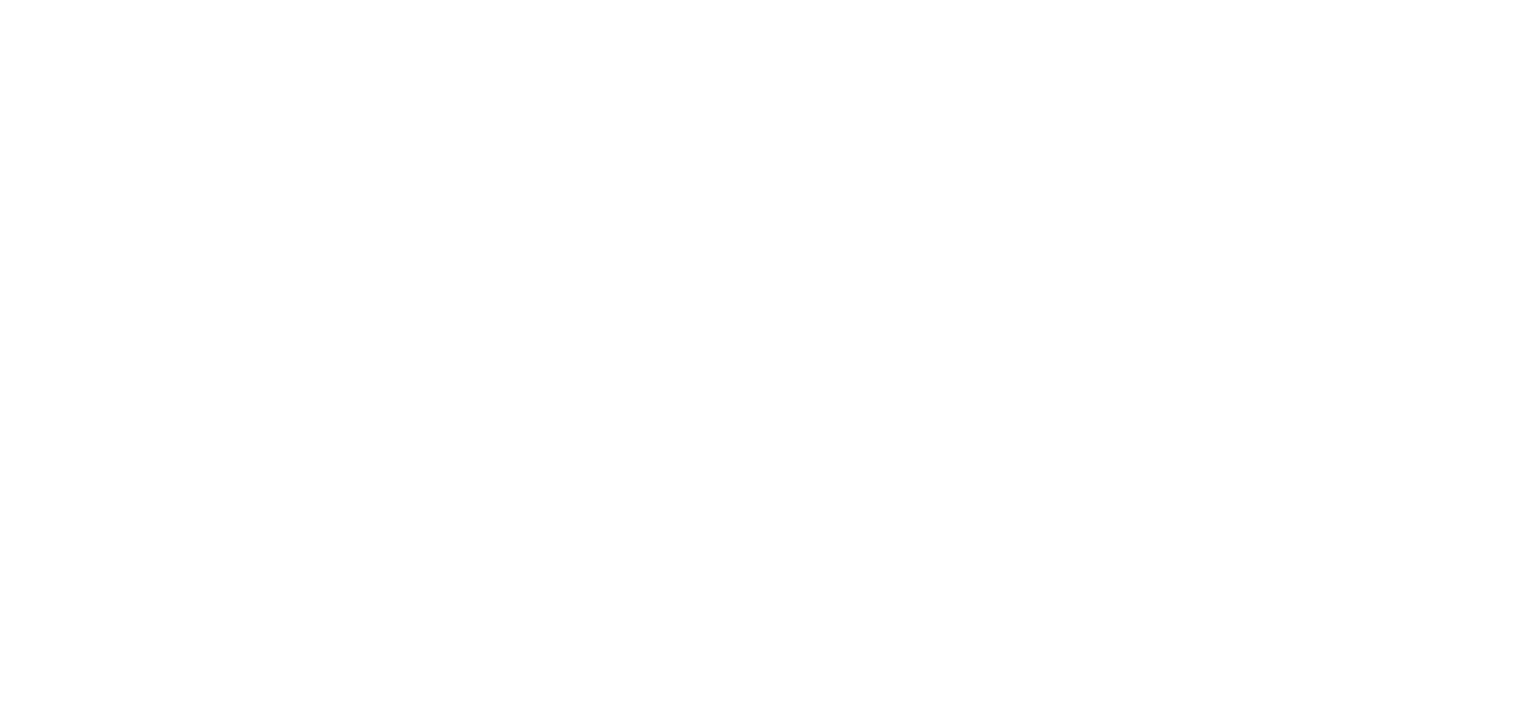 scroll, scrollTop: 0, scrollLeft: 0, axis: both 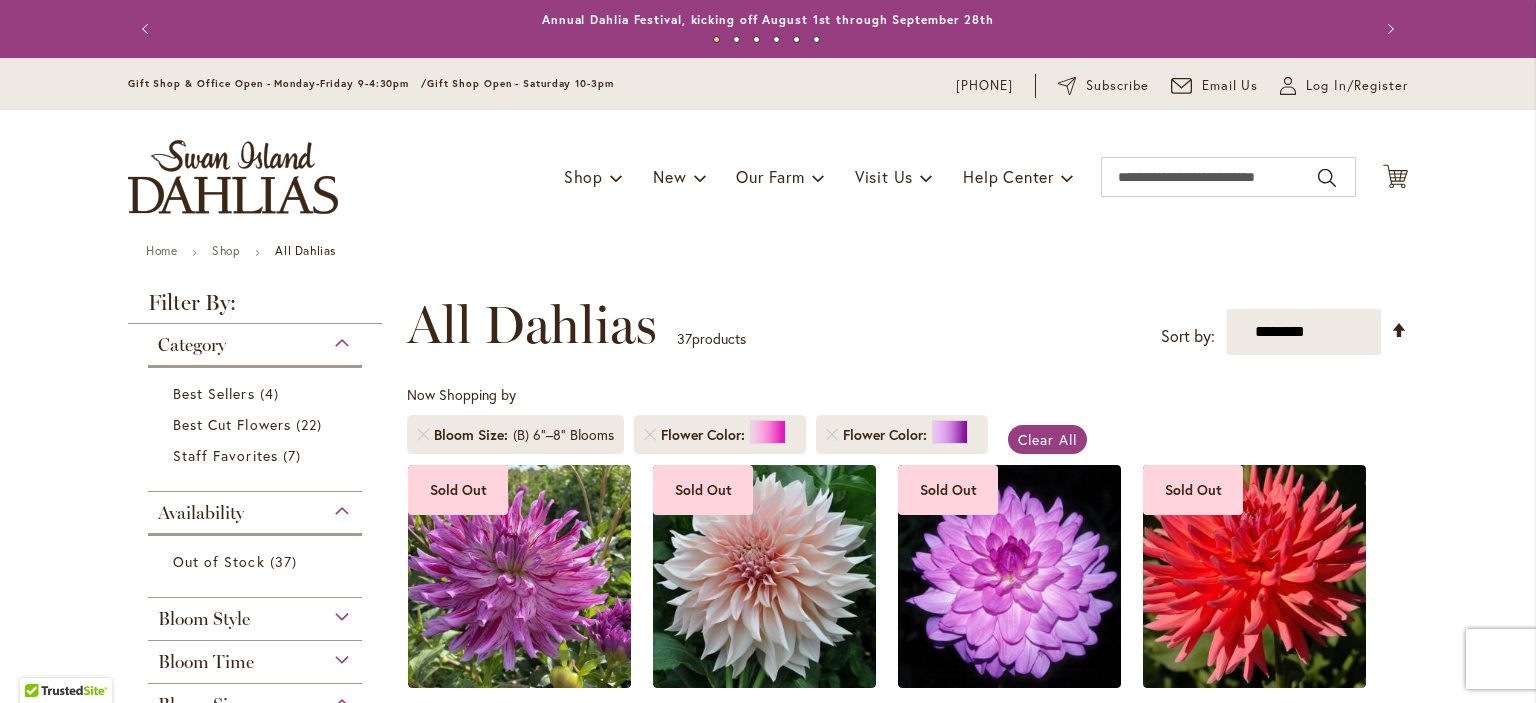 click on "Skip to Content
Gift Shop & Office Open - Monday-Friday 9-4:30pm   /    Gift Shop Open - Saturday 10-3pm
1-866-254-1047
Subscribe
Email Us
My Account
Log In/Register
Toggle Nav
Shop
Dahlia Tubers
Collections
Fresh Cut Dahlias" at bounding box center (768, 2912) 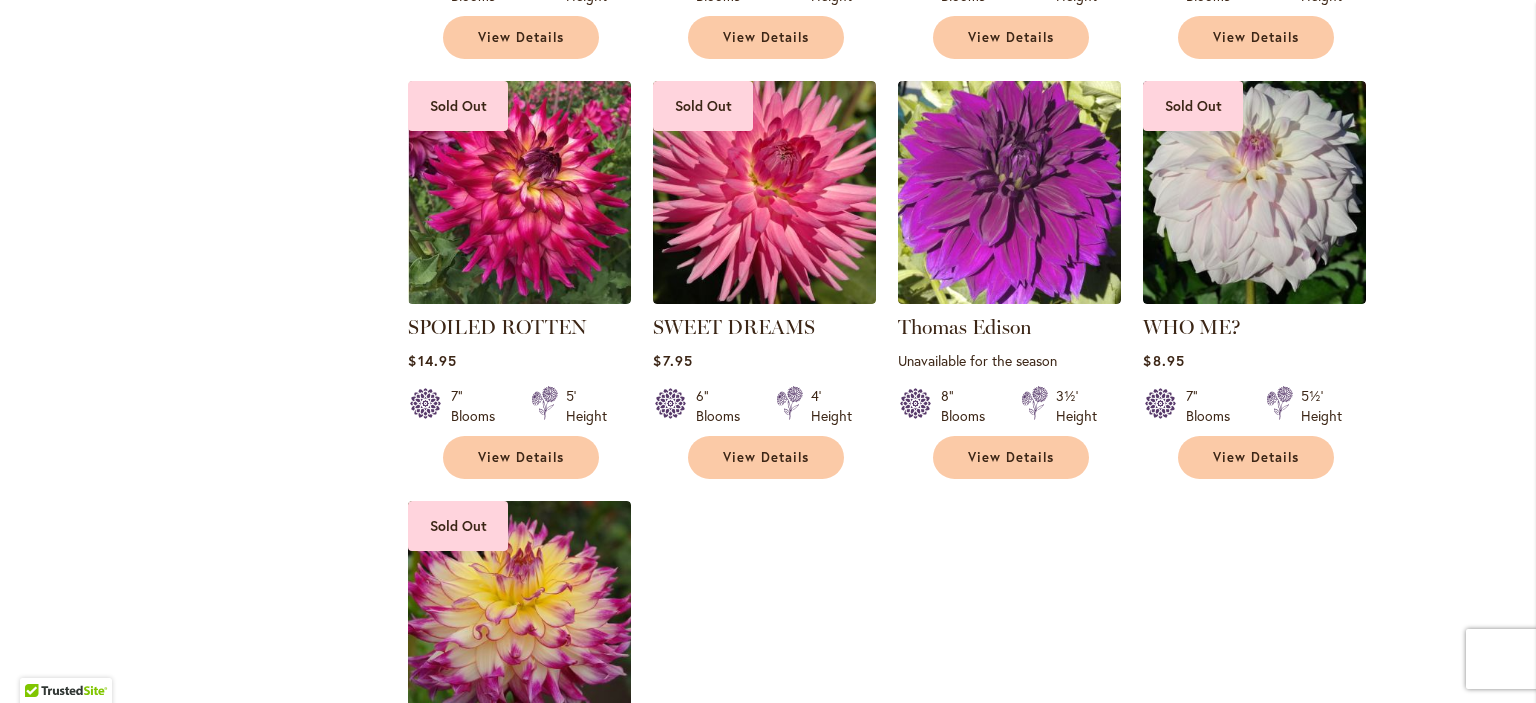 scroll, scrollTop: 3840, scrollLeft: 0, axis: vertical 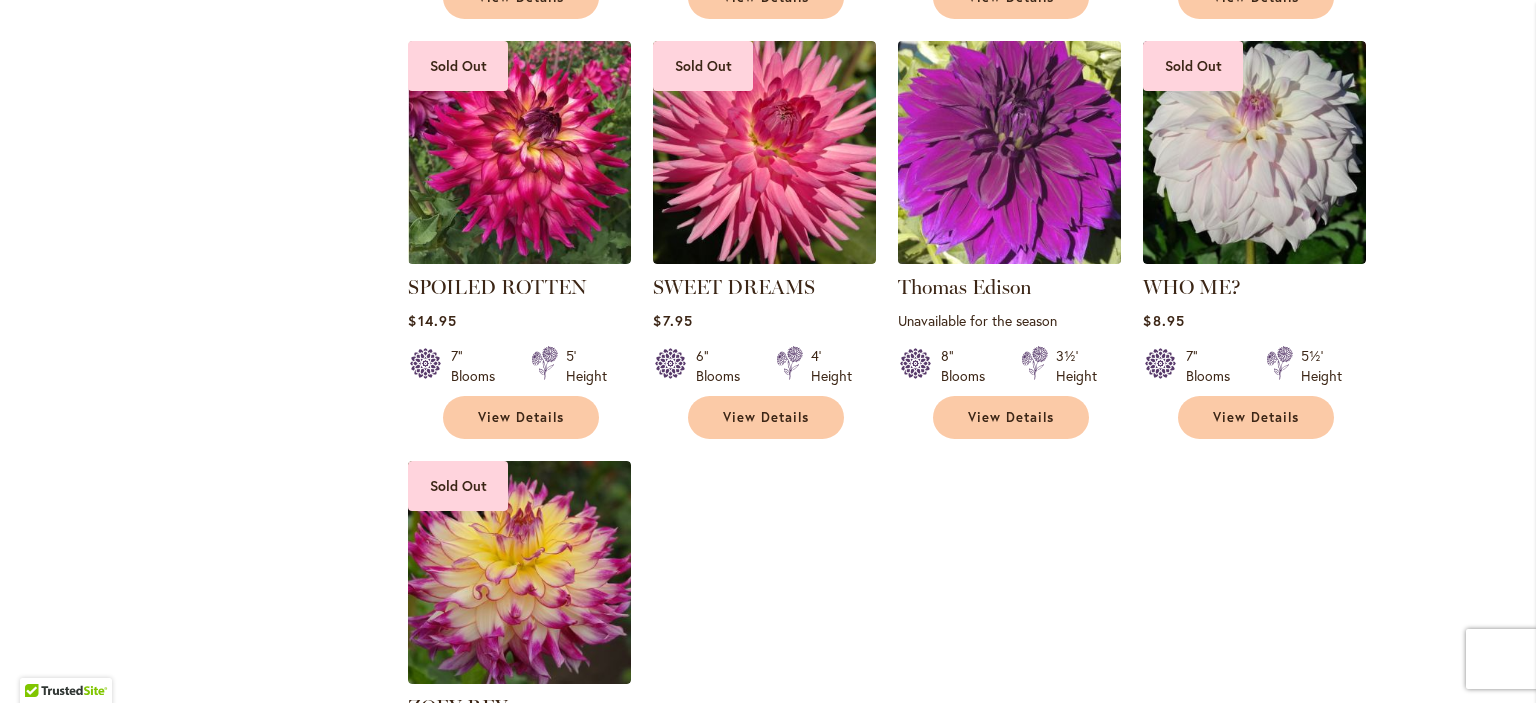 click at bounding box center [1010, 152] 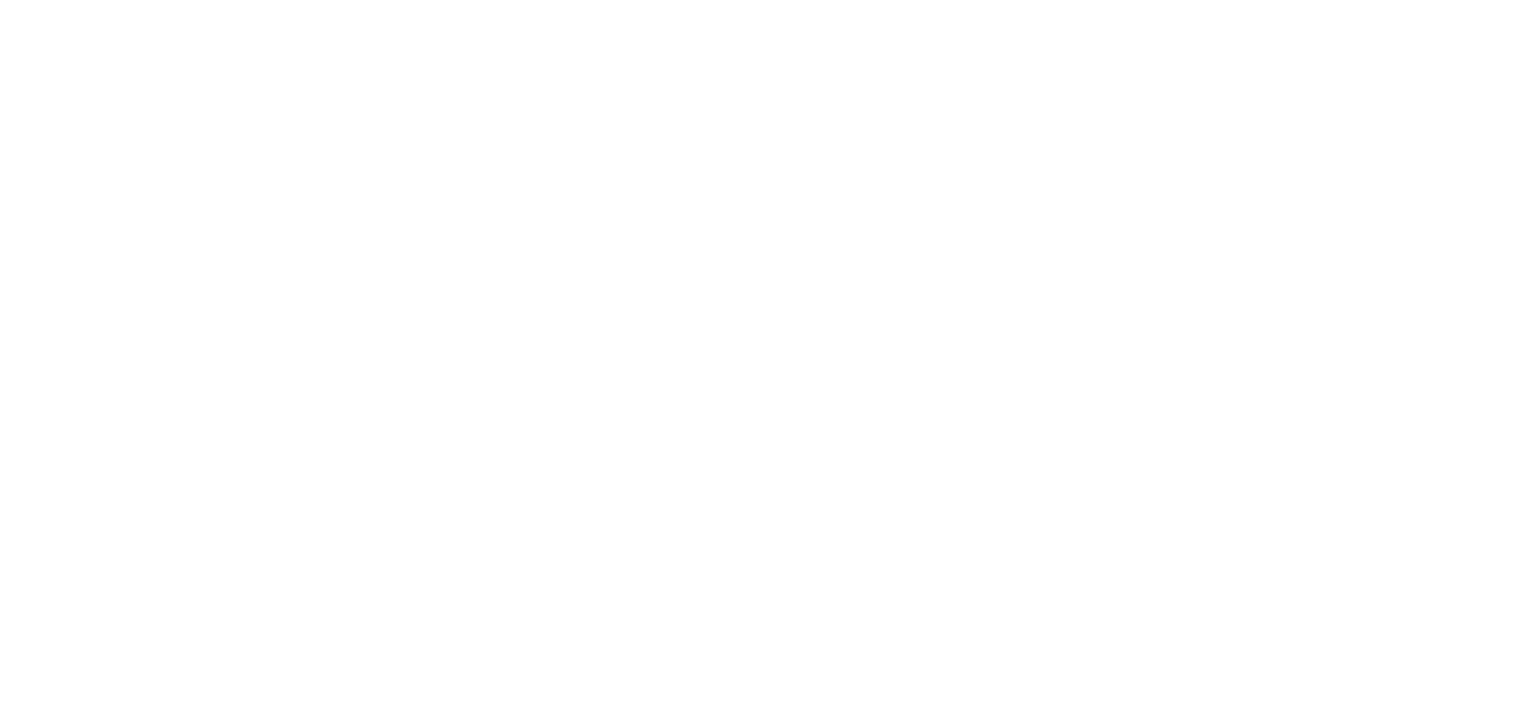 scroll, scrollTop: 0, scrollLeft: 0, axis: both 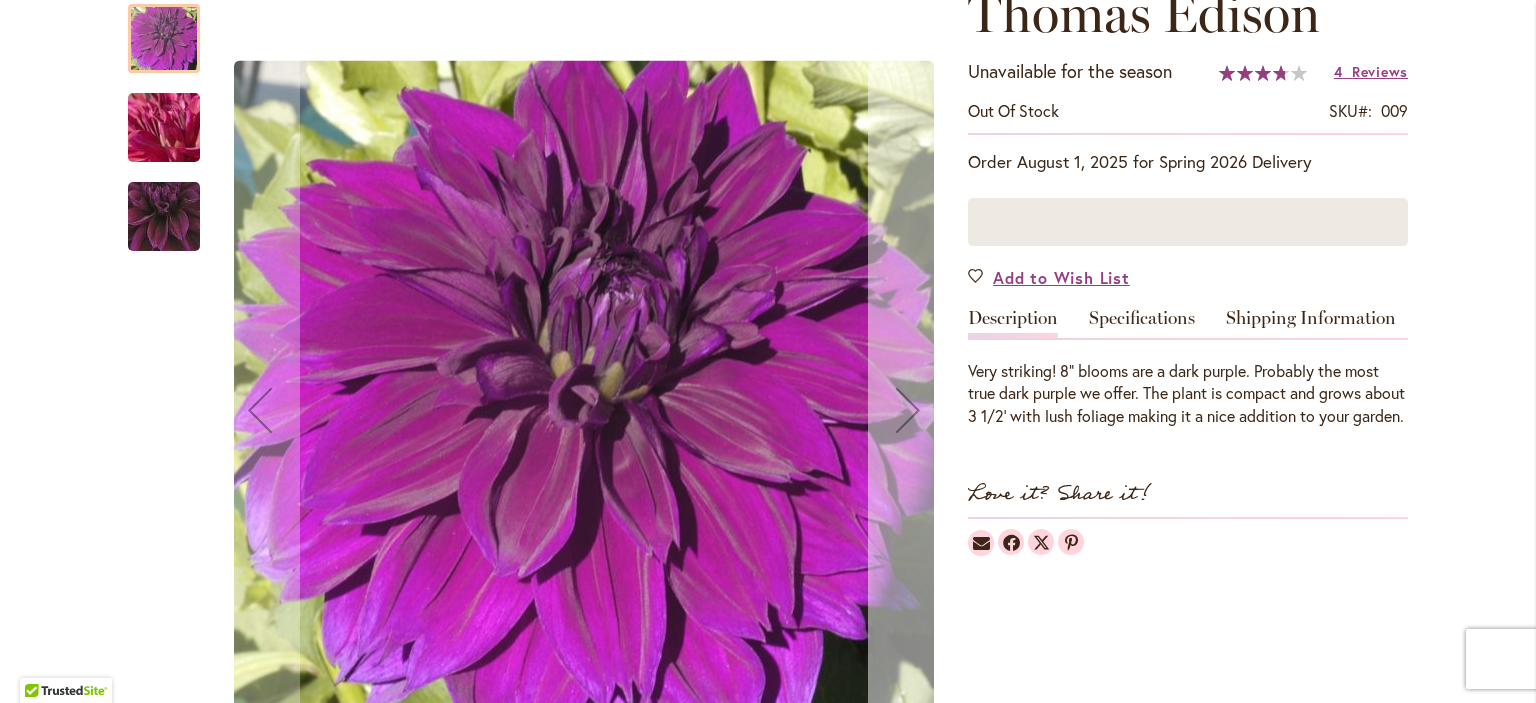 click at bounding box center [908, 410] 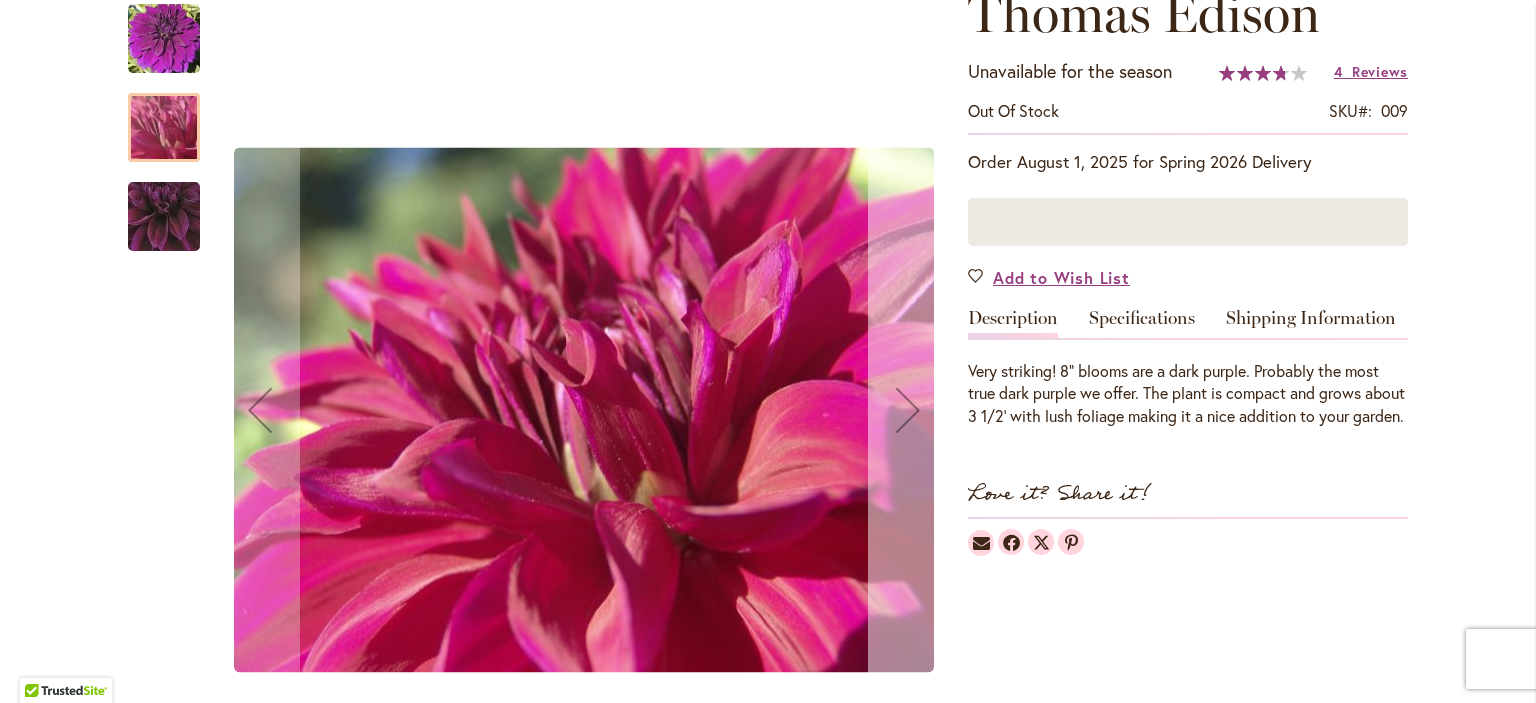 click at bounding box center (908, 410) 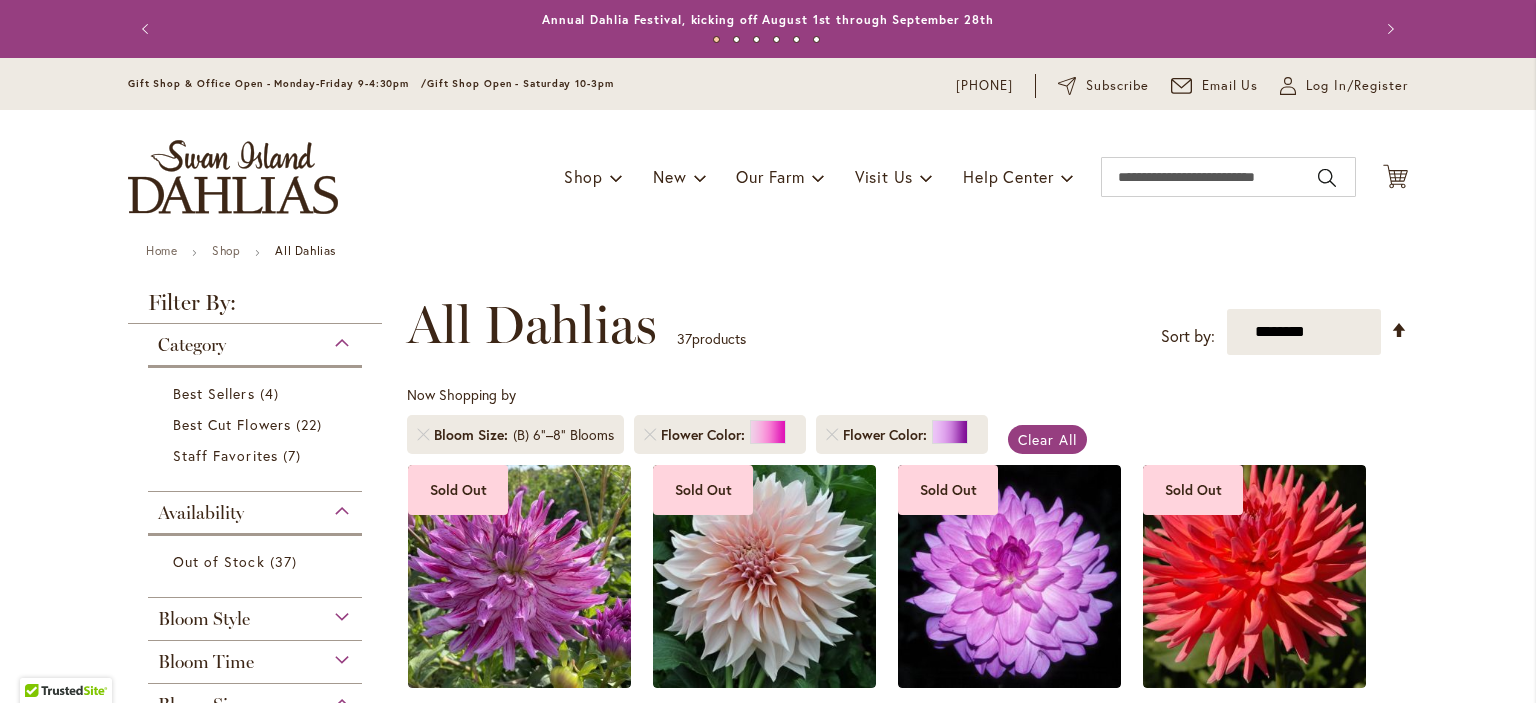 scroll, scrollTop: 0, scrollLeft: 0, axis: both 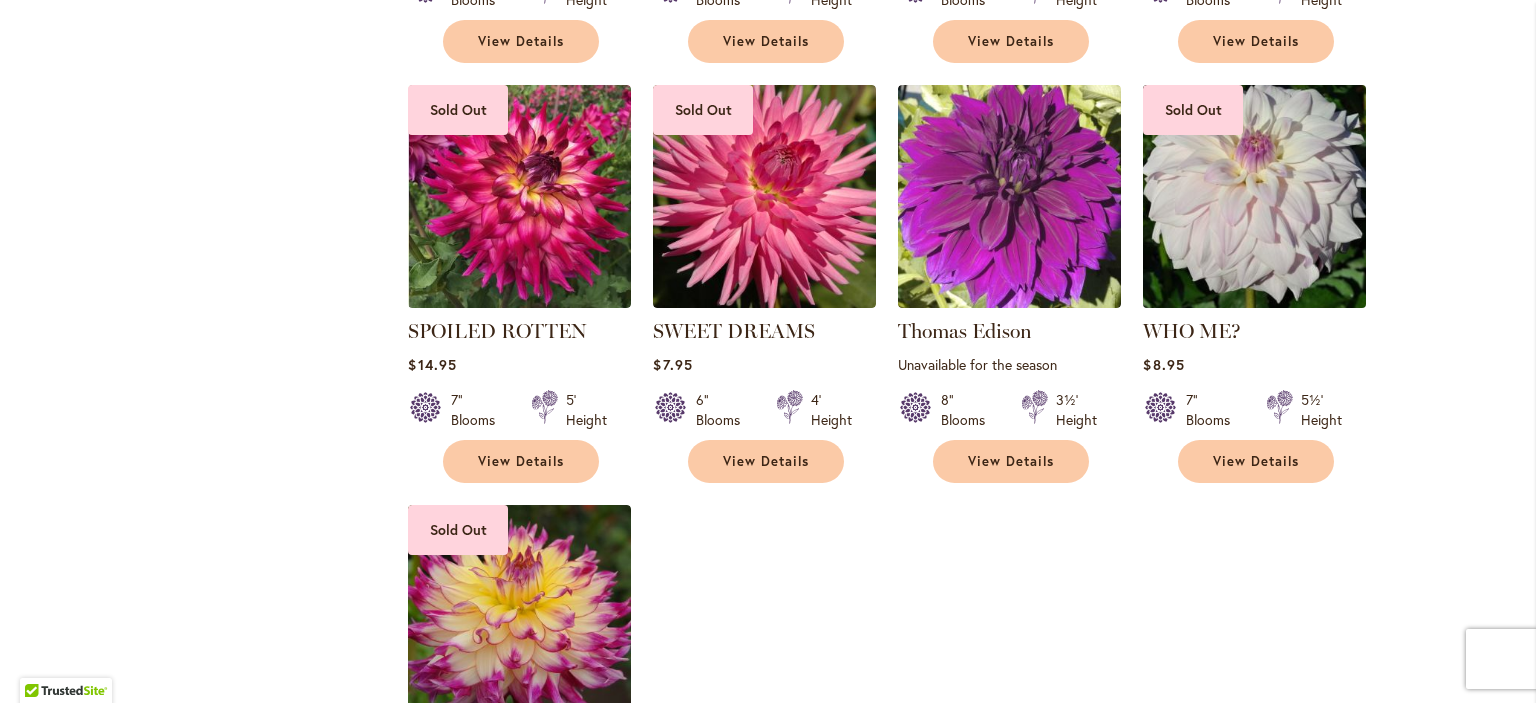 click at bounding box center (1255, 196) 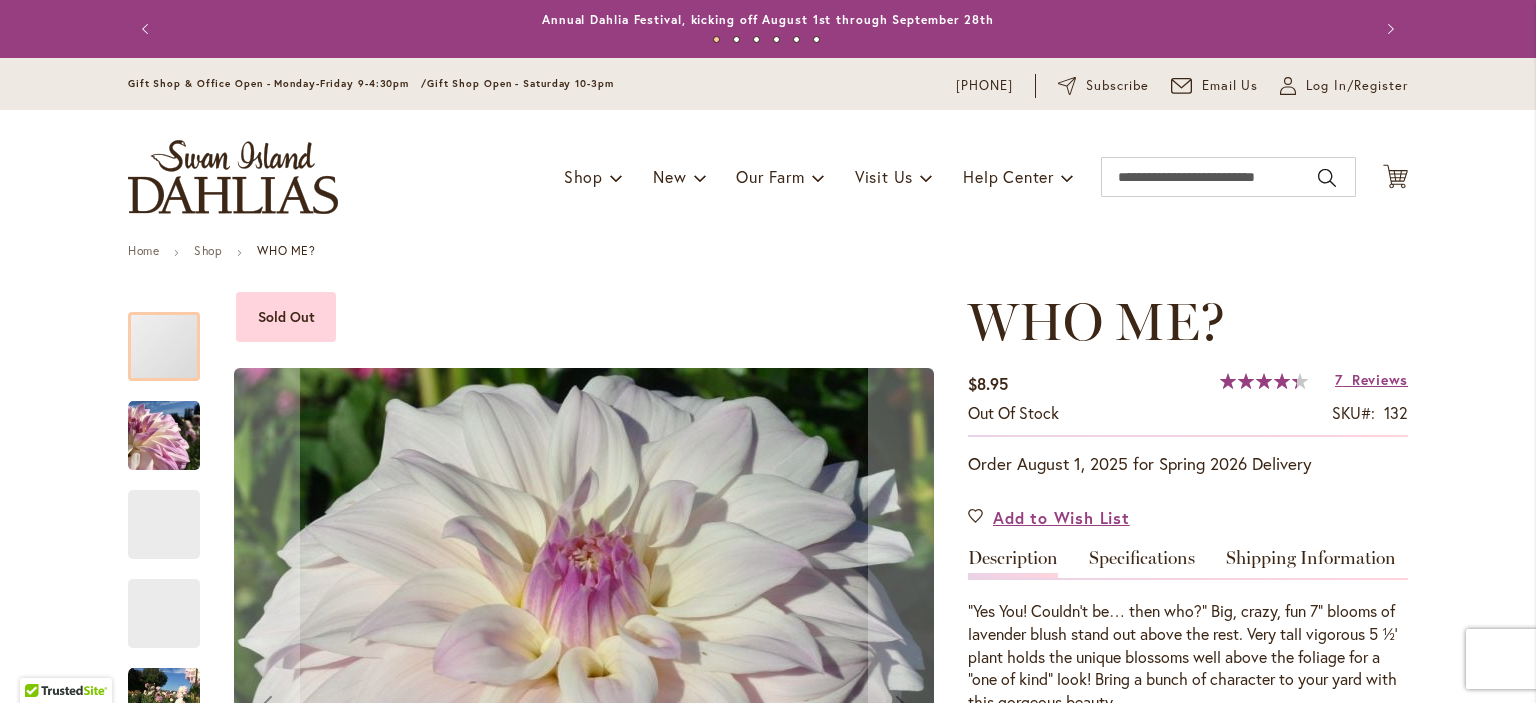 scroll, scrollTop: 0, scrollLeft: 0, axis: both 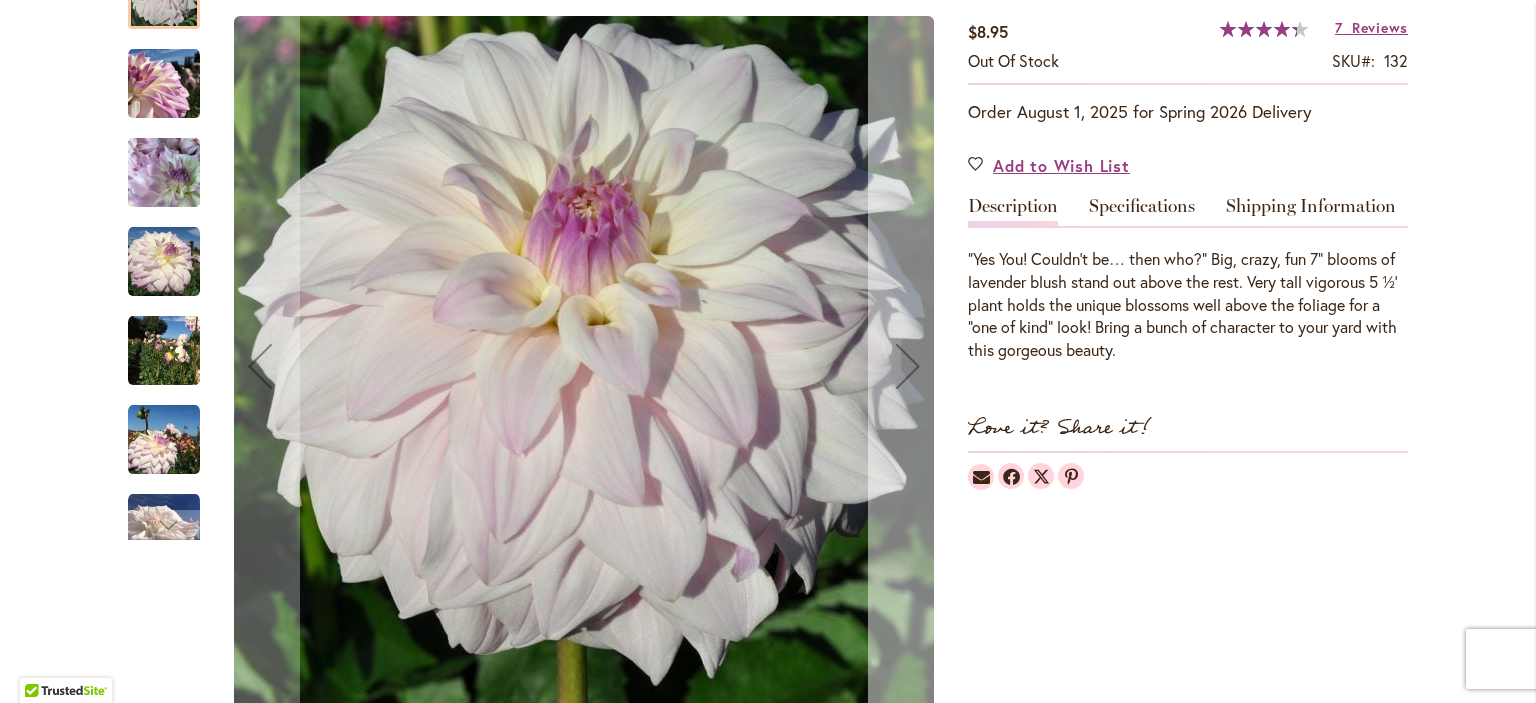 click at bounding box center [908, 366] 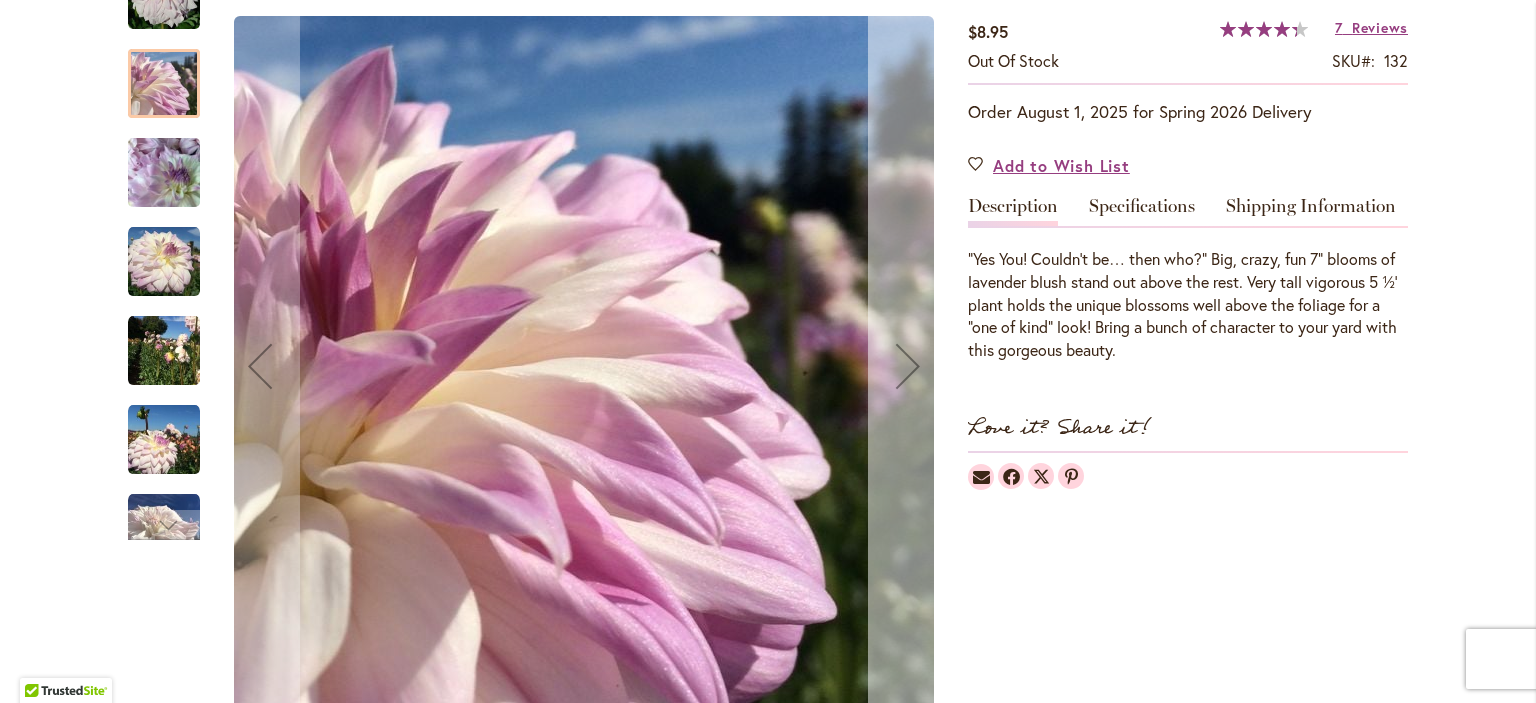 click at bounding box center [908, 366] 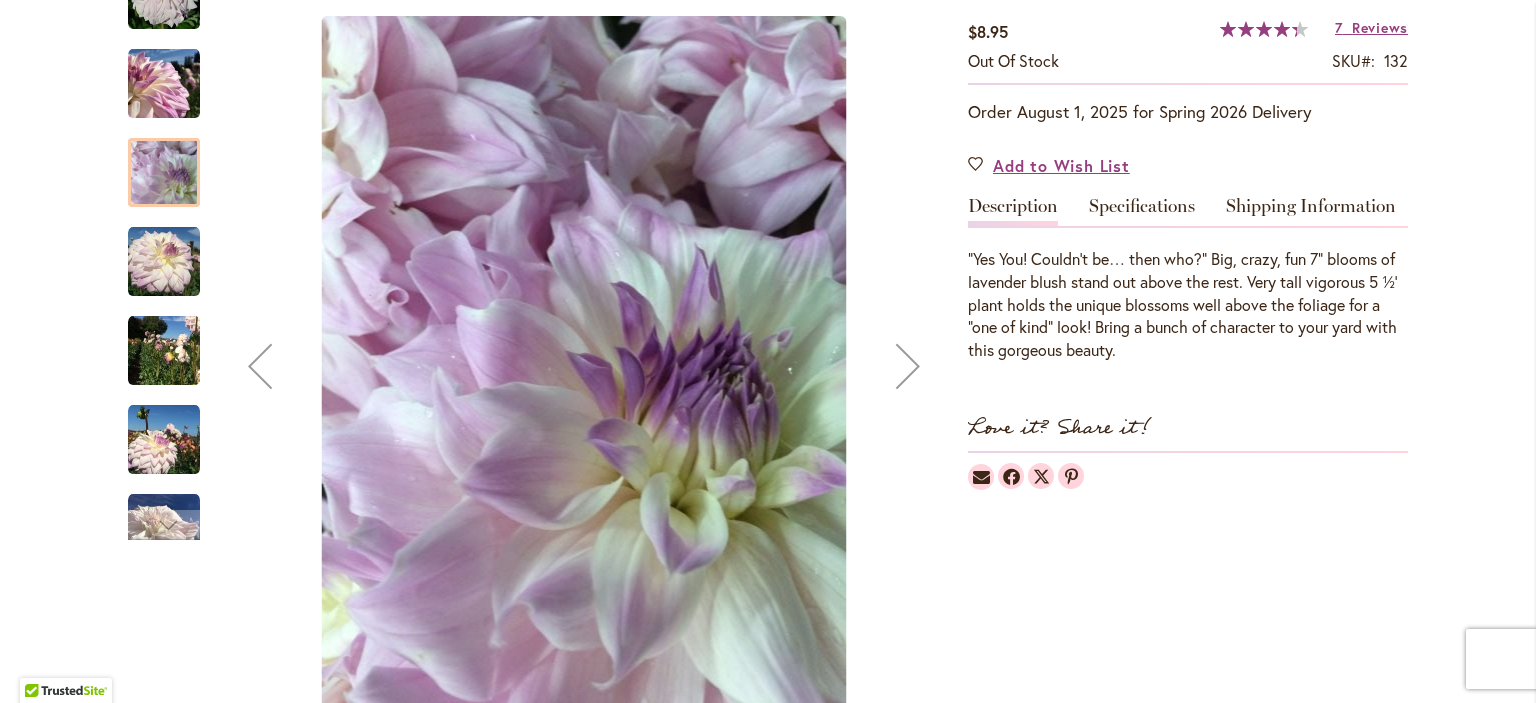 click at bounding box center (908, 366) 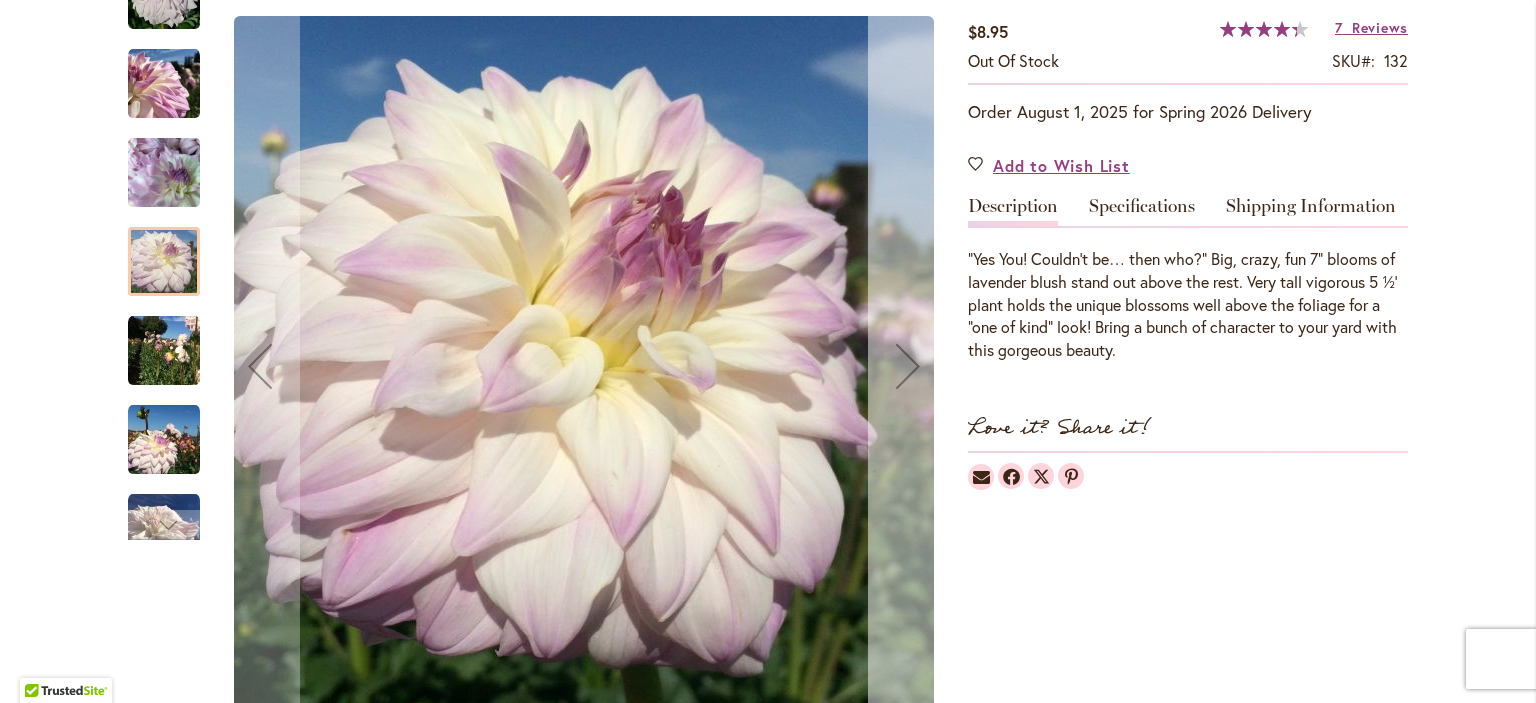 click at bounding box center (908, 366) 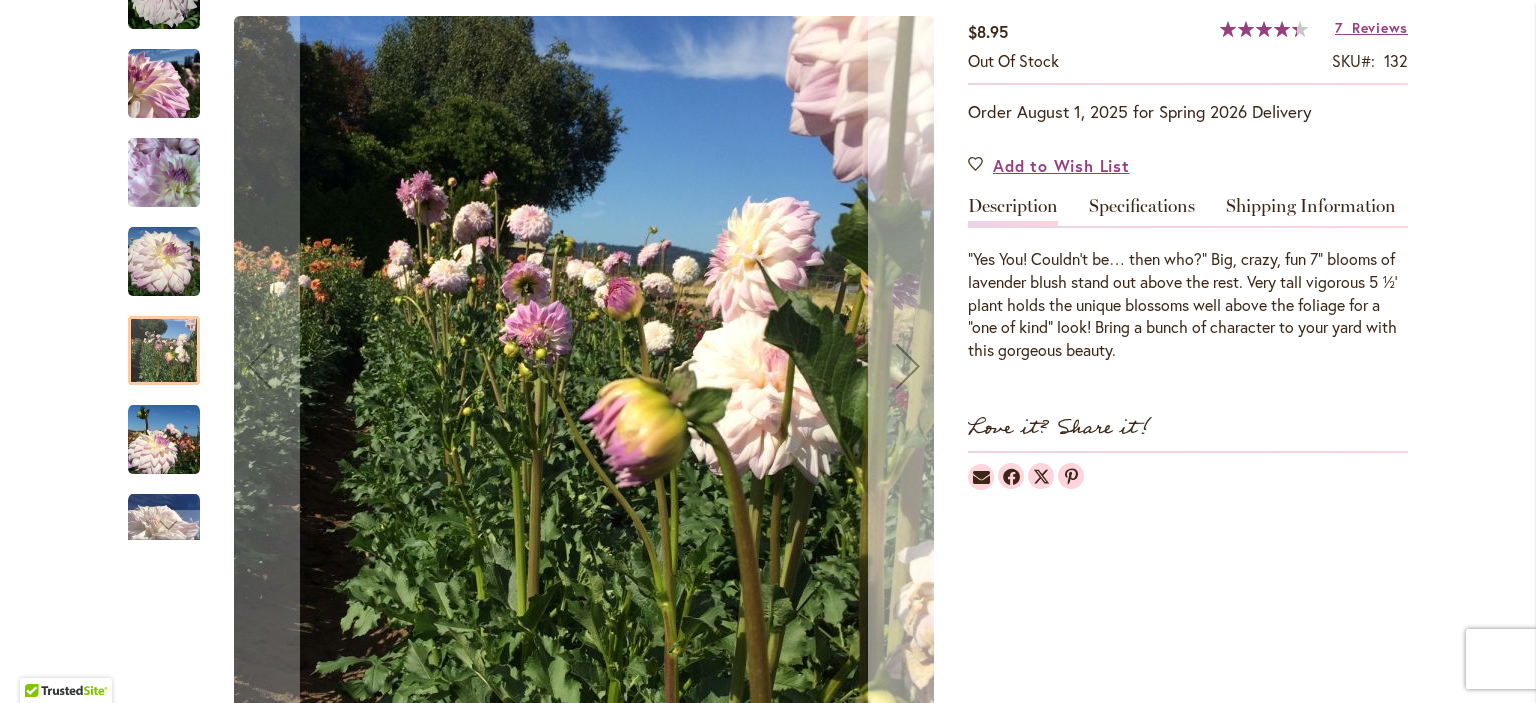 click at bounding box center (908, 366) 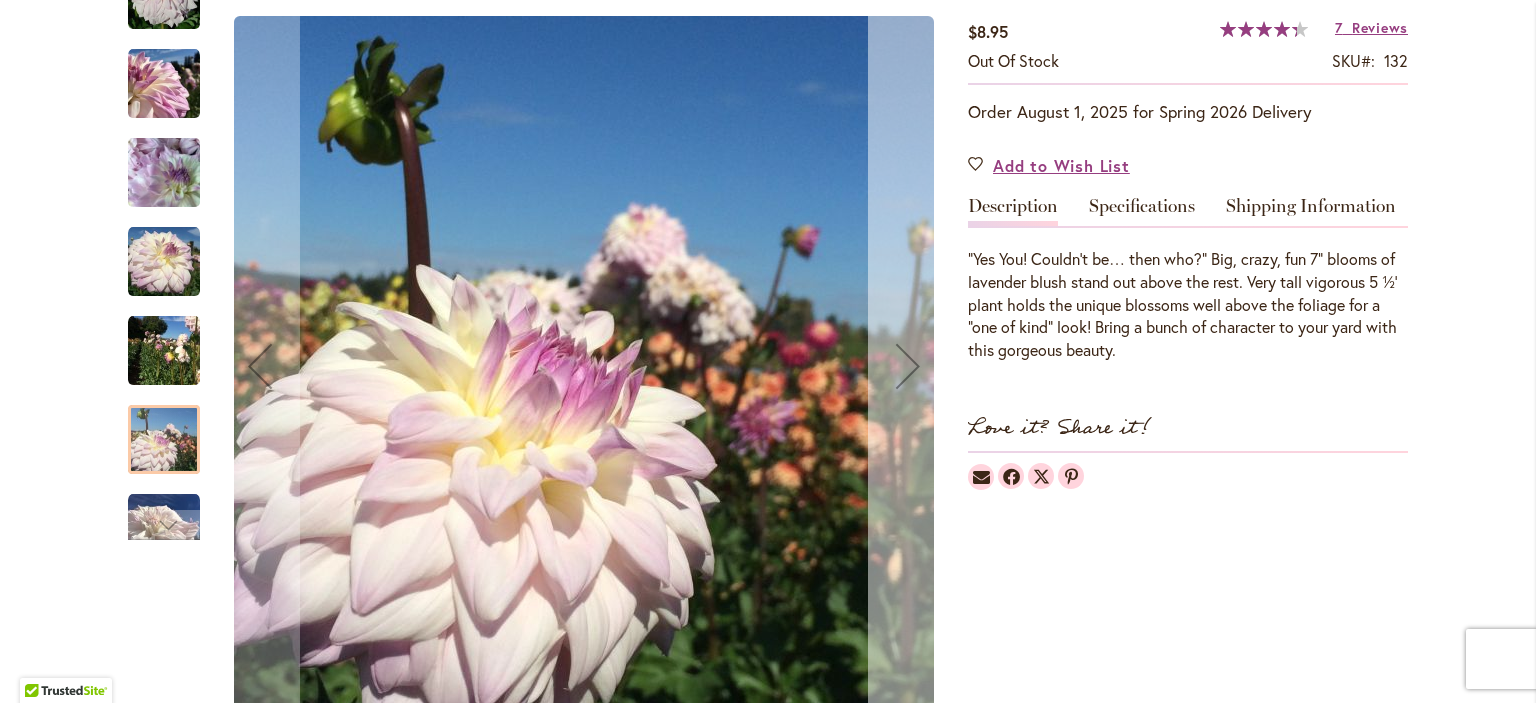 click at bounding box center (908, 366) 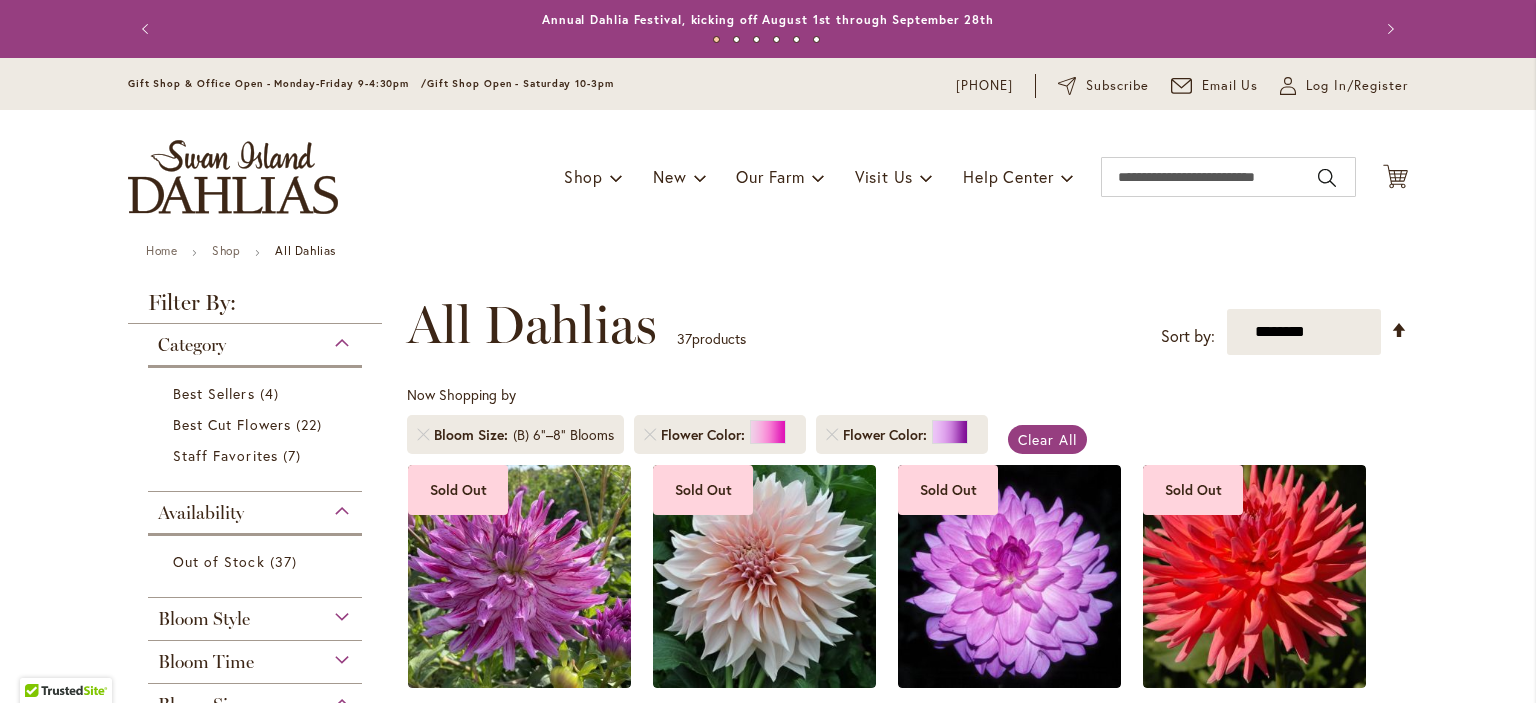 scroll, scrollTop: 0, scrollLeft: 0, axis: both 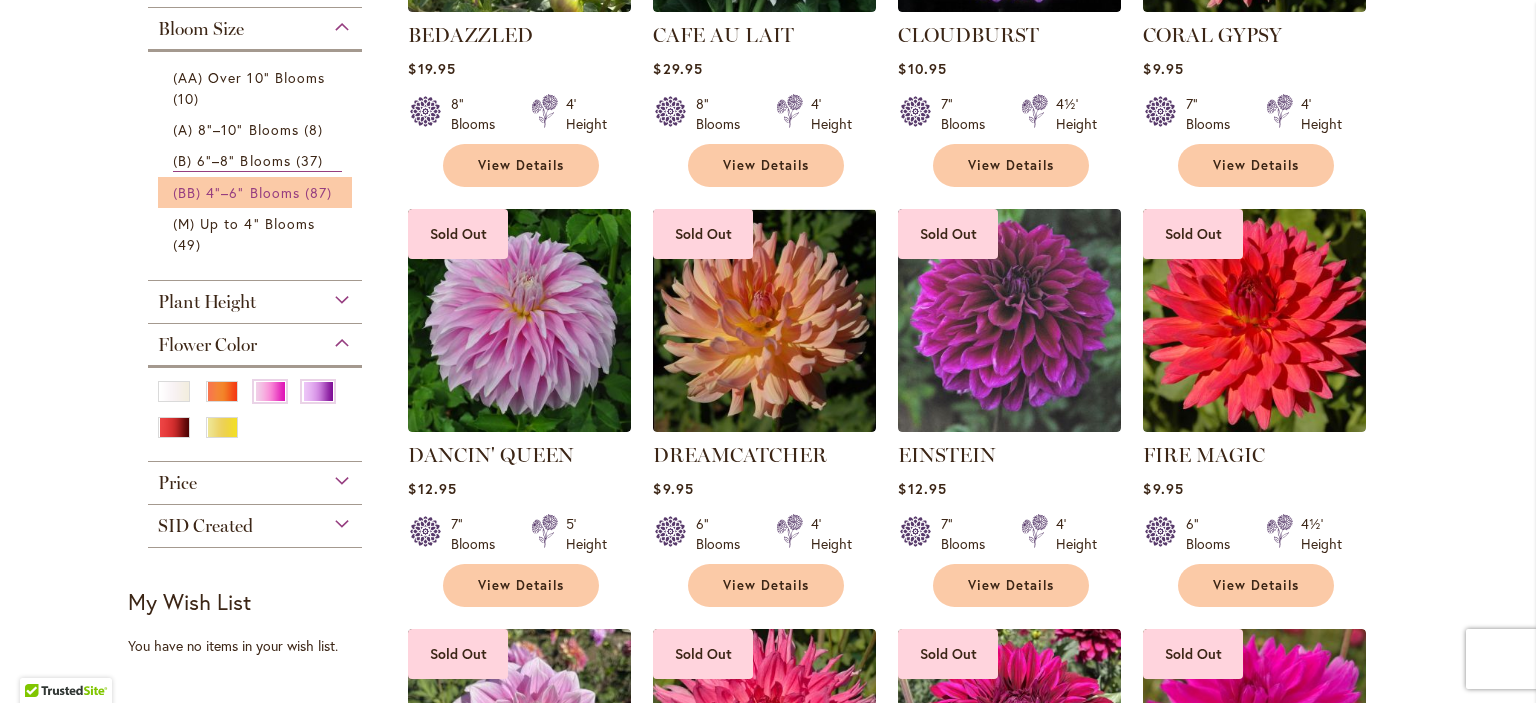 click on "87
items" at bounding box center [321, 192] 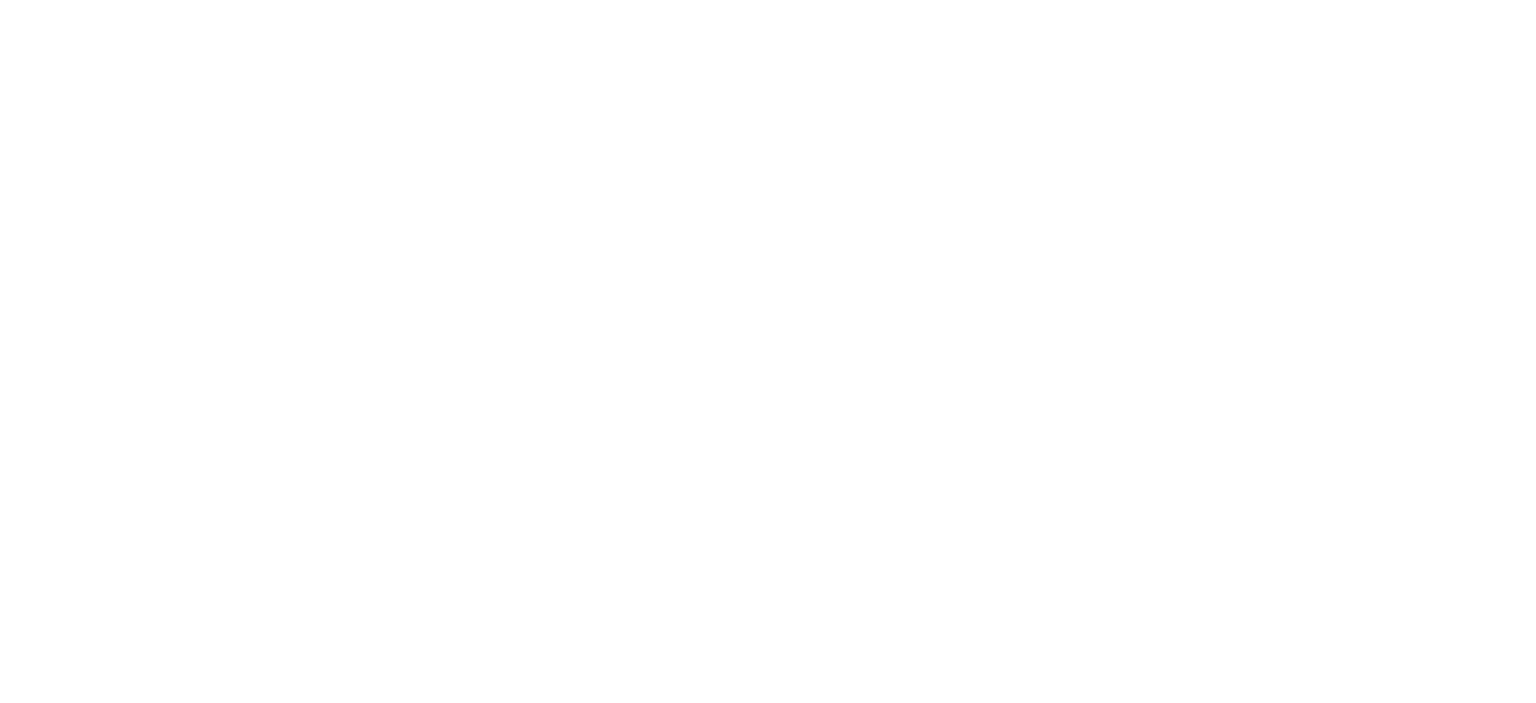scroll, scrollTop: 0, scrollLeft: 0, axis: both 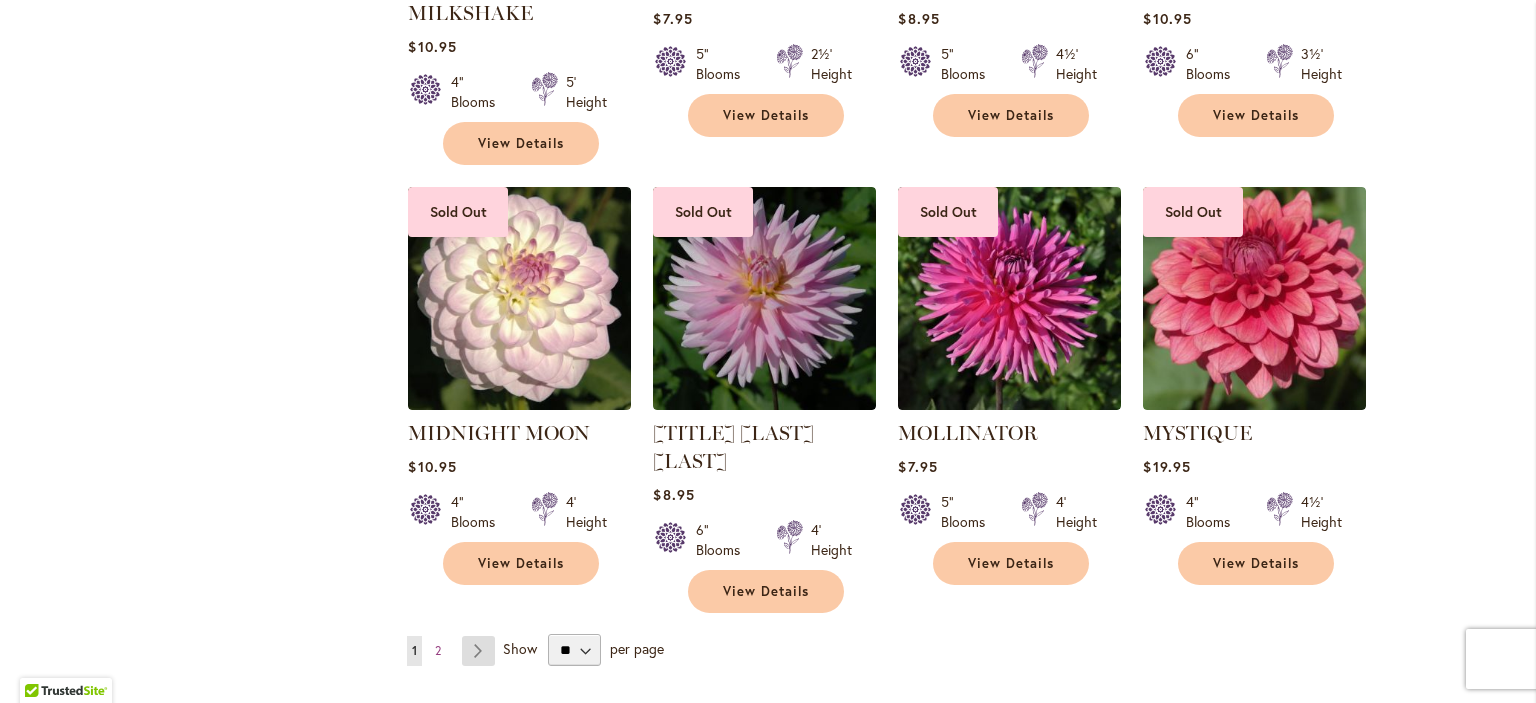 click on "Page
Next" at bounding box center [478, 651] 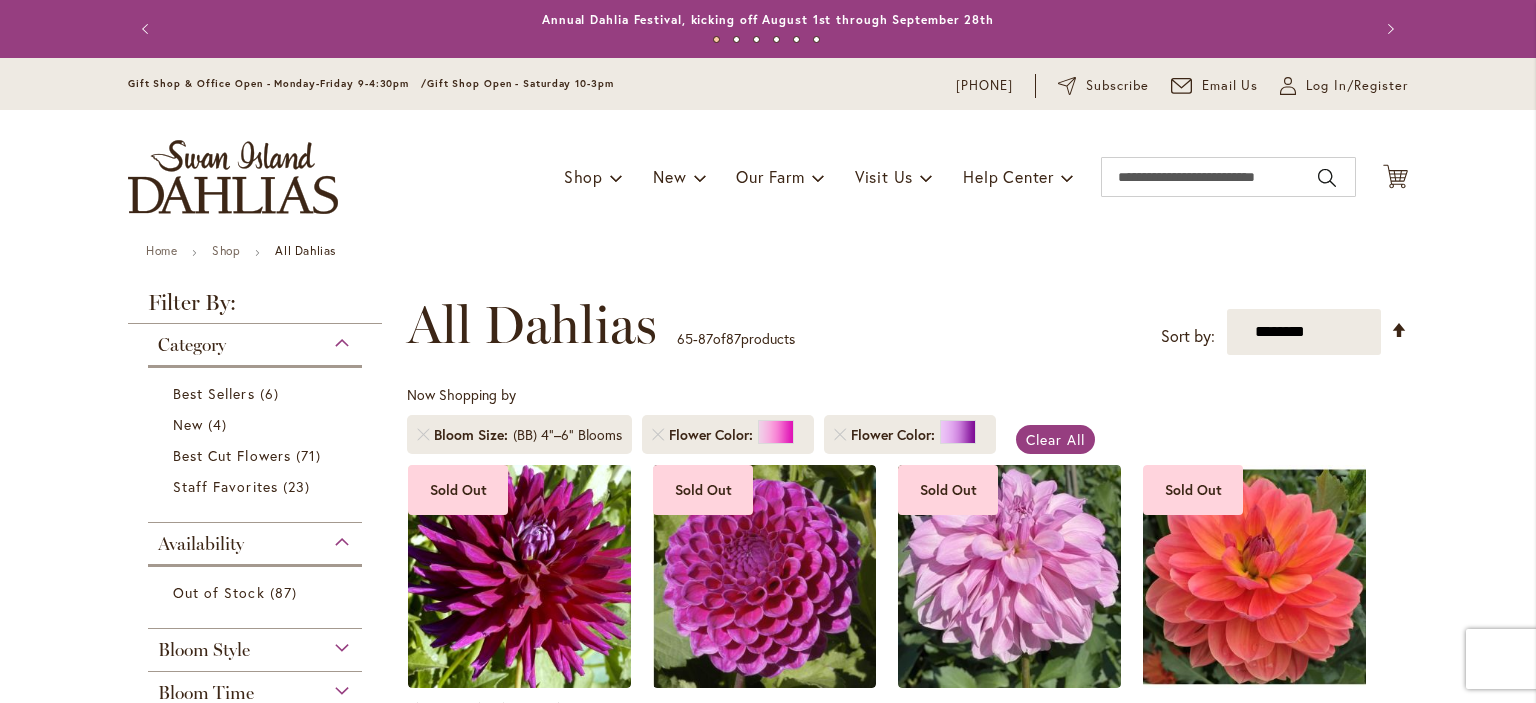scroll, scrollTop: 0, scrollLeft: 0, axis: both 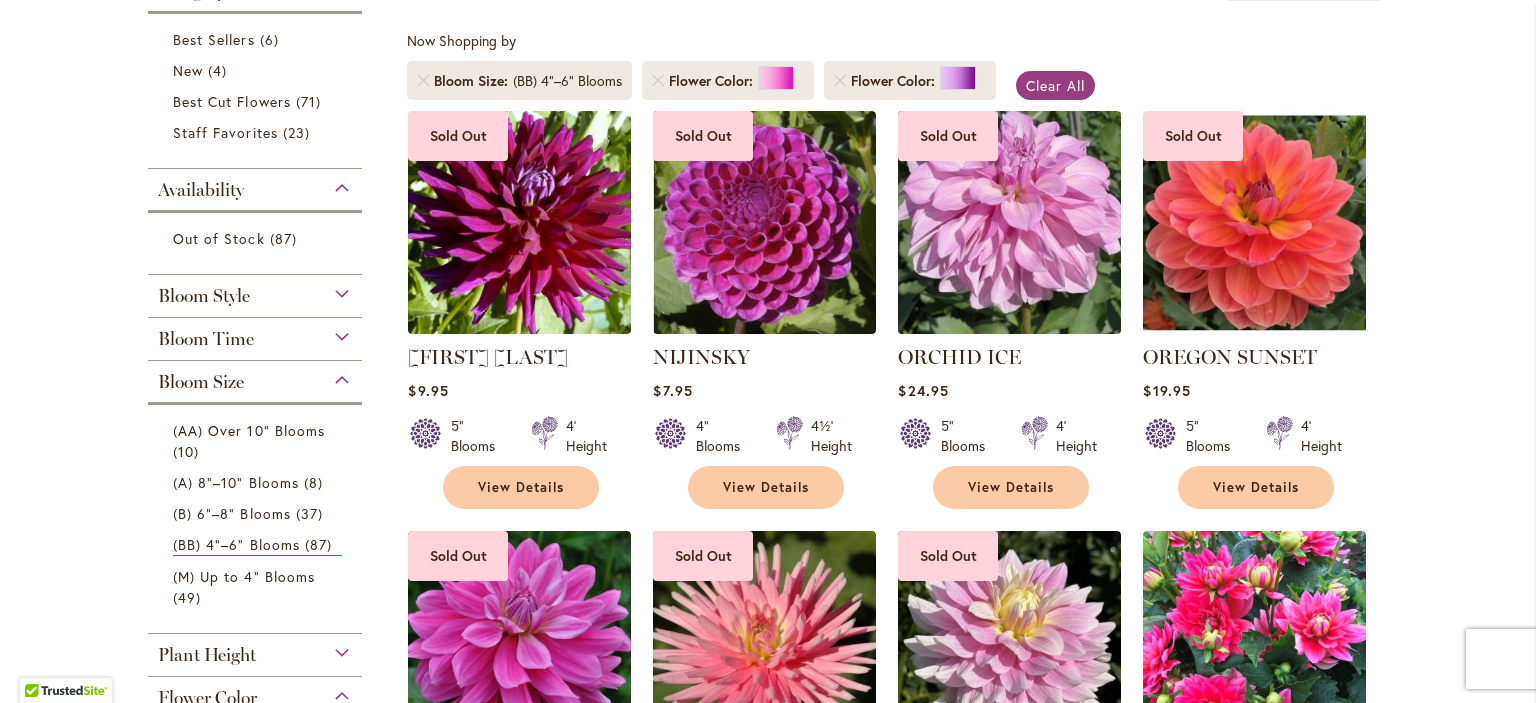 click at bounding box center [1010, 222] 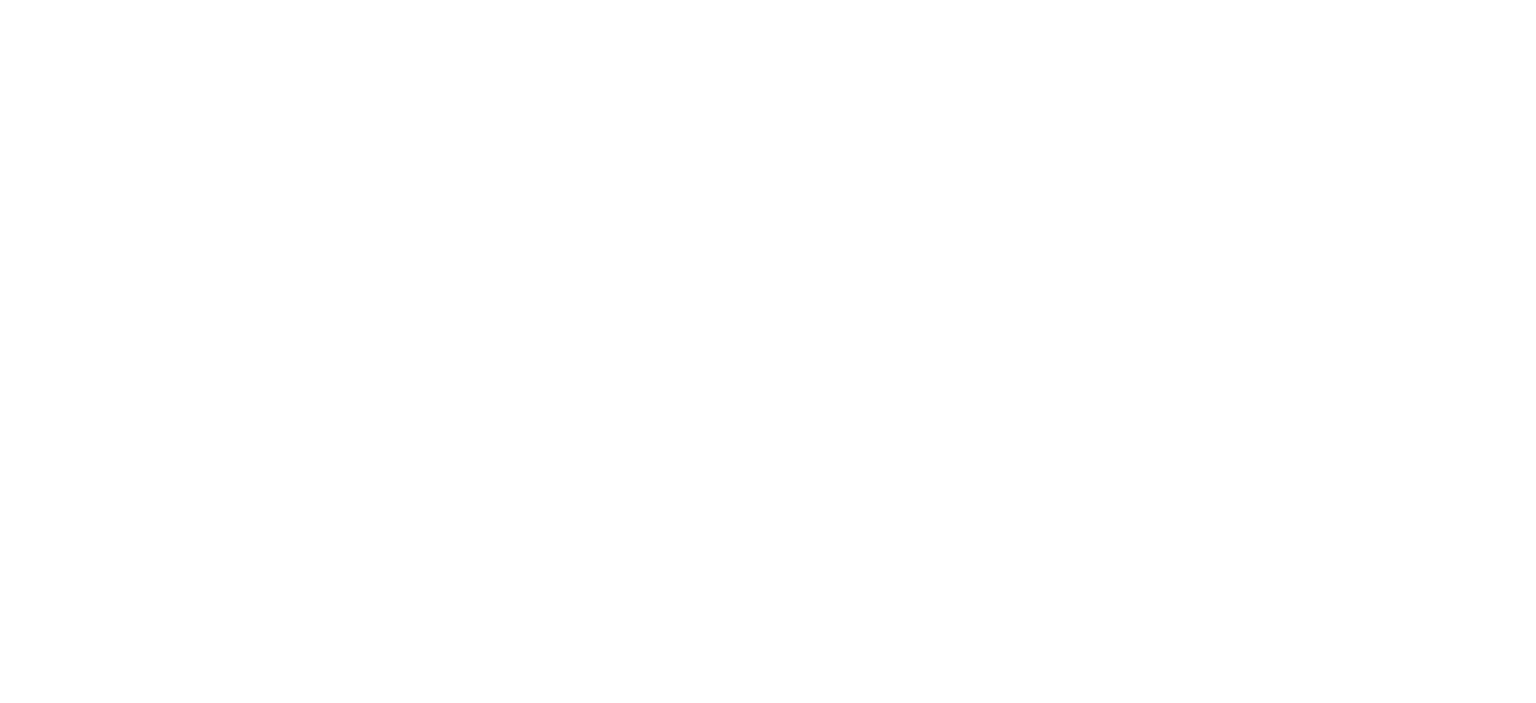scroll, scrollTop: 0, scrollLeft: 0, axis: both 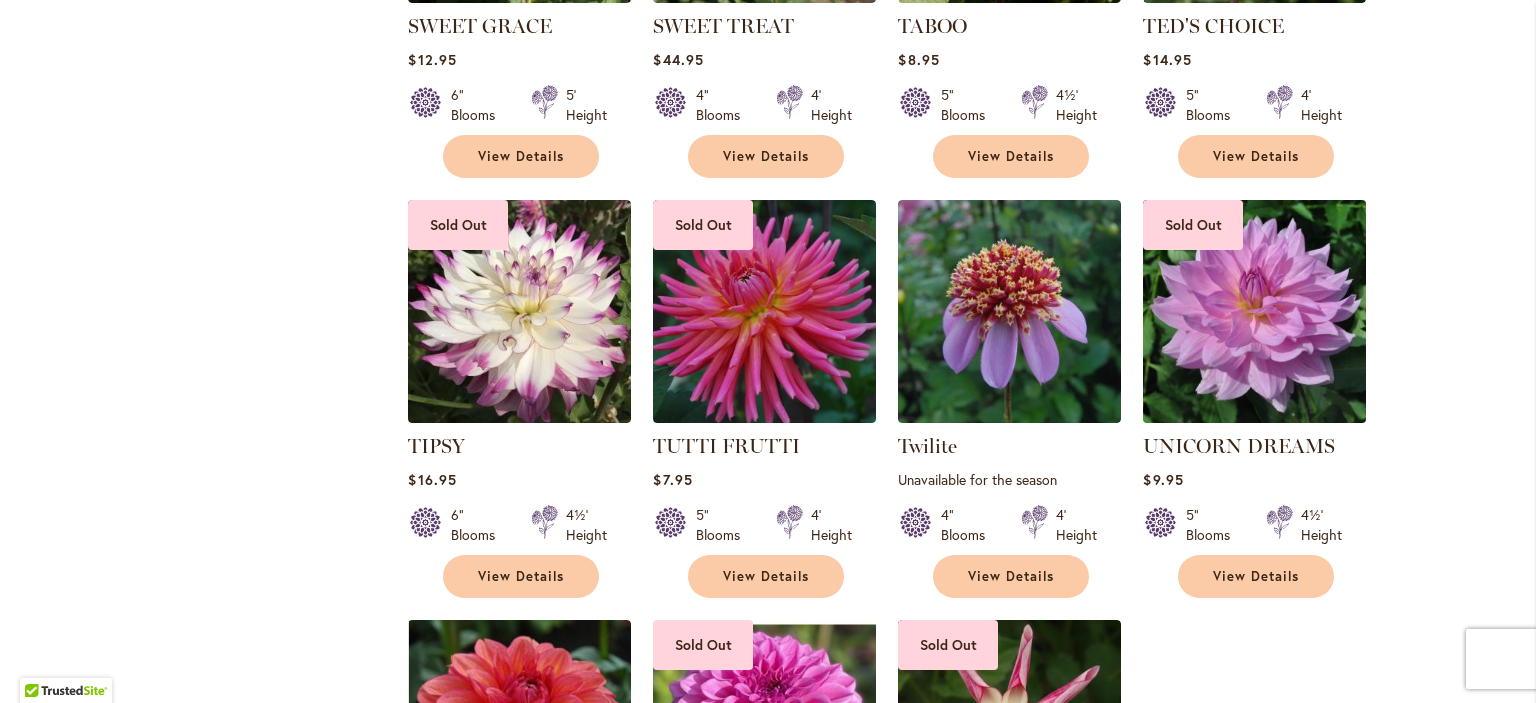 click at bounding box center [1255, 311] 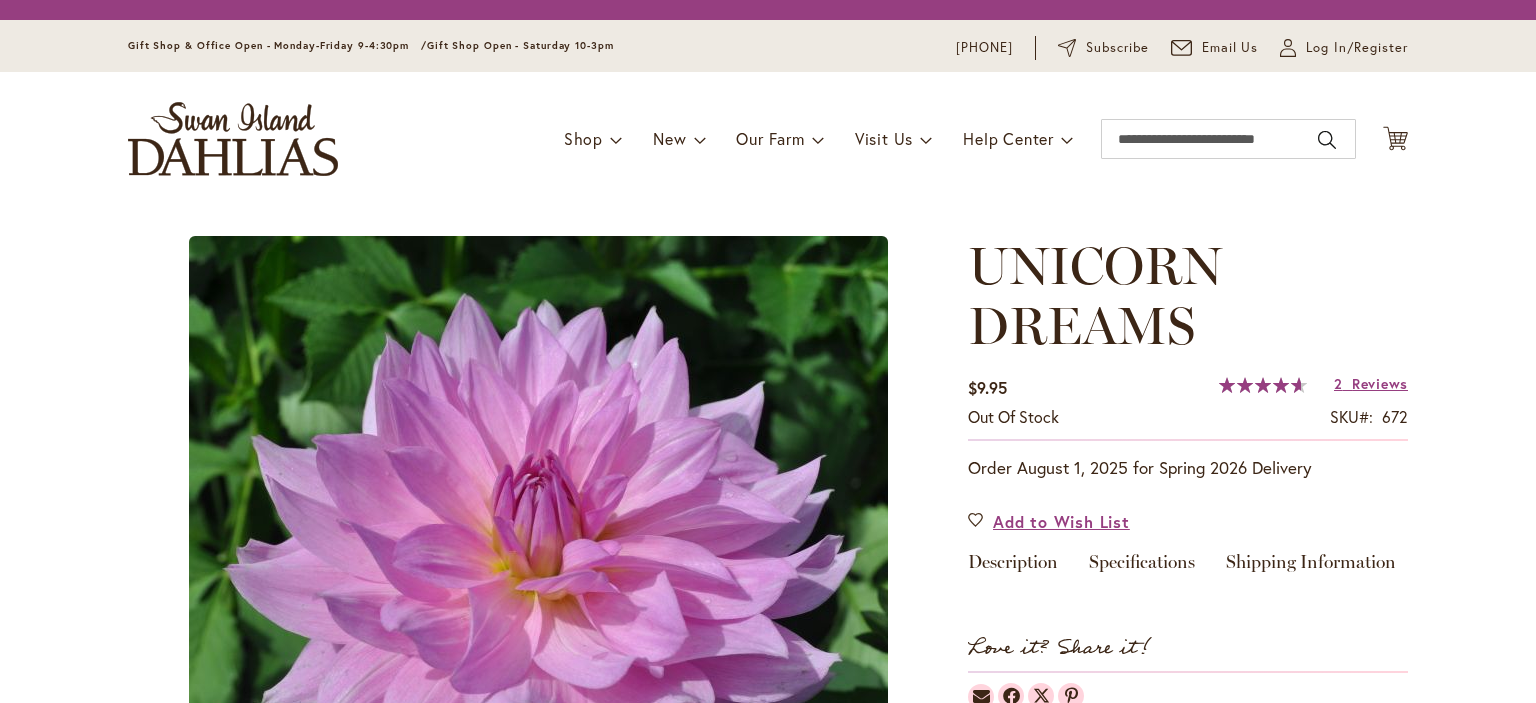 scroll, scrollTop: 0, scrollLeft: 0, axis: both 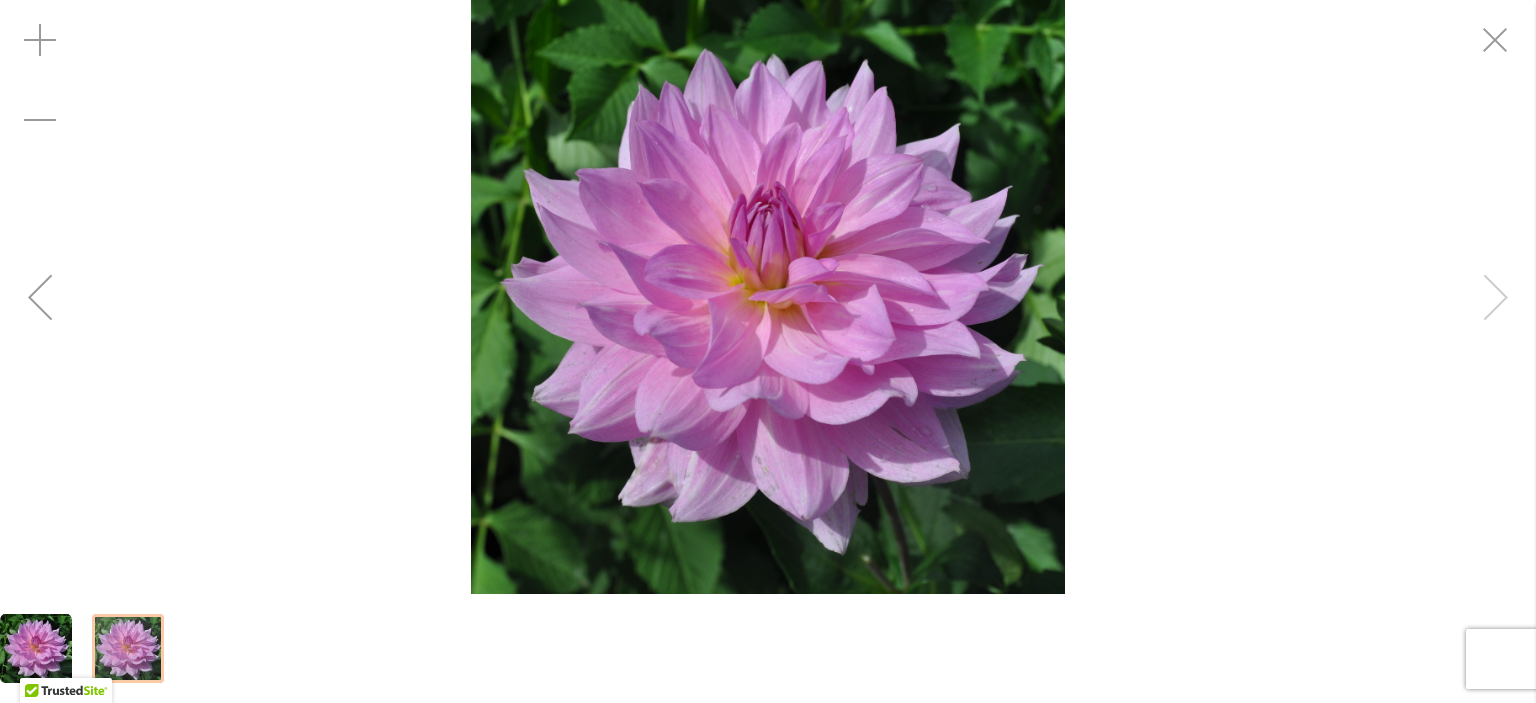 click at bounding box center [768, 297] 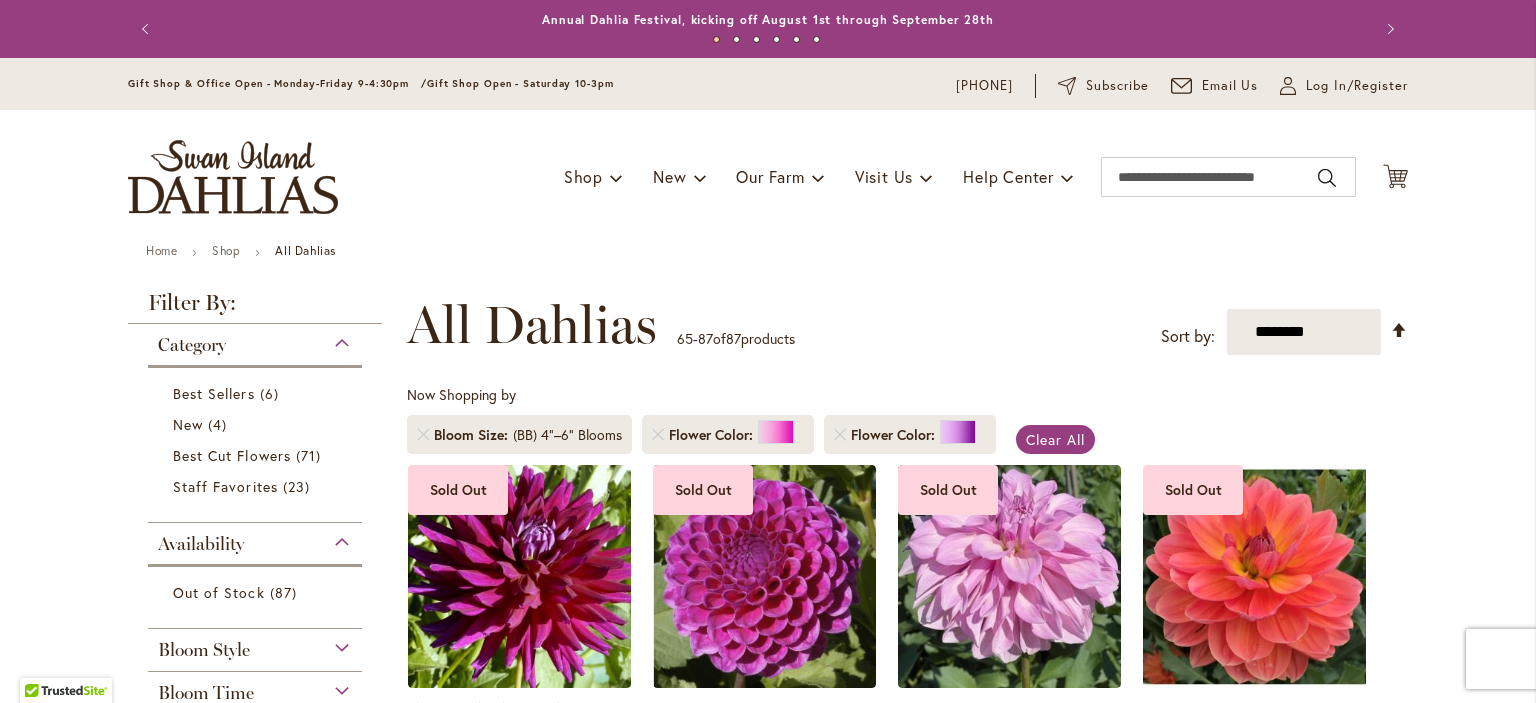 scroll, scrollTop: 0, scrollLeft: 0, axis: both 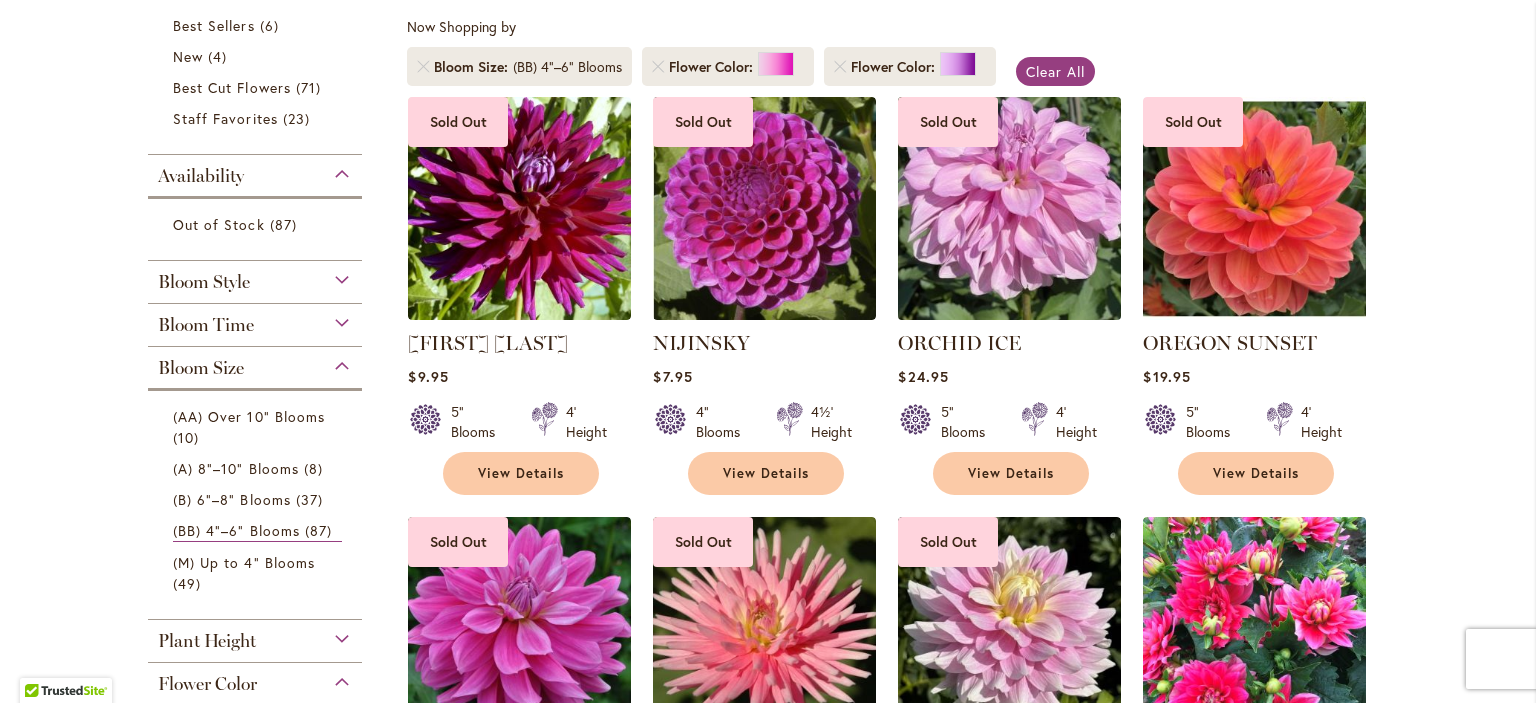 click at bounding box center [1010, 208] 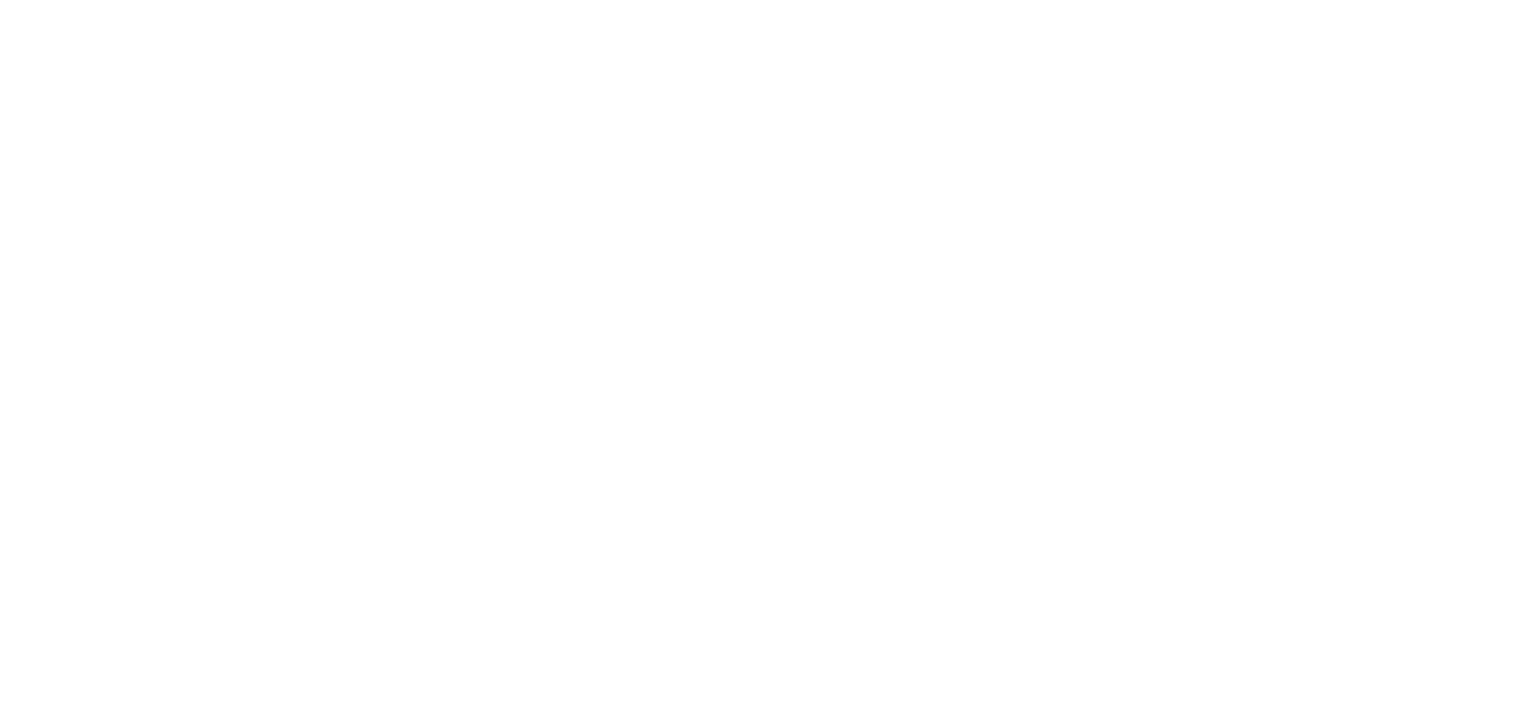 scroll, scrollTop: 0, scrollLeft: 0, axis: both 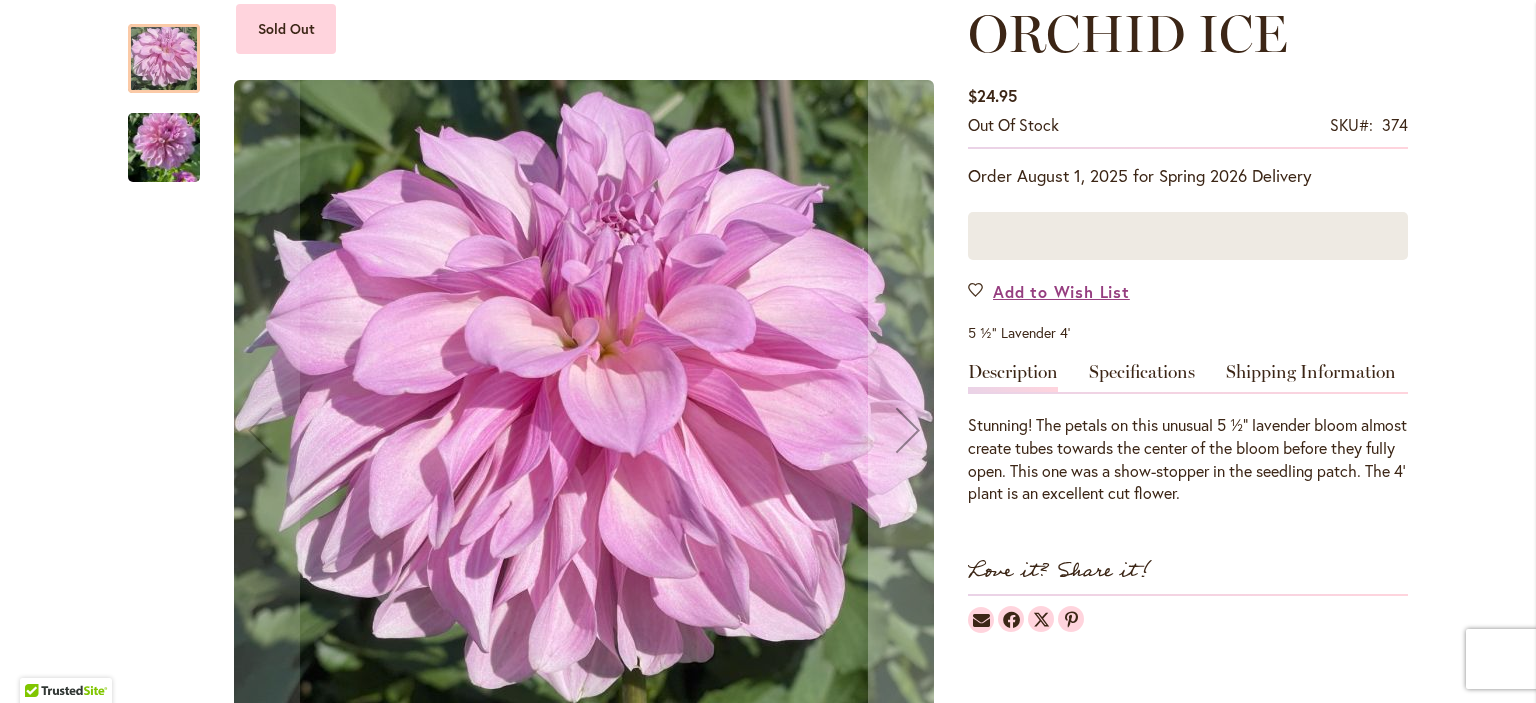 click at bounding box center [164, 147] 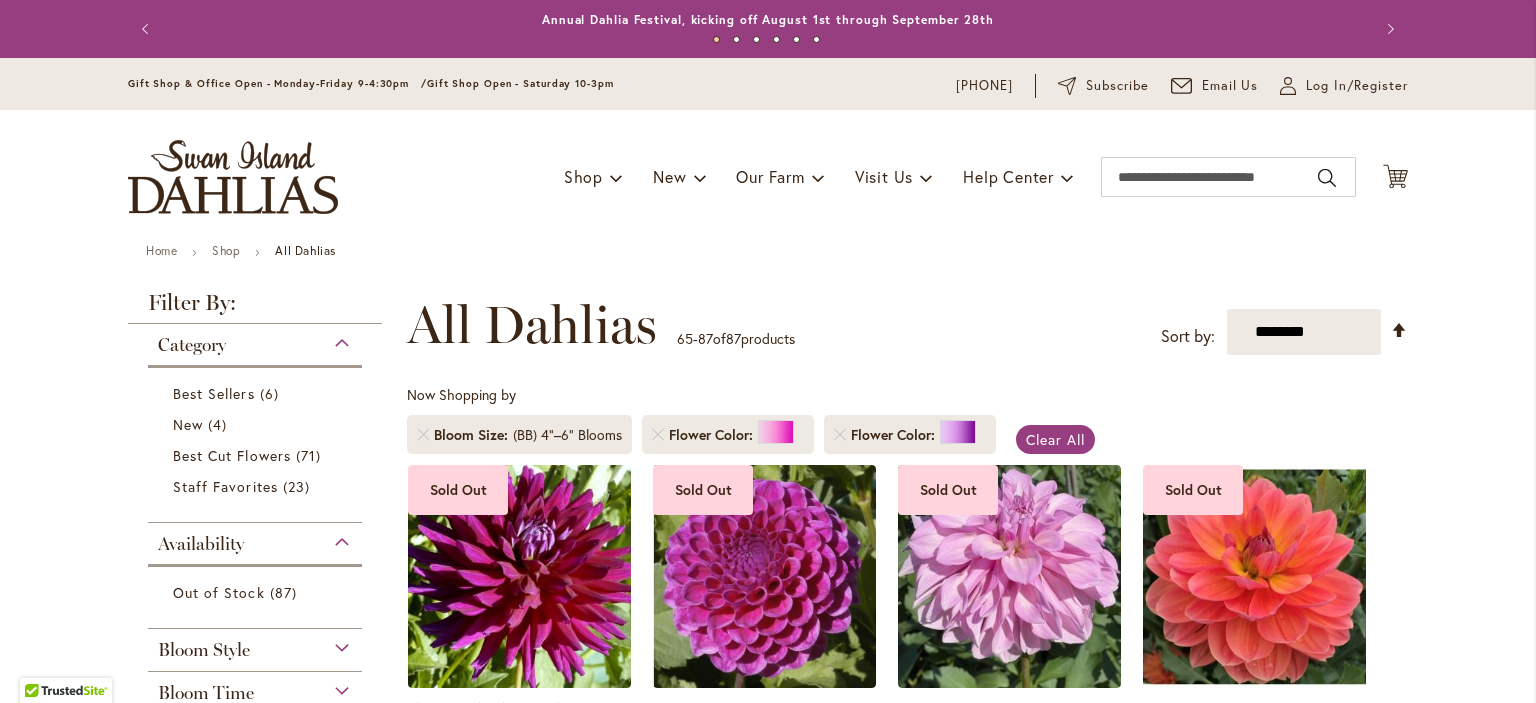 scroll, scrollTop: 0, scrollLeft: 0, axis: both 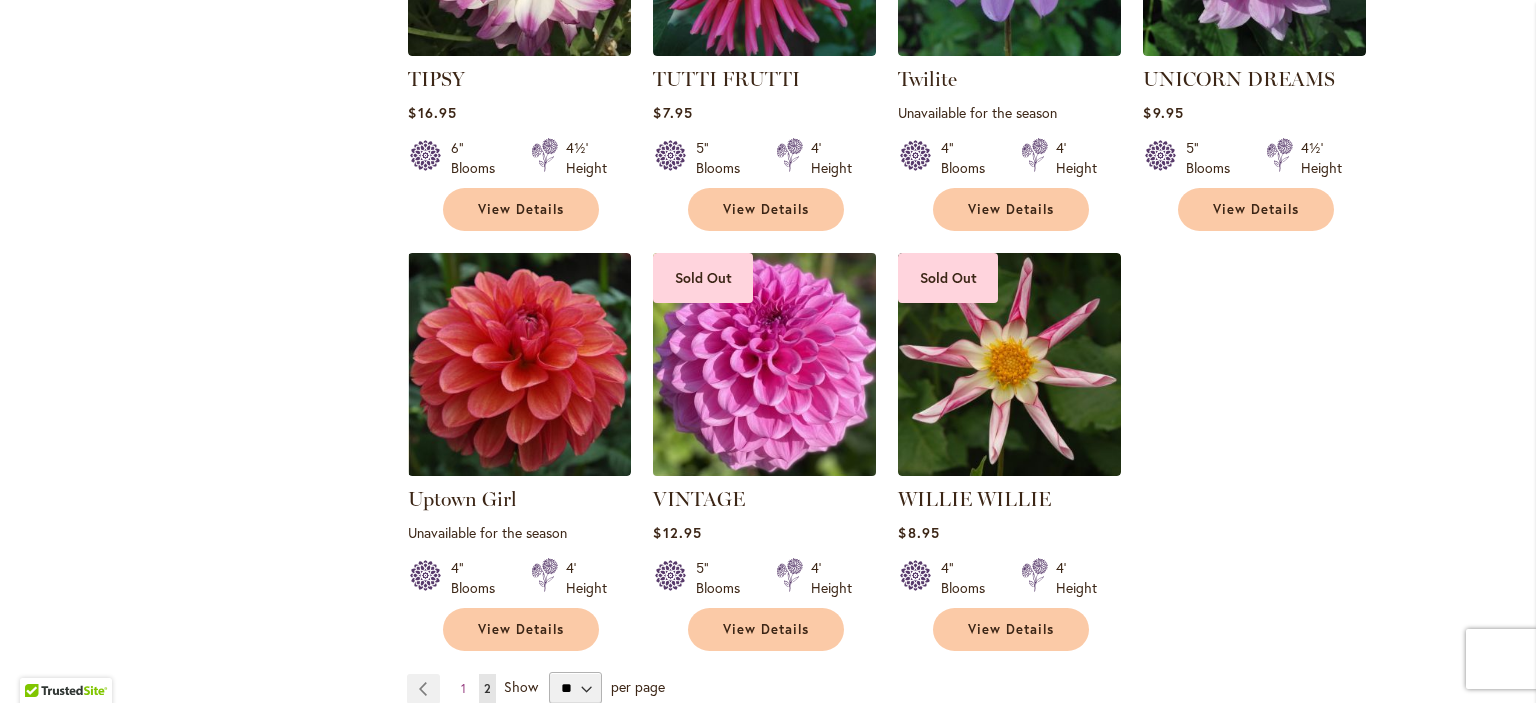 click at bounding box center (765, 364) 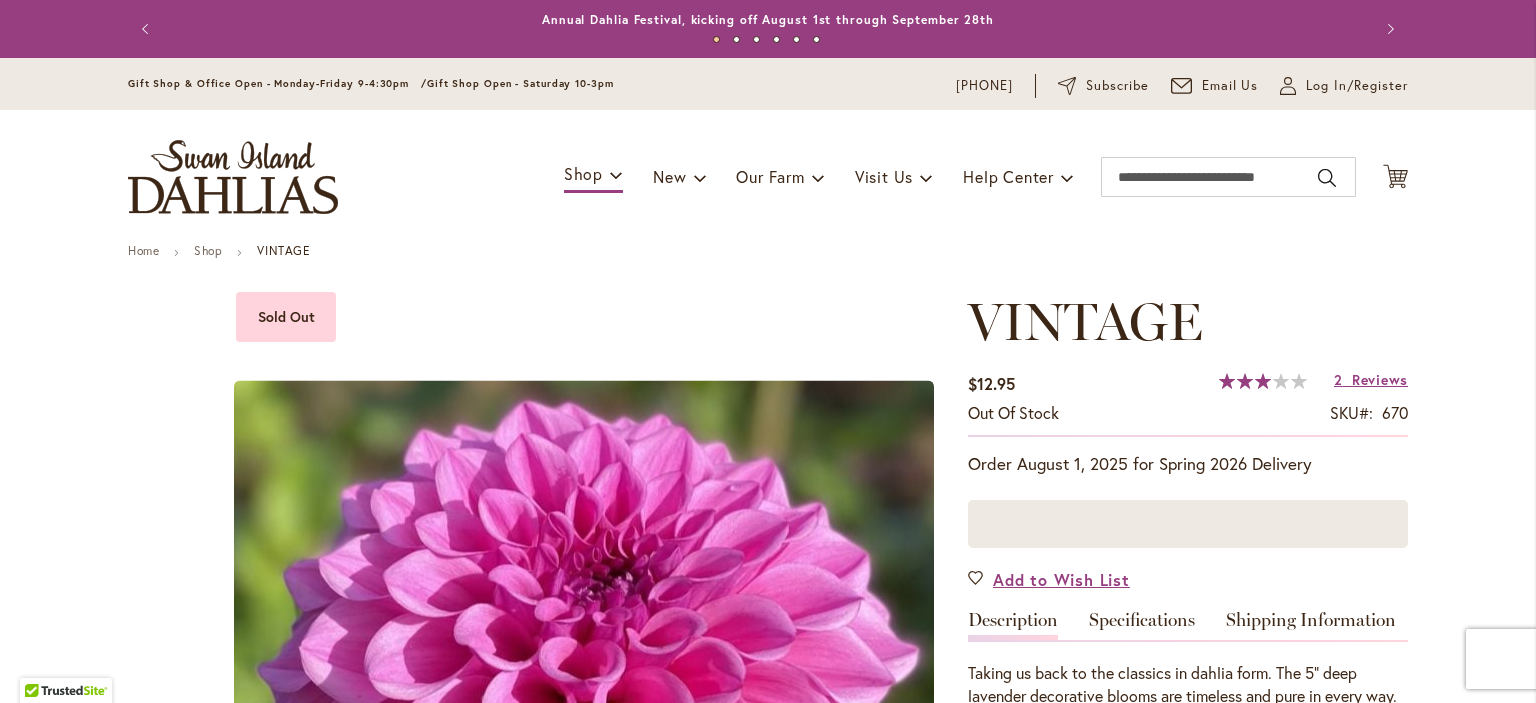 scroll, scrollTop: 0, scrollLeft: 0, axis: both 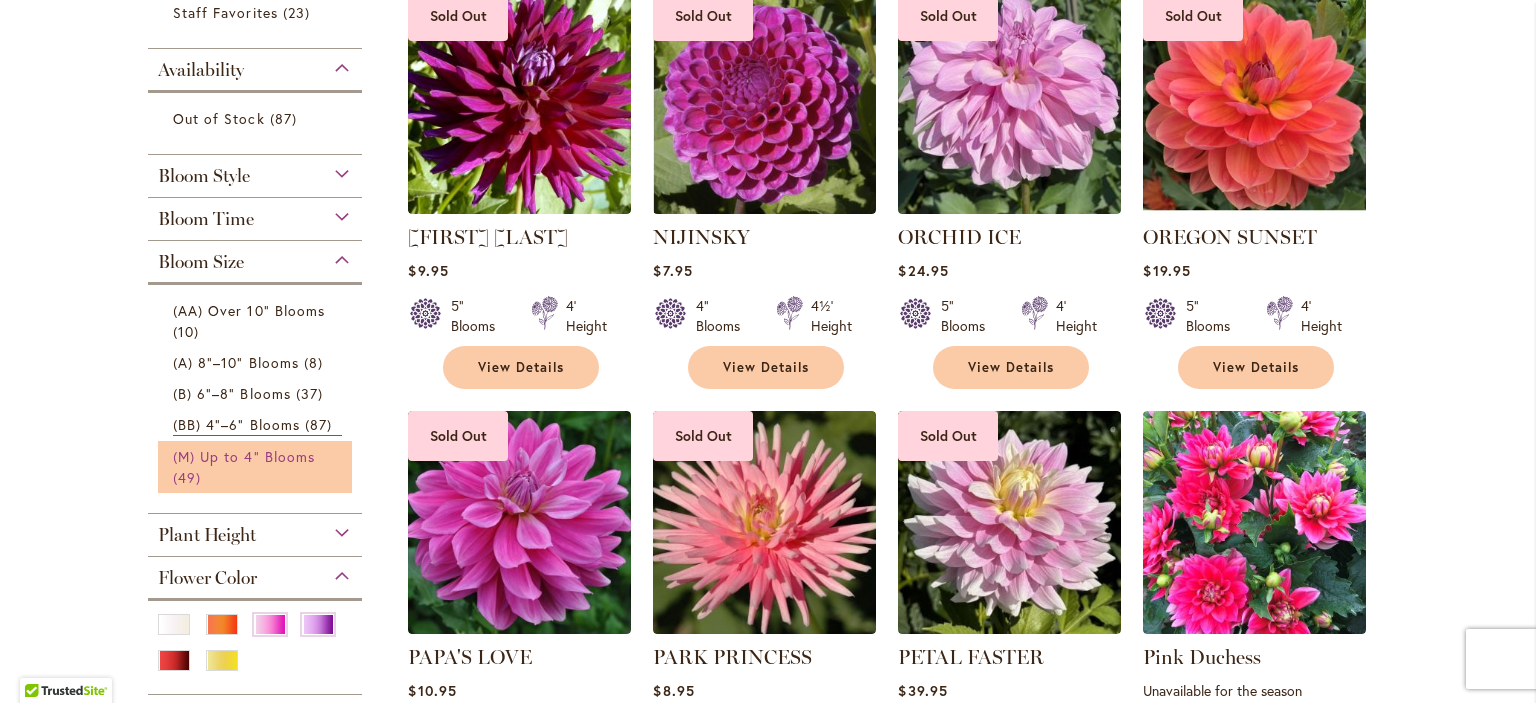 click on "(M) Up to 4" Blooms
49
items" at bounding box center (257, 467) 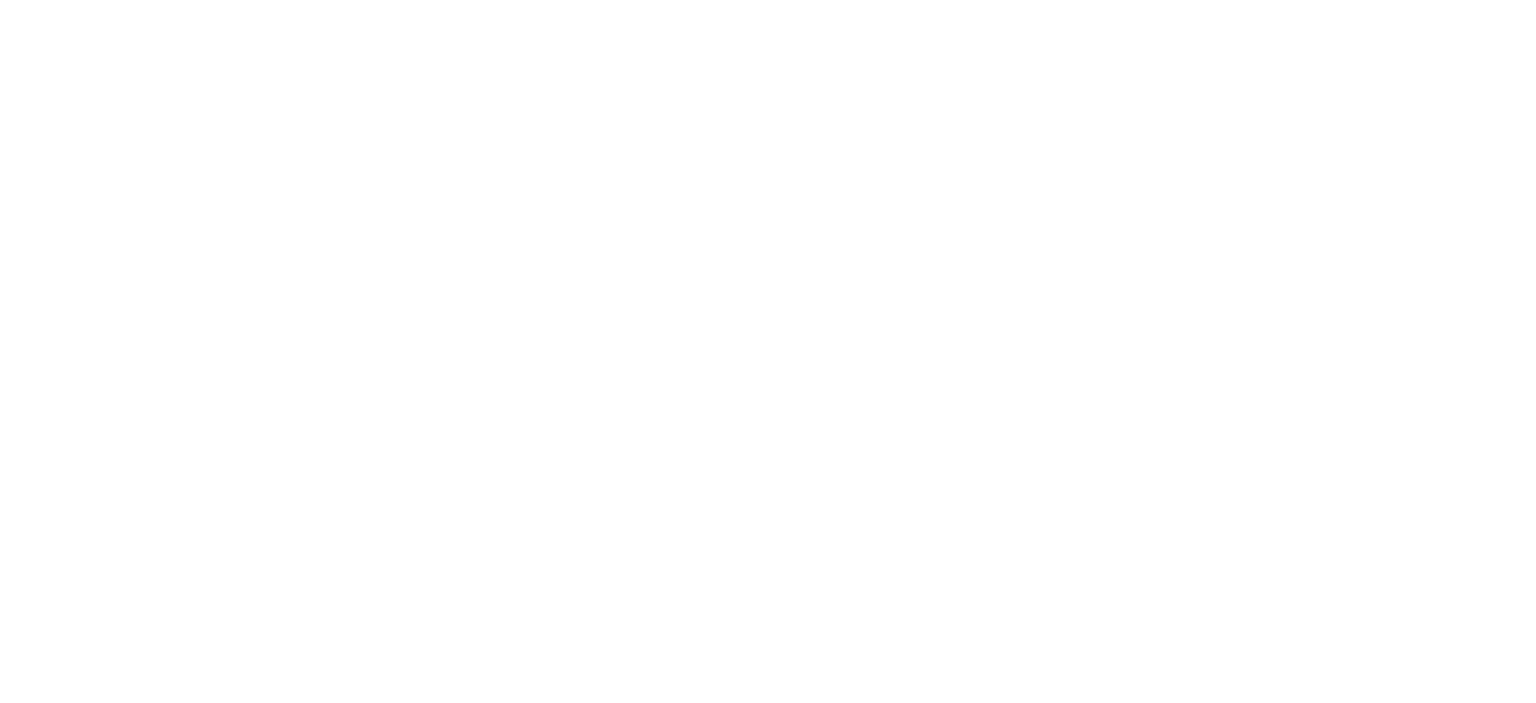 scroll, scrollTop: 0, scrollLeft: 0, axis: both 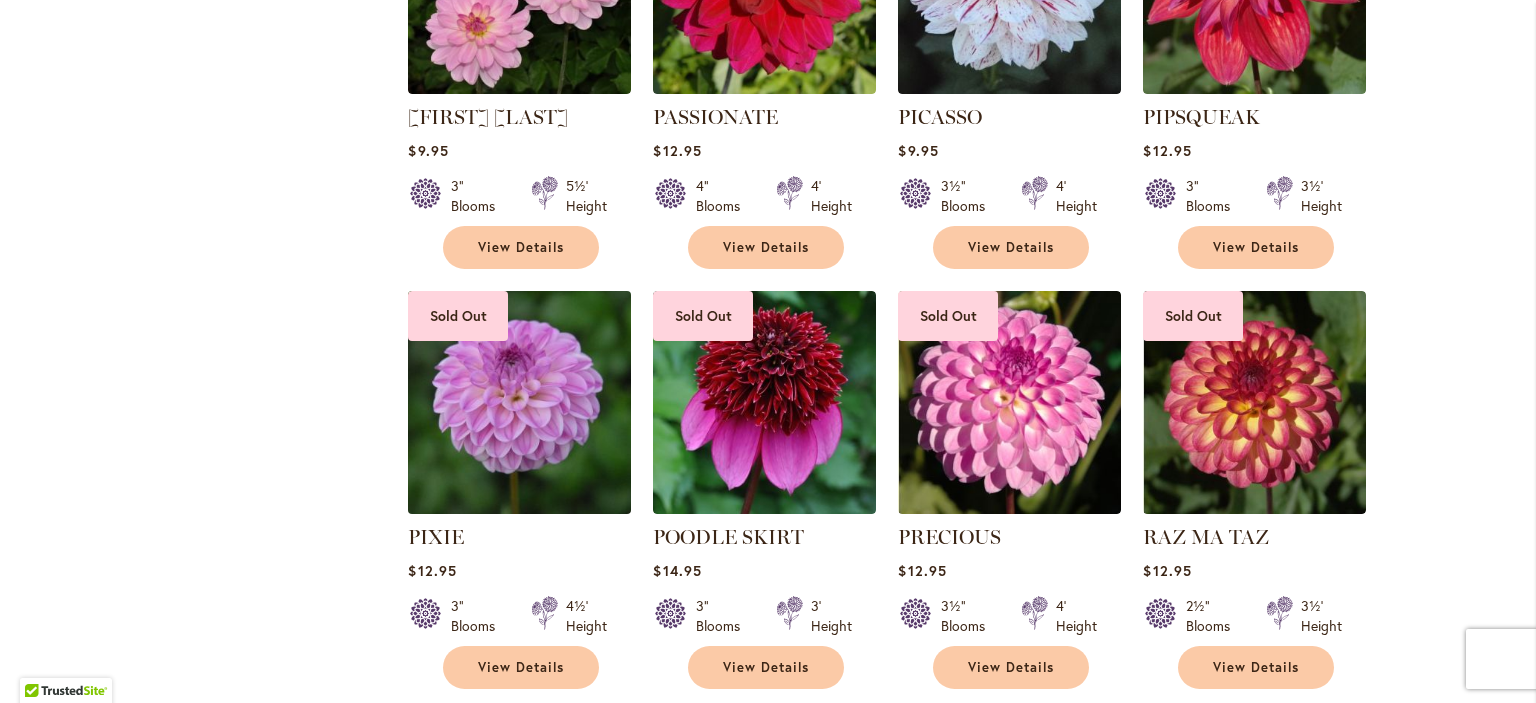 click at bounding box center (520, 402) 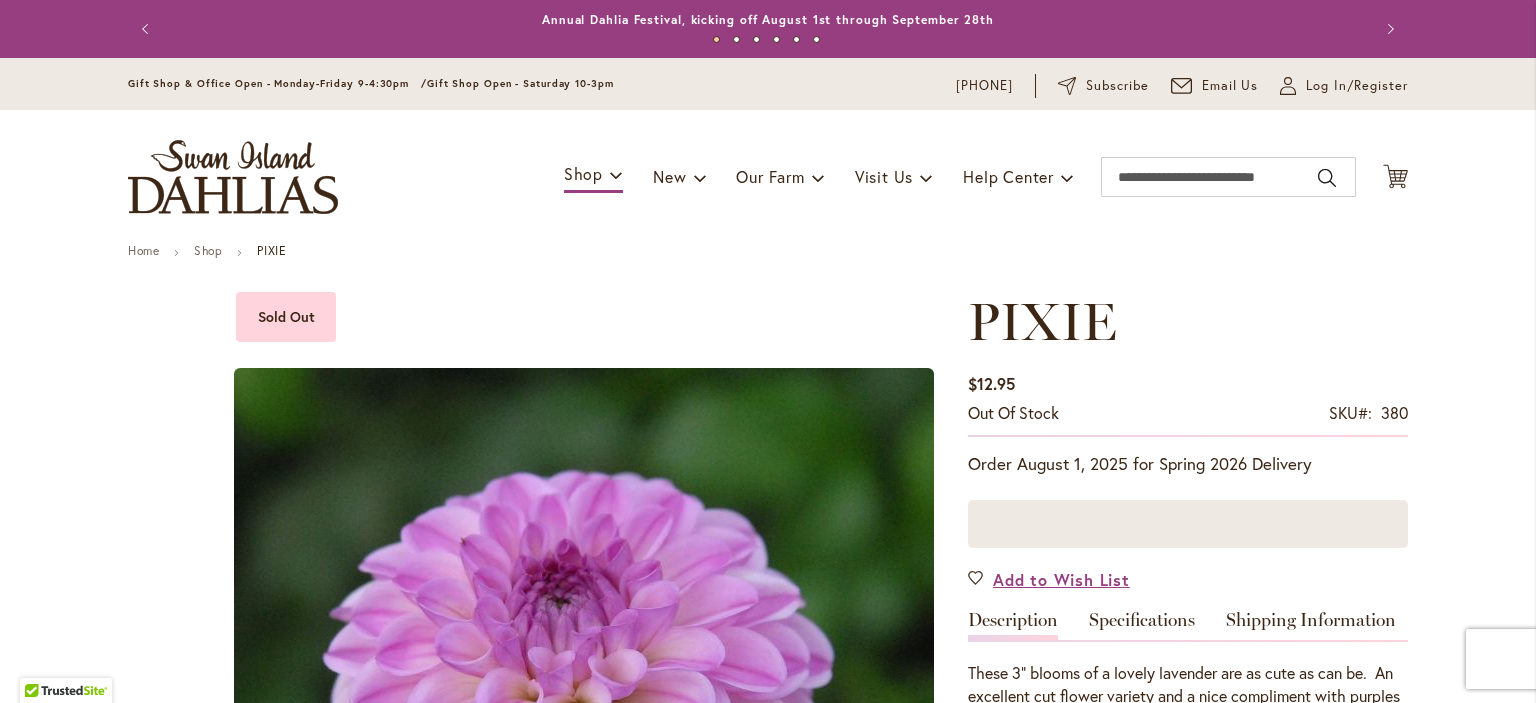 scroll, scrollTop: 0, scrollLeft: 0, axis: both 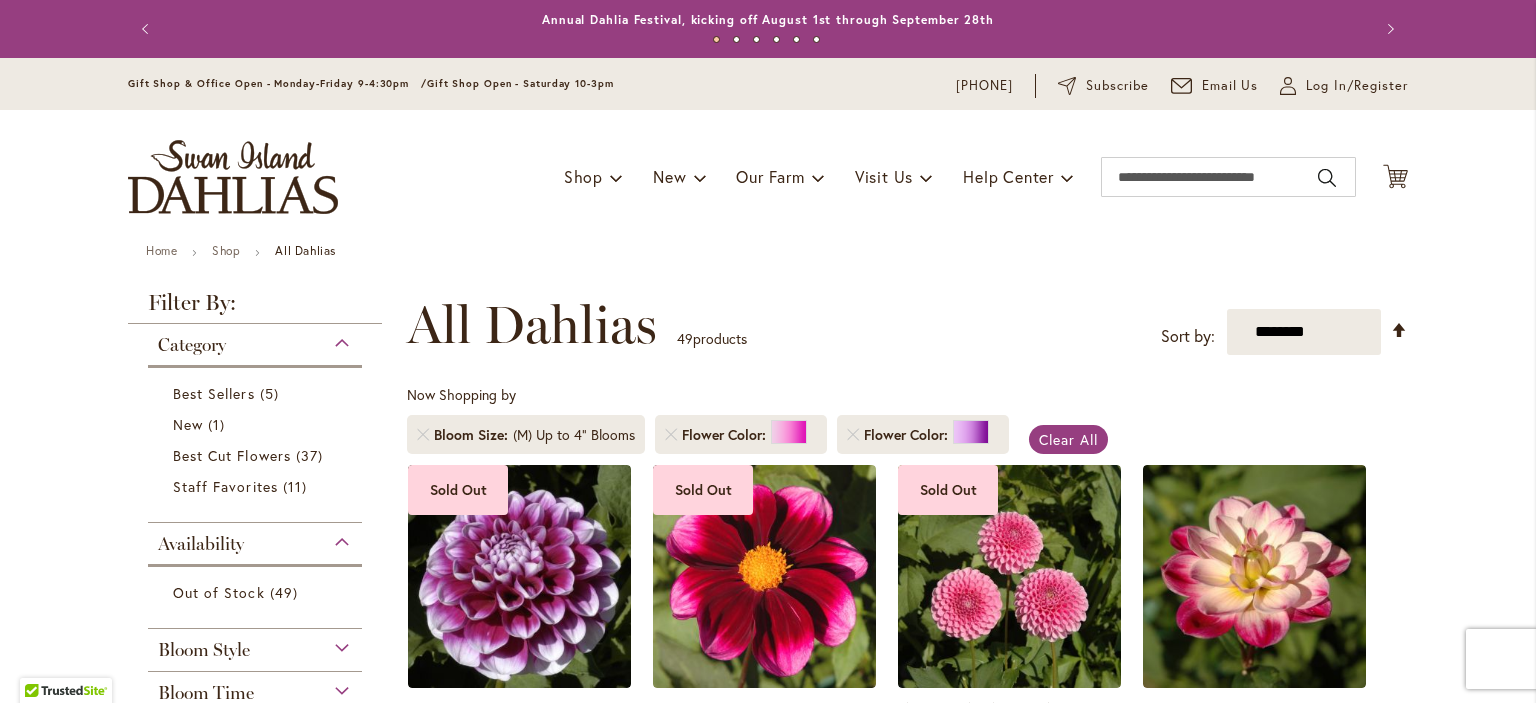 click on "Skip to Content
Gift Shop & Office Open - Monday-Friday 9-4:30pm   /    Gift Shop Open - Saturday 10-3pm
1-866-254-1047
Subscribe
Email Us
My Account
Log In/Register
Toggle Nav
Shop
Dahlia Tubers
Collections
Fresh Cut Dahlias" at bounding box center (768, 3514) 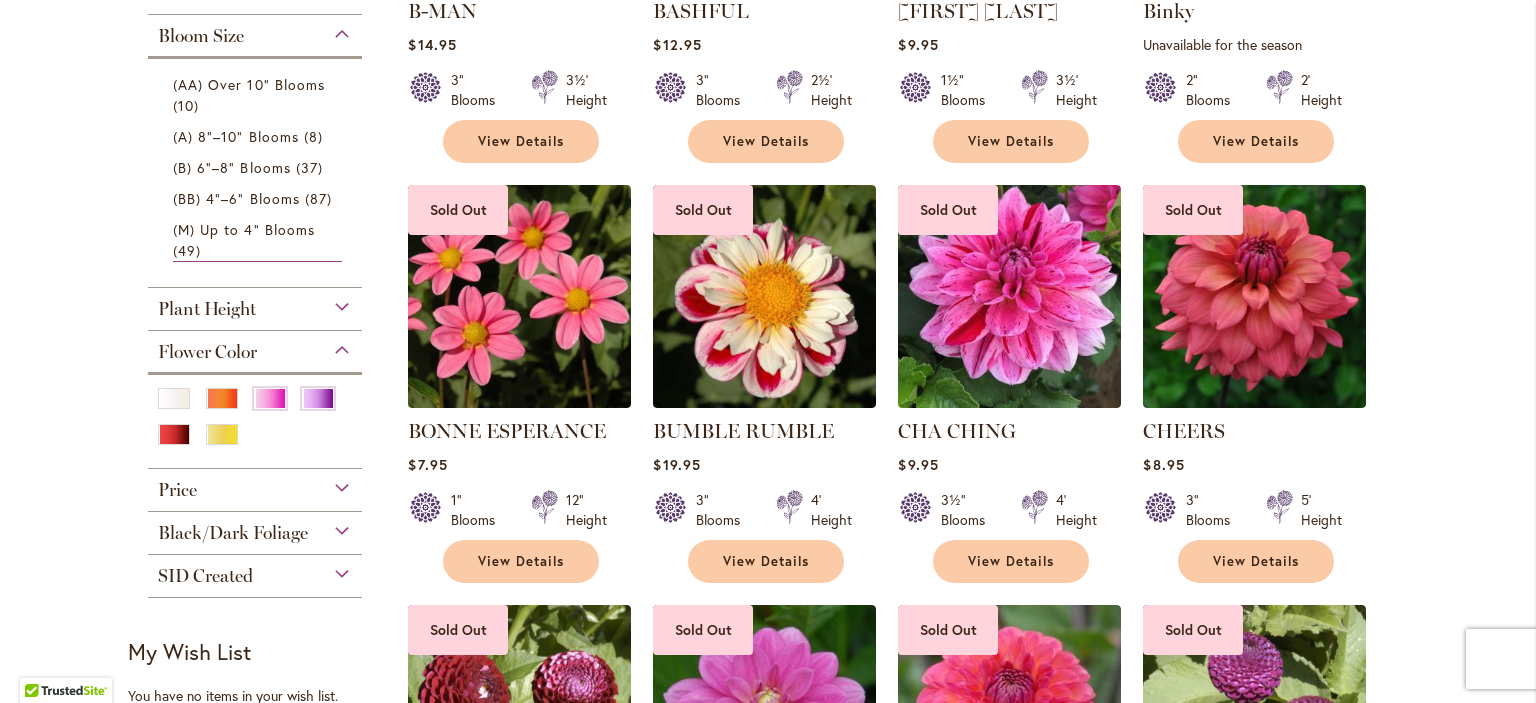 scroll, scrollTop: 720, scrollLeft: 0, axis: vertical 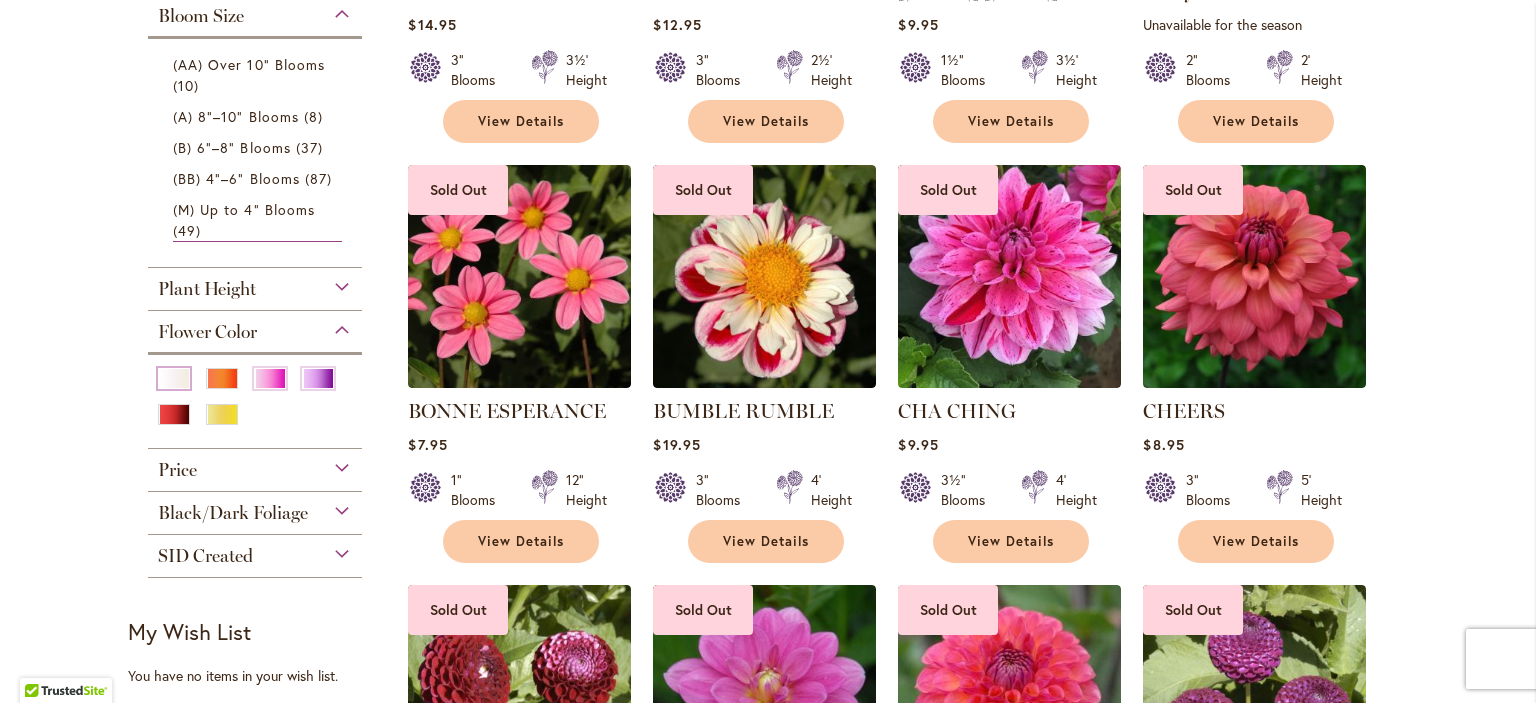 click at bounding box center (174, 378) 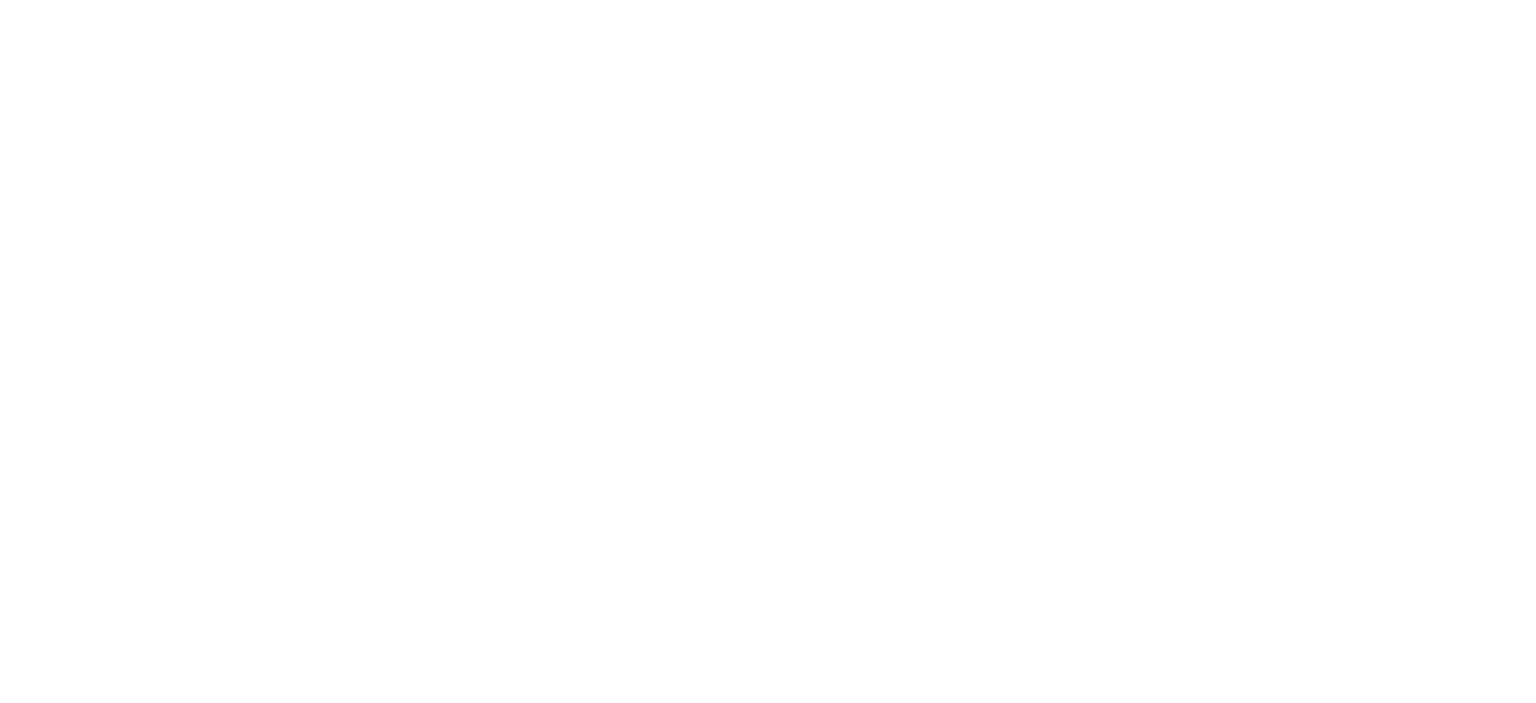 scroll, scrollTop: 0, scrollLeft: 0, axis: both 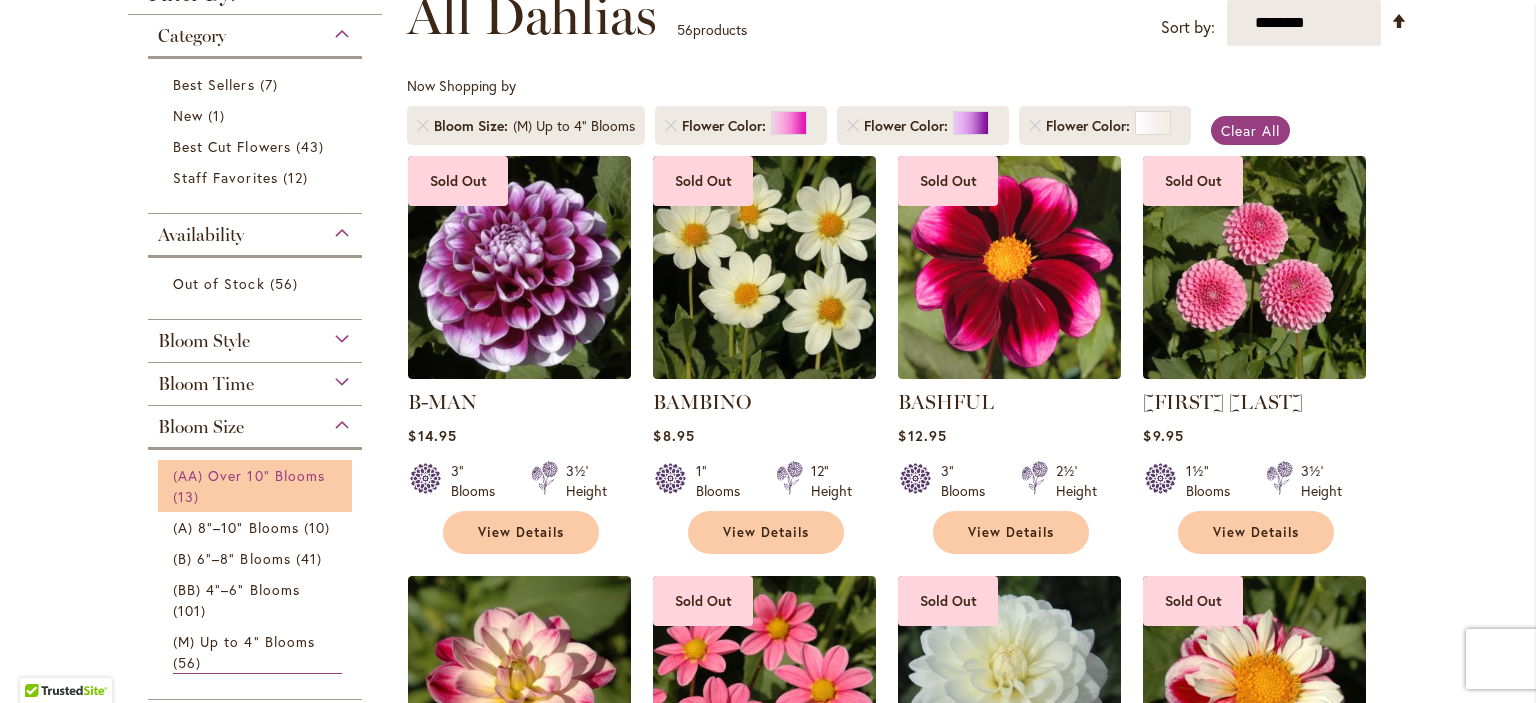 click on "(AA) Over 10" Blooms" at bounding box center (249, 475) 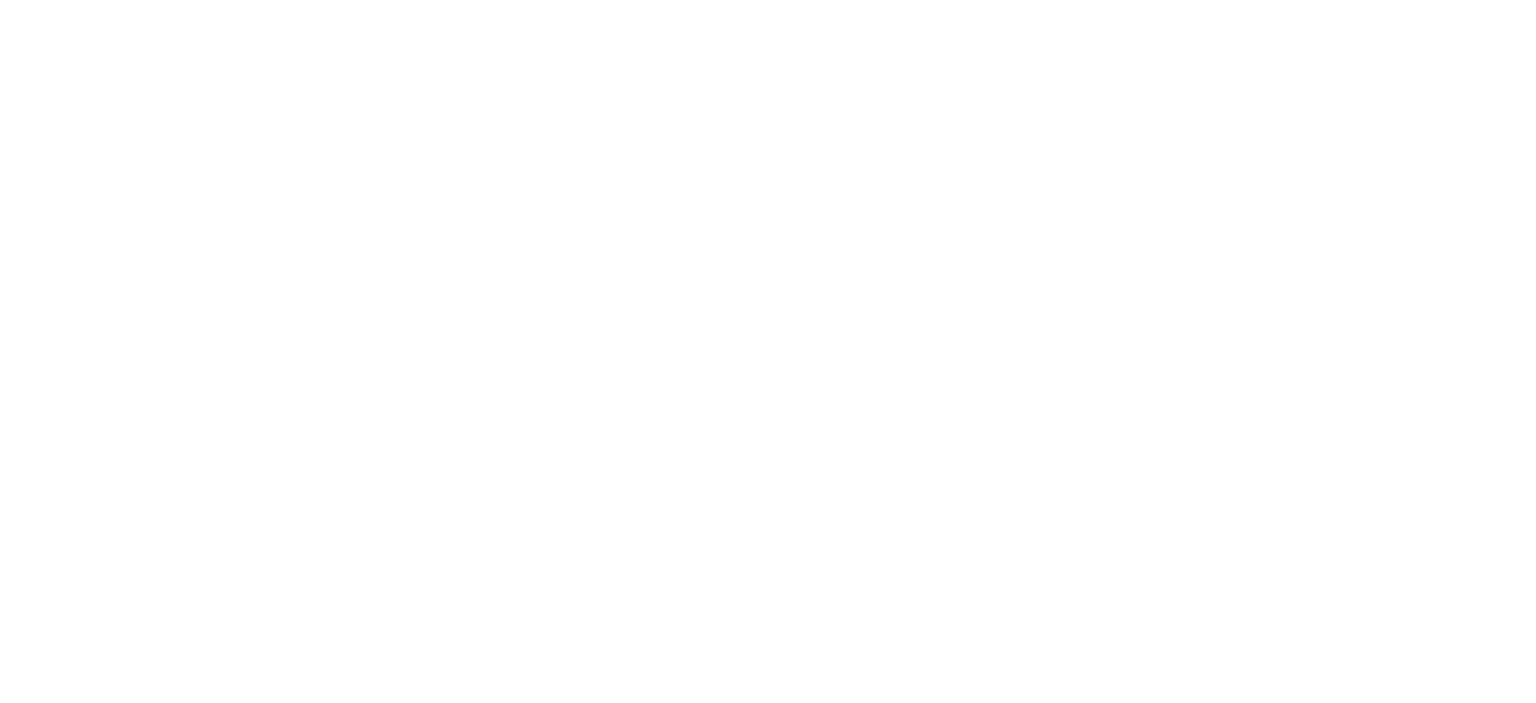 scroll, scrollTop: 0, scrollLeft: 0, axis: both 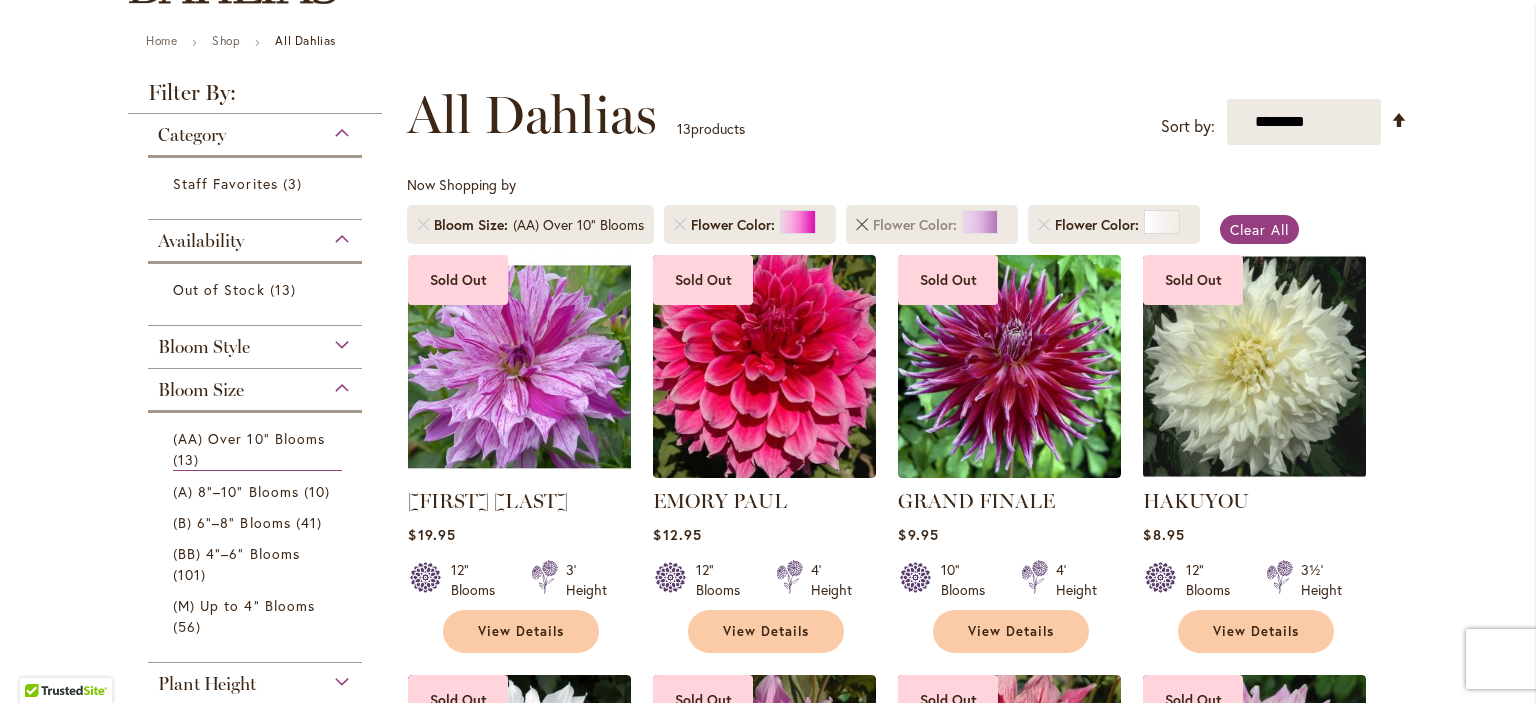 click at bounding box center [862, 225] 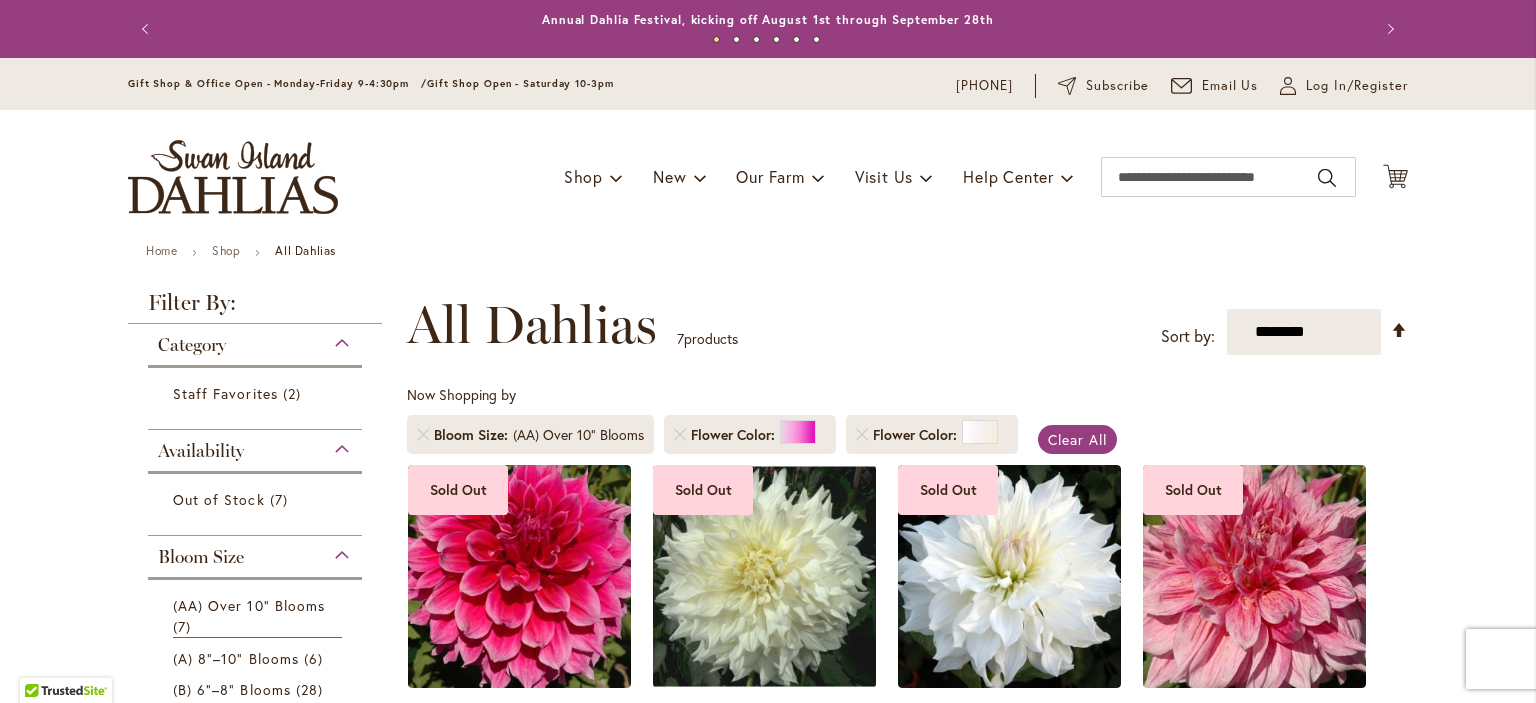 scroll, scrollTop: 0, scrollLeft: 0, axis: both 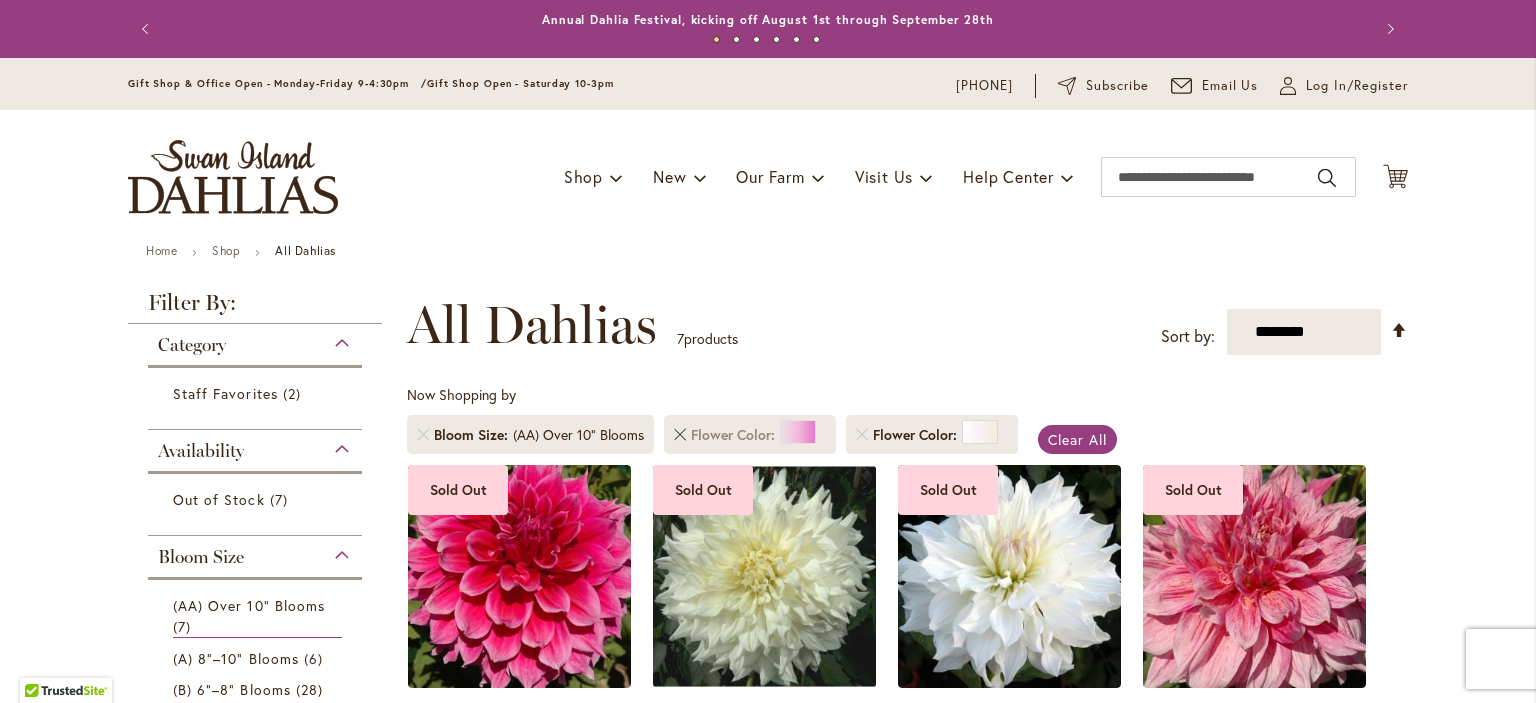 click at bounding box center (680, 435) 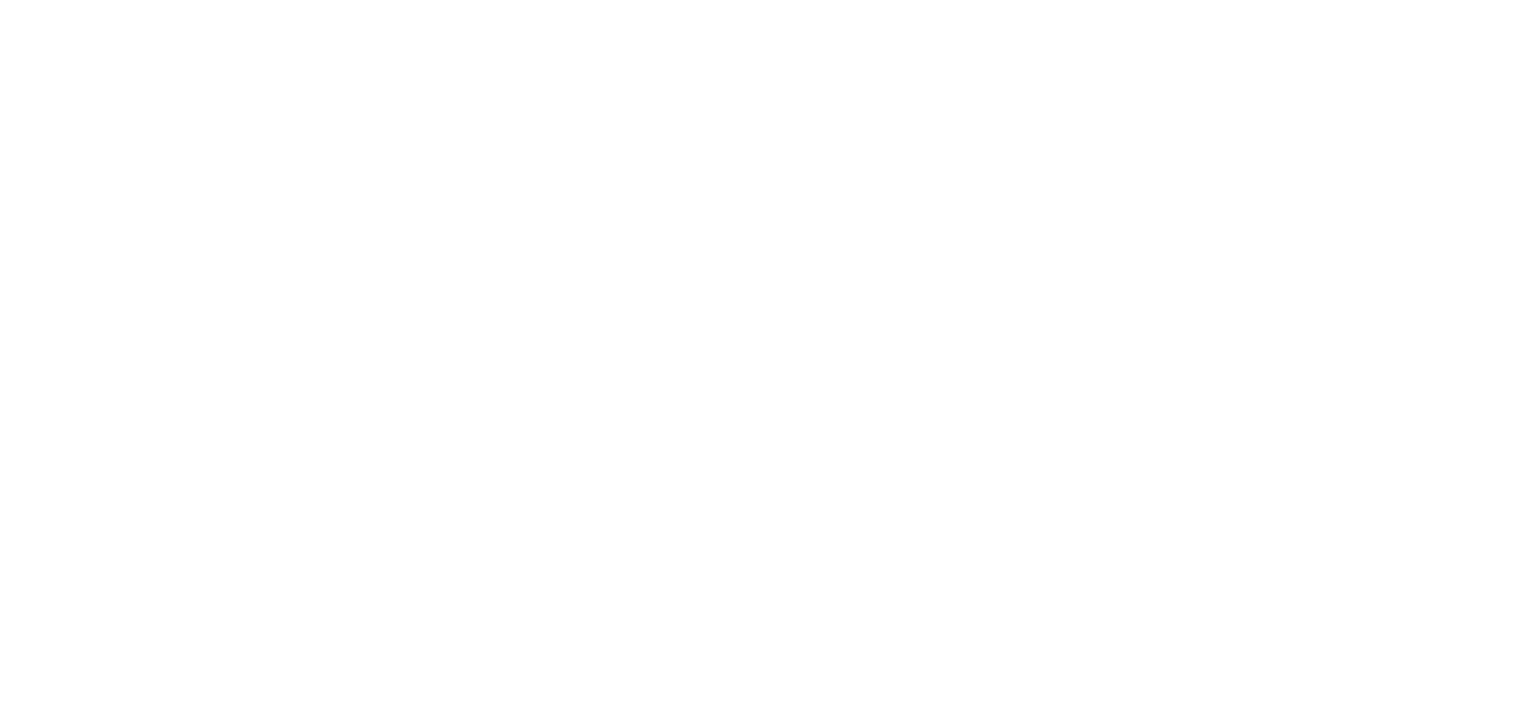 scroll, scrollTop: 0, scrollLeft: 0, axis: both 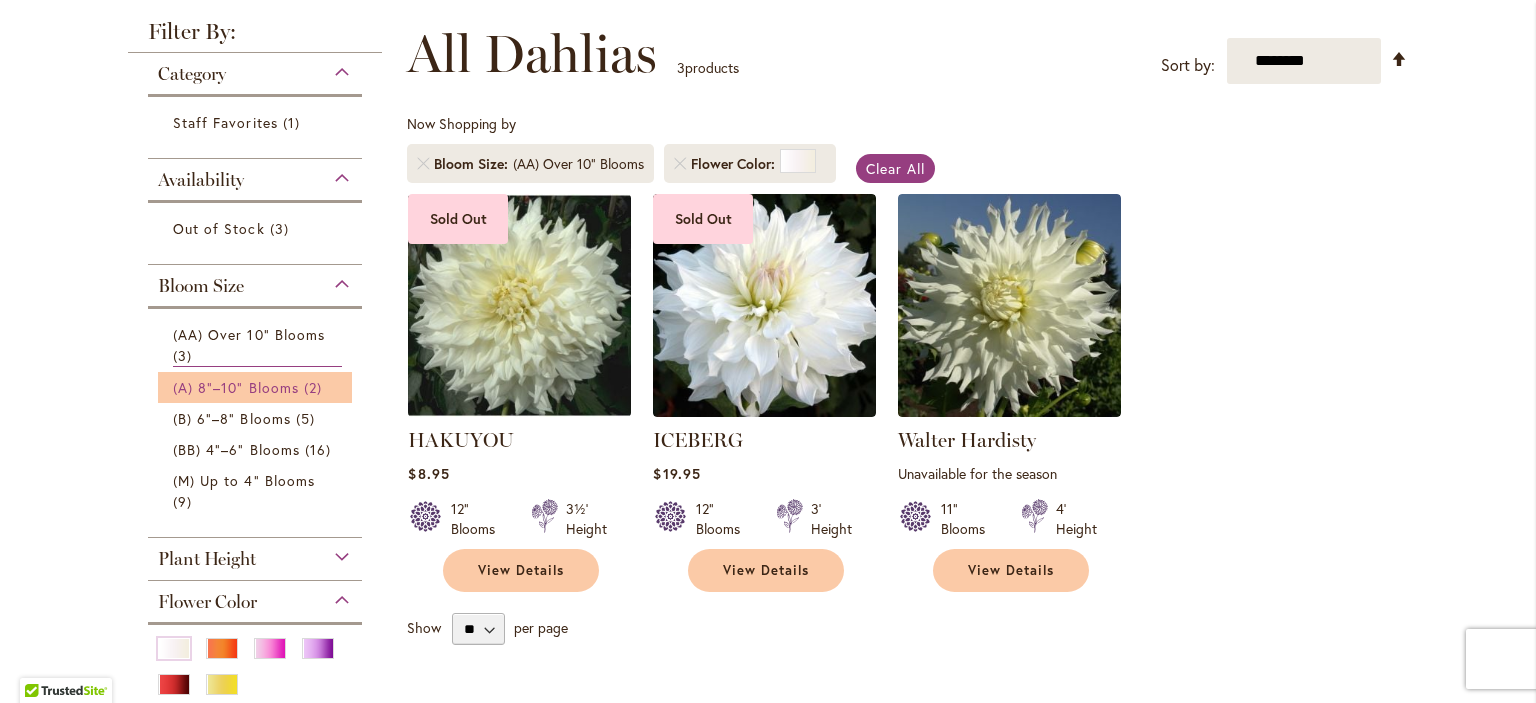 click on "(A) 8"–10" Blooms" at bounding box center [236, 387] 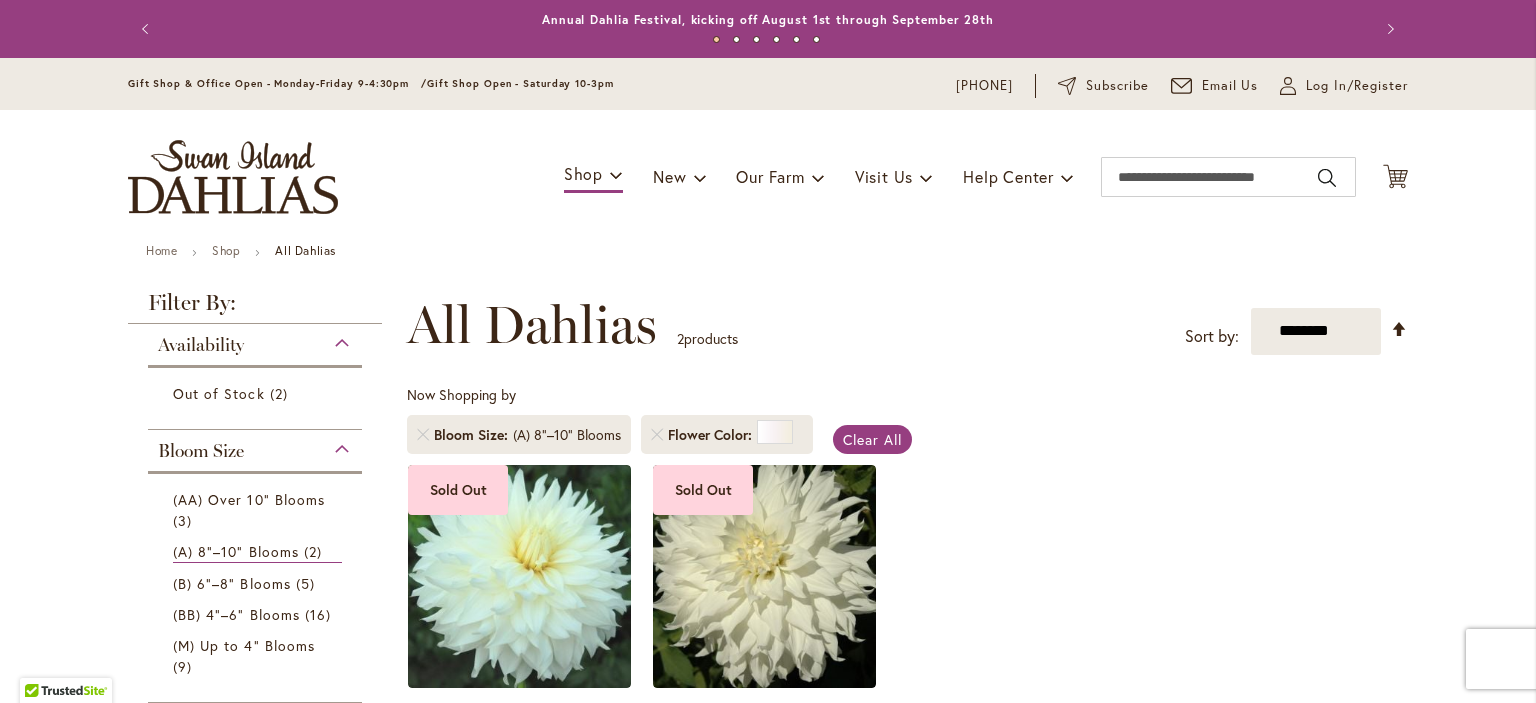 scroll, scrollTop: 0, scrollLeft: 0, axis: both 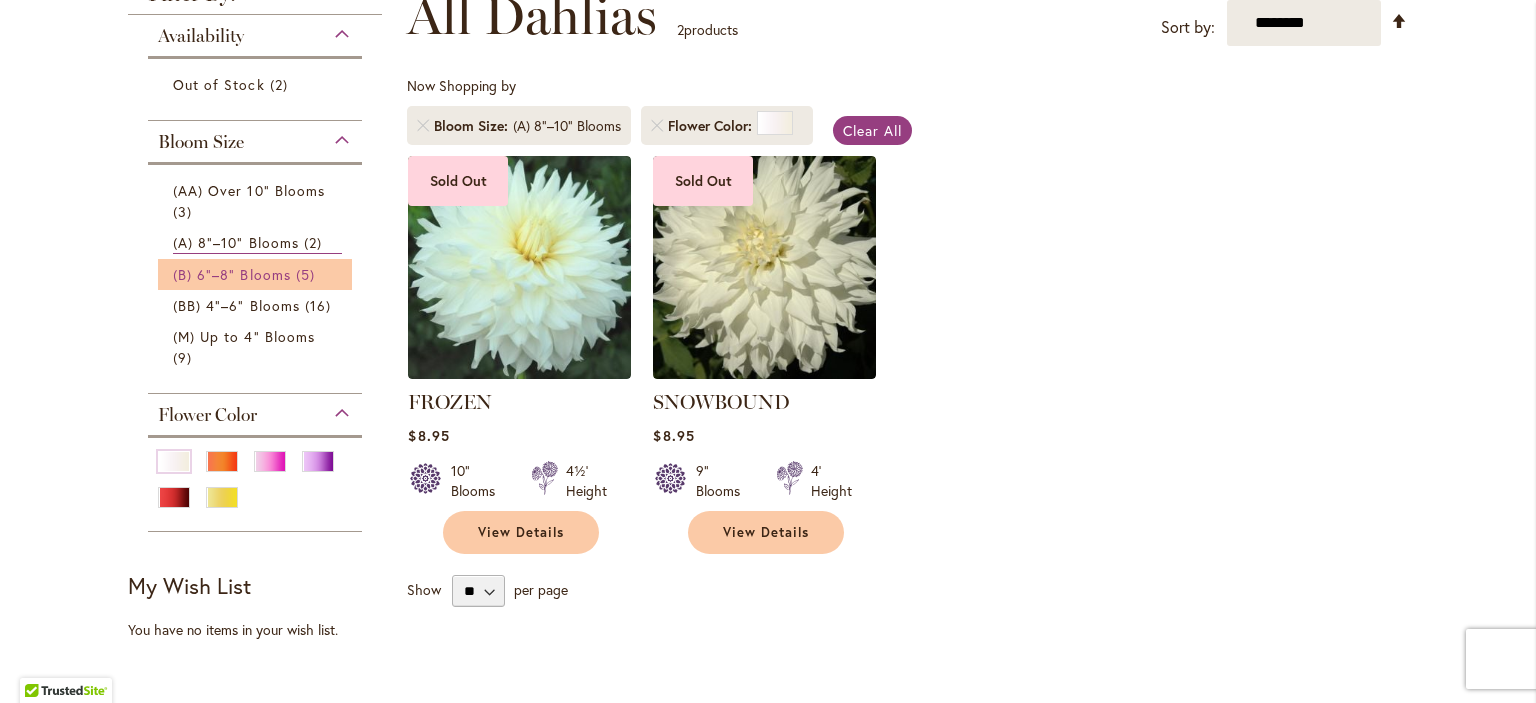 click on "(B) 6"–8" Blooms" at bounding box center [232, 274] 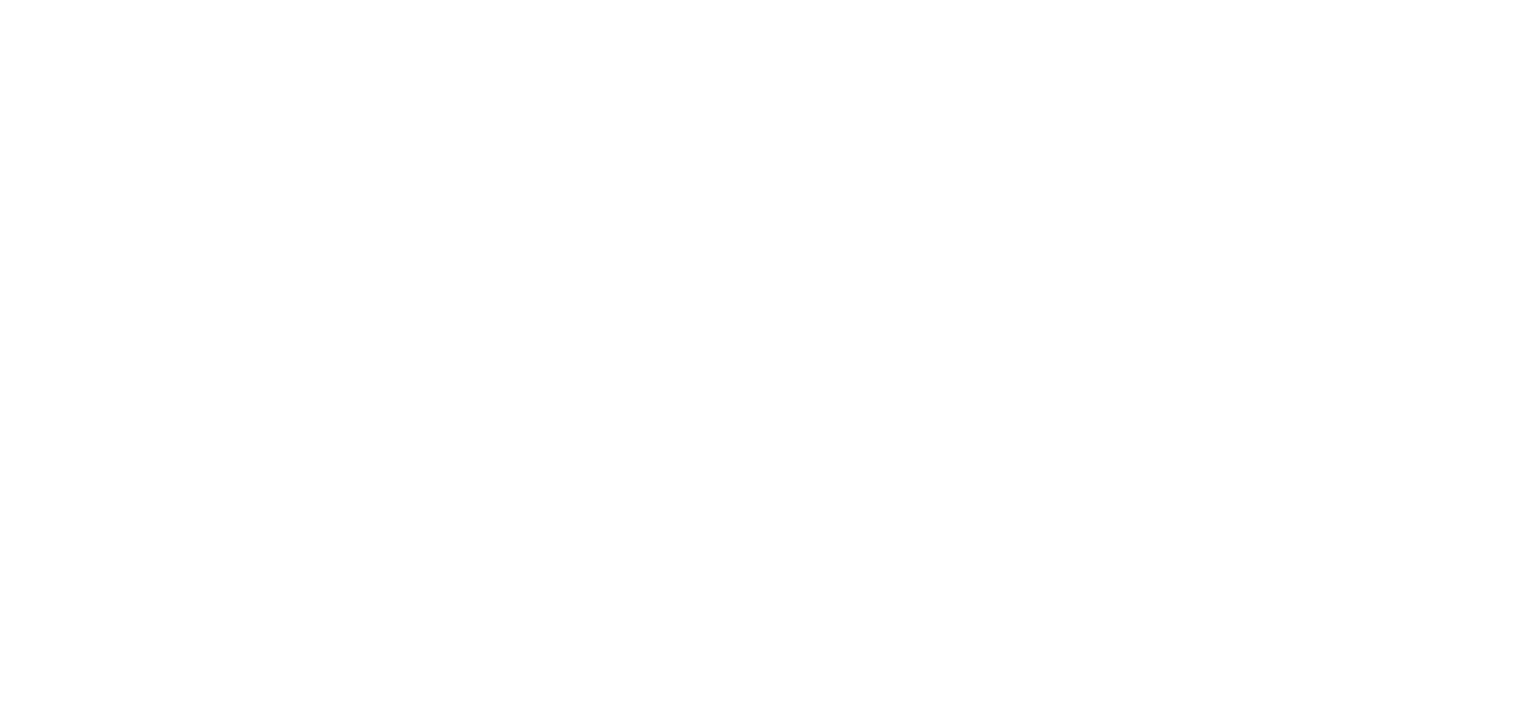 scroll, scrollTop: 0, scrollLeft: 0, axis: both 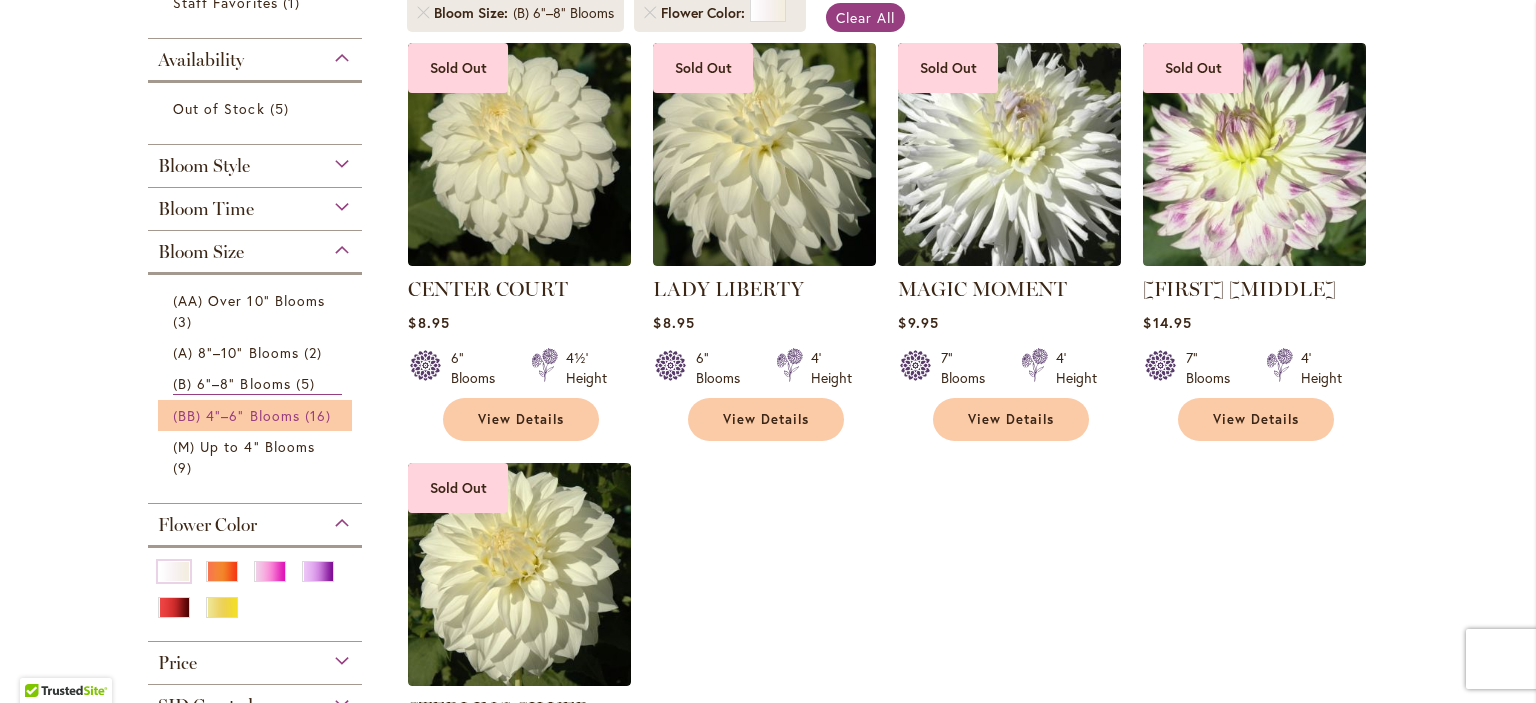 click on "(BB) 4"–6" Blooms" at bounding box center (236, 415) 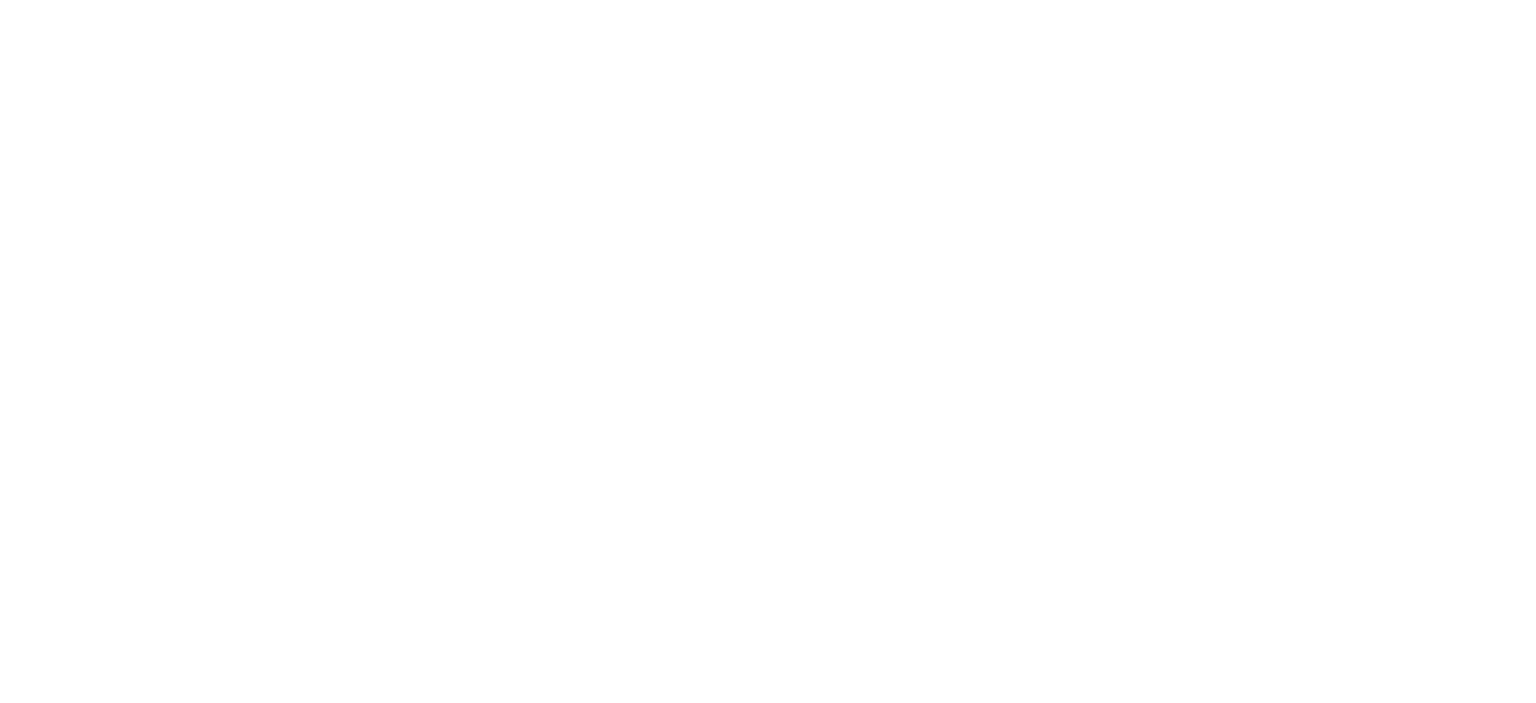 scroll, scrollTop: 0, scrollLeft: 0, axis: both 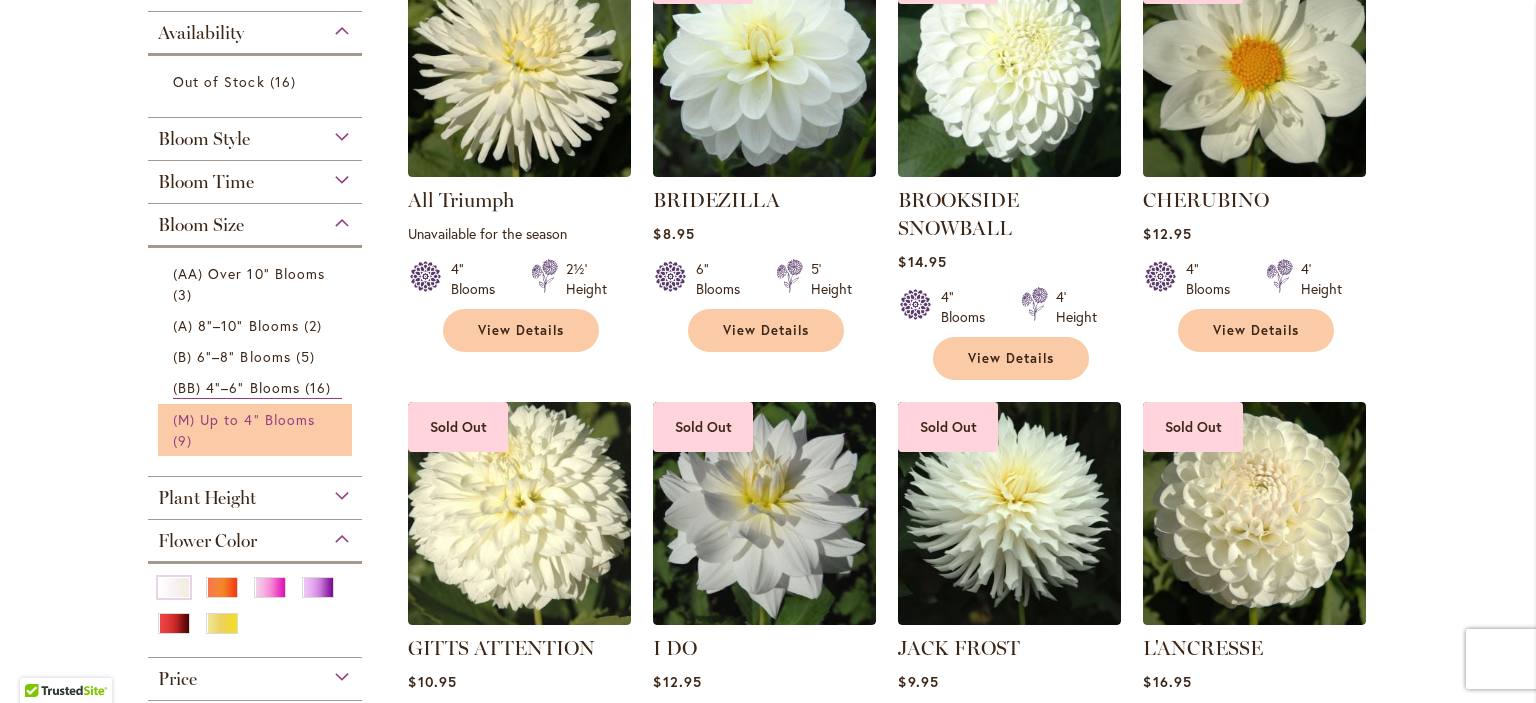 click on "(M) Up to 4" Blooms" at bounding box center [244, 419] 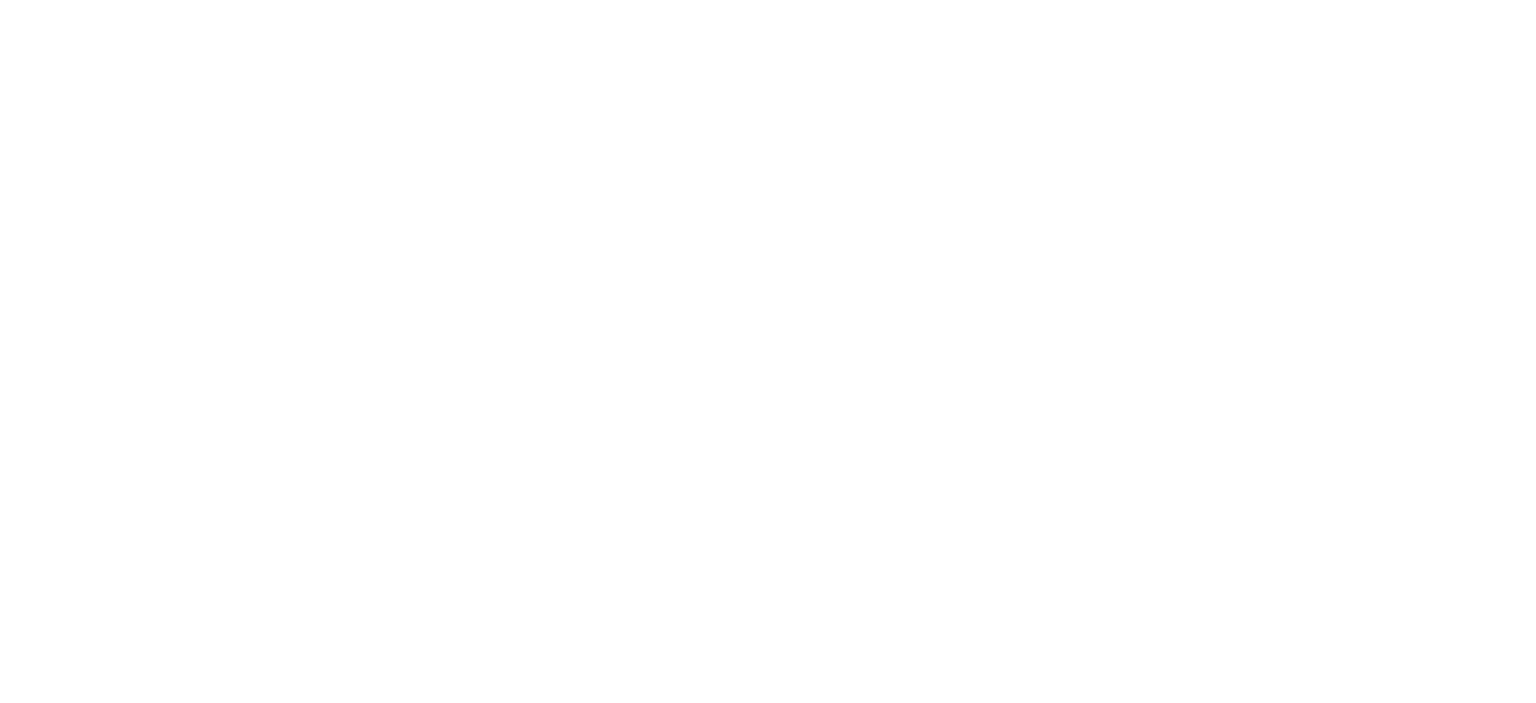 scroll, scrollTop: 0, scrollLeft: 0, axis: both 